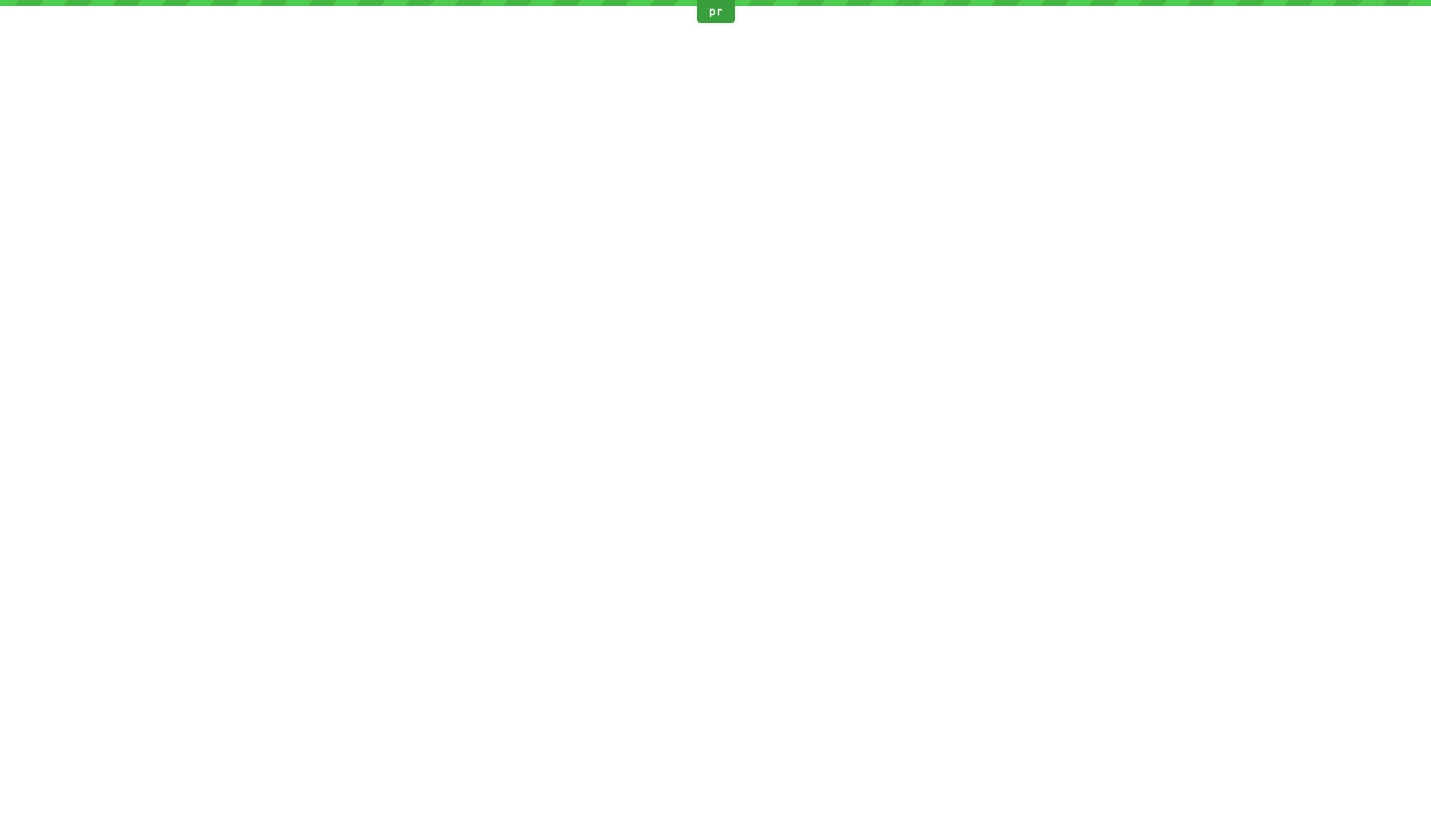 scroll, scrollTop: 0, scrollLeft: 0, axis: both 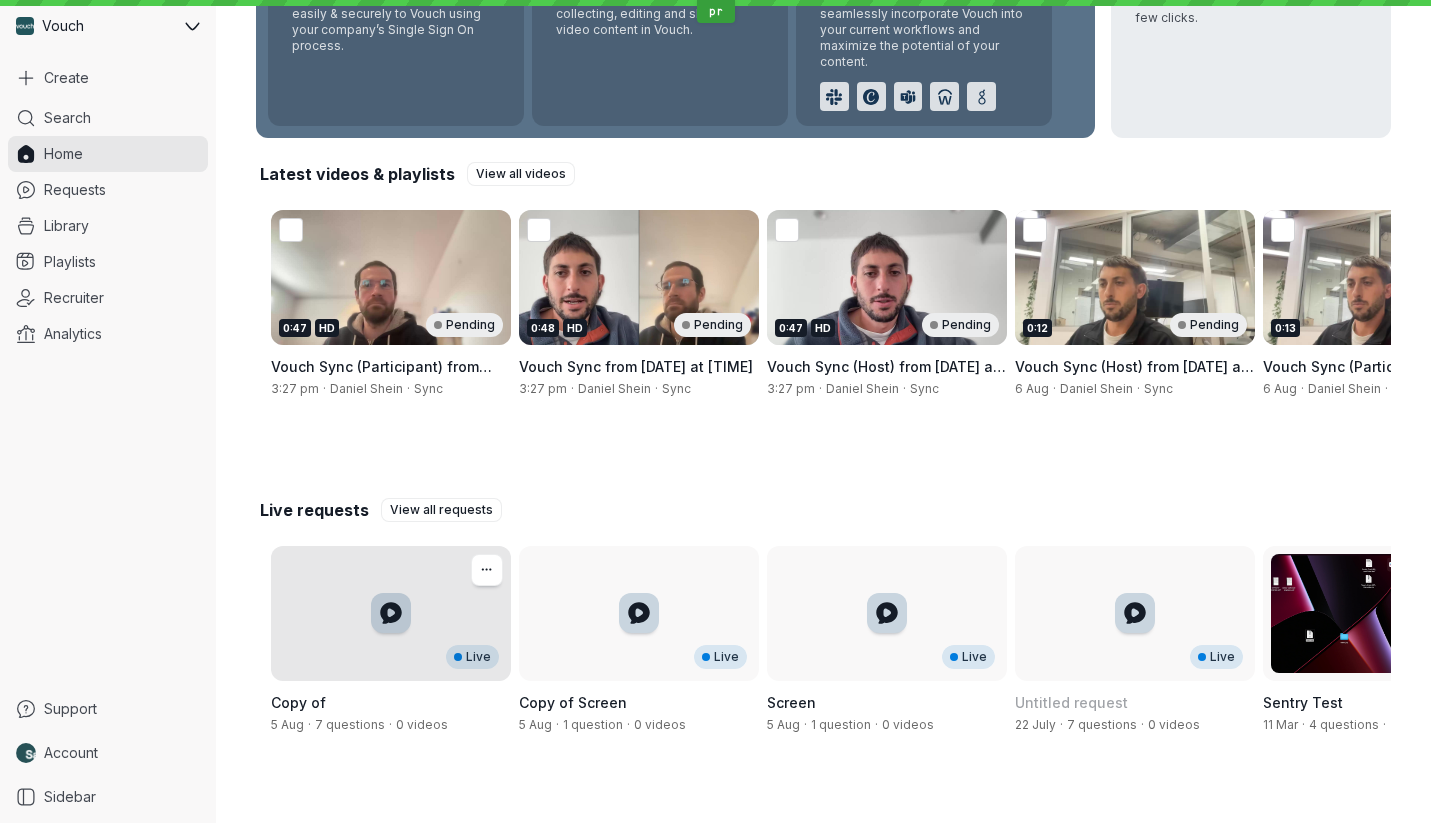 click on "Live" at bounding box center (391, 613) 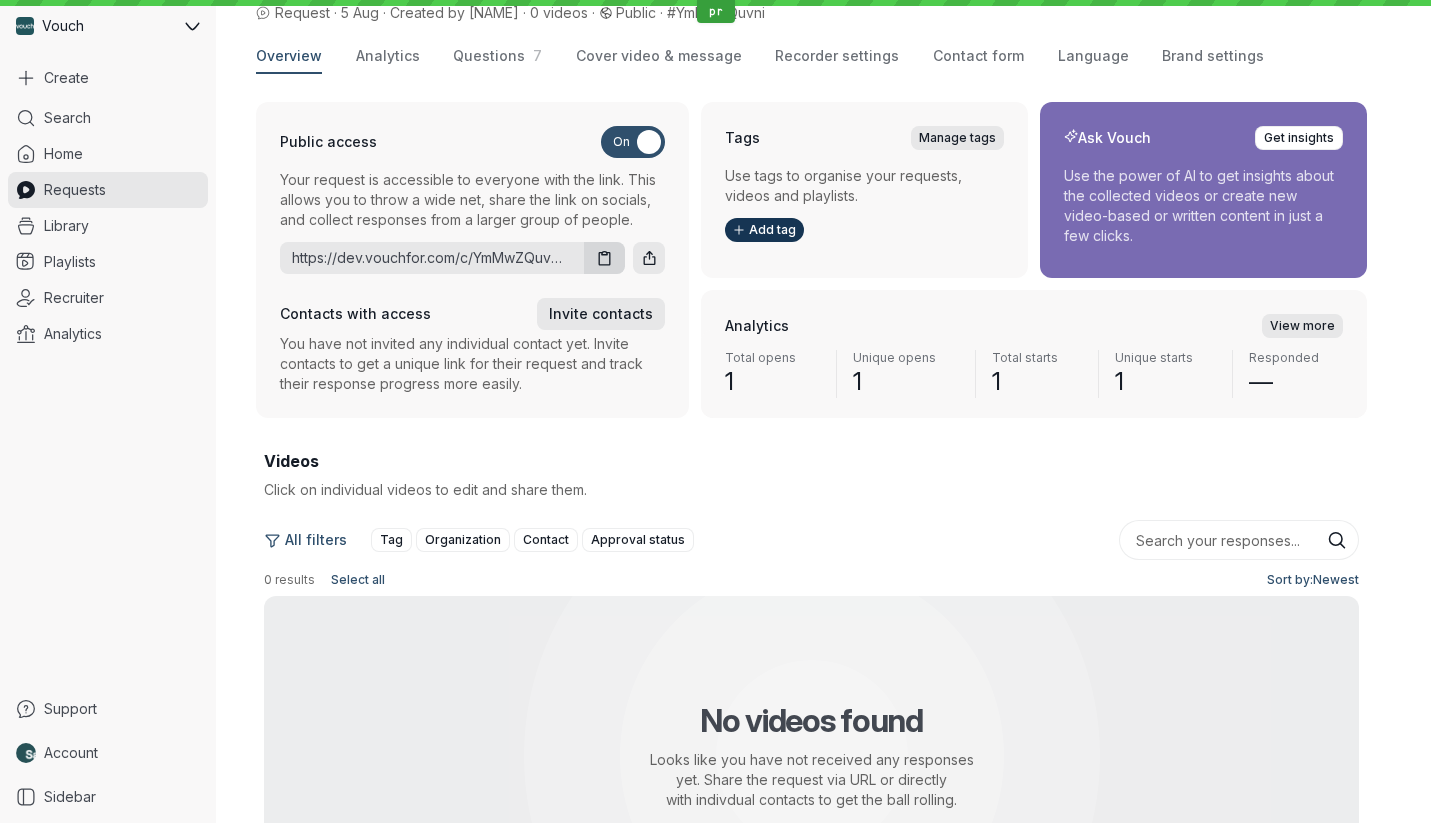 scroll, scrollTop: 0, scrollLeft: 0, axis: both 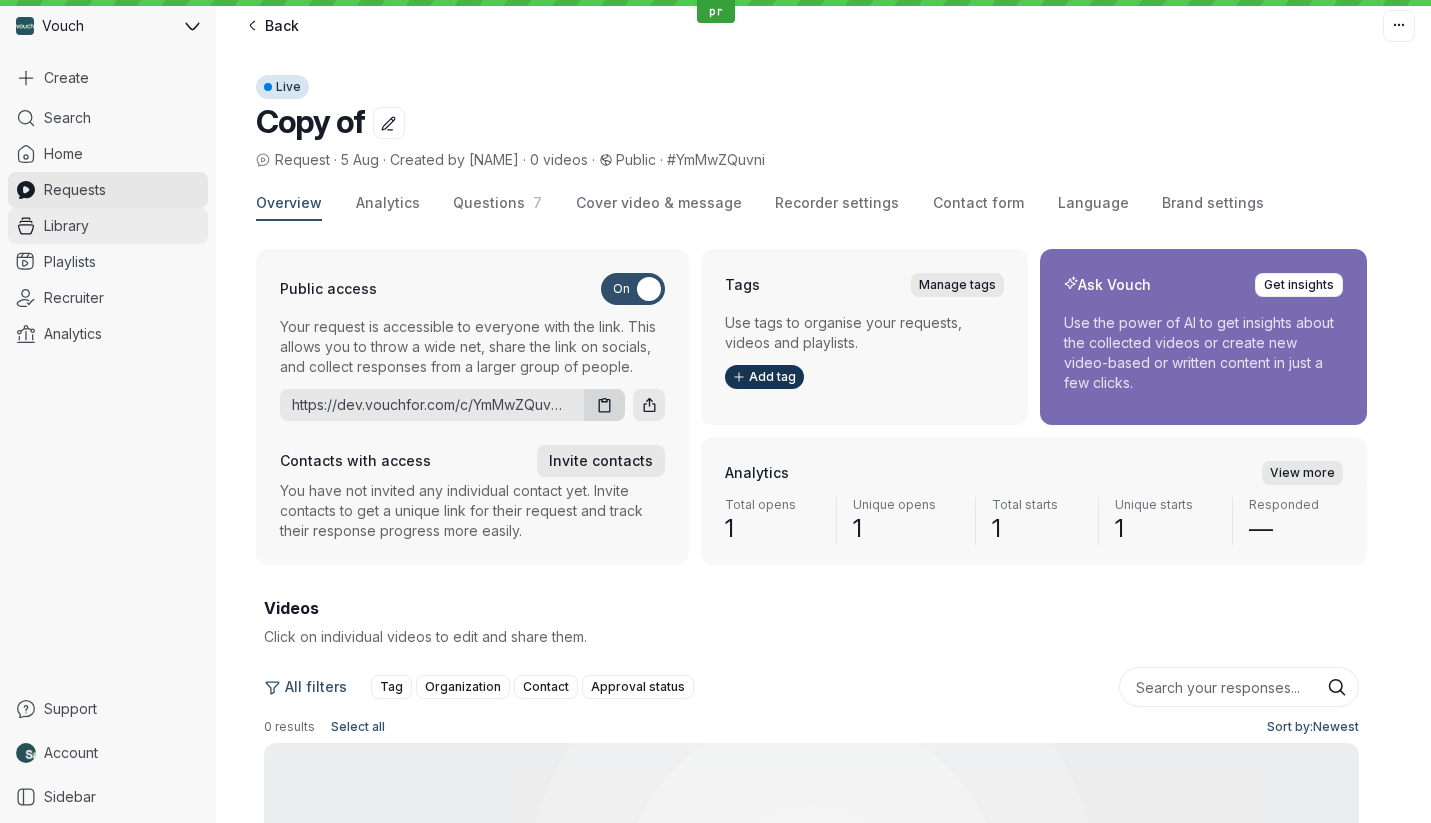 click on "Library" at bounding box center (108, 226) 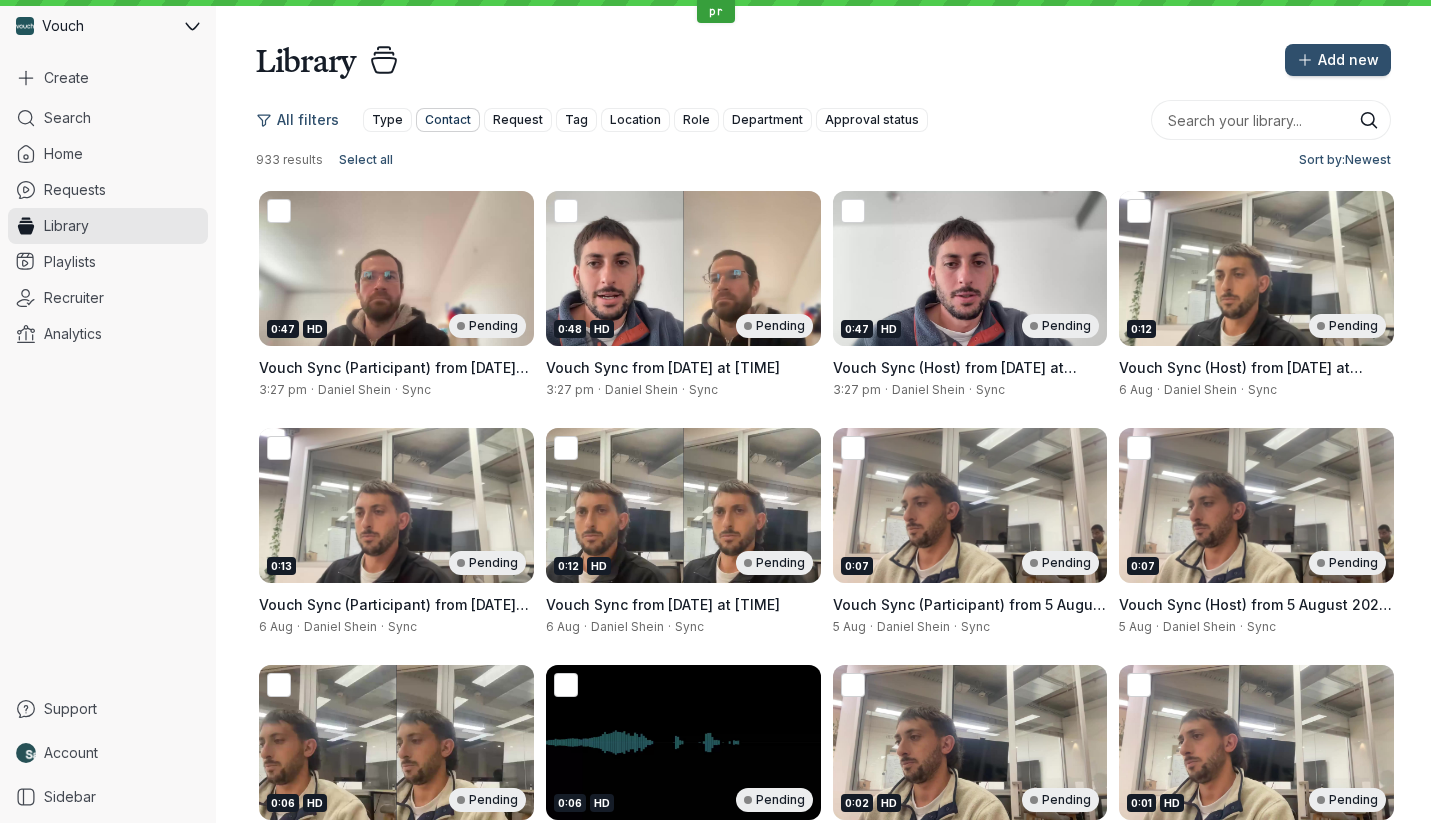 click on "Contact" at bounding box center [448, 120] 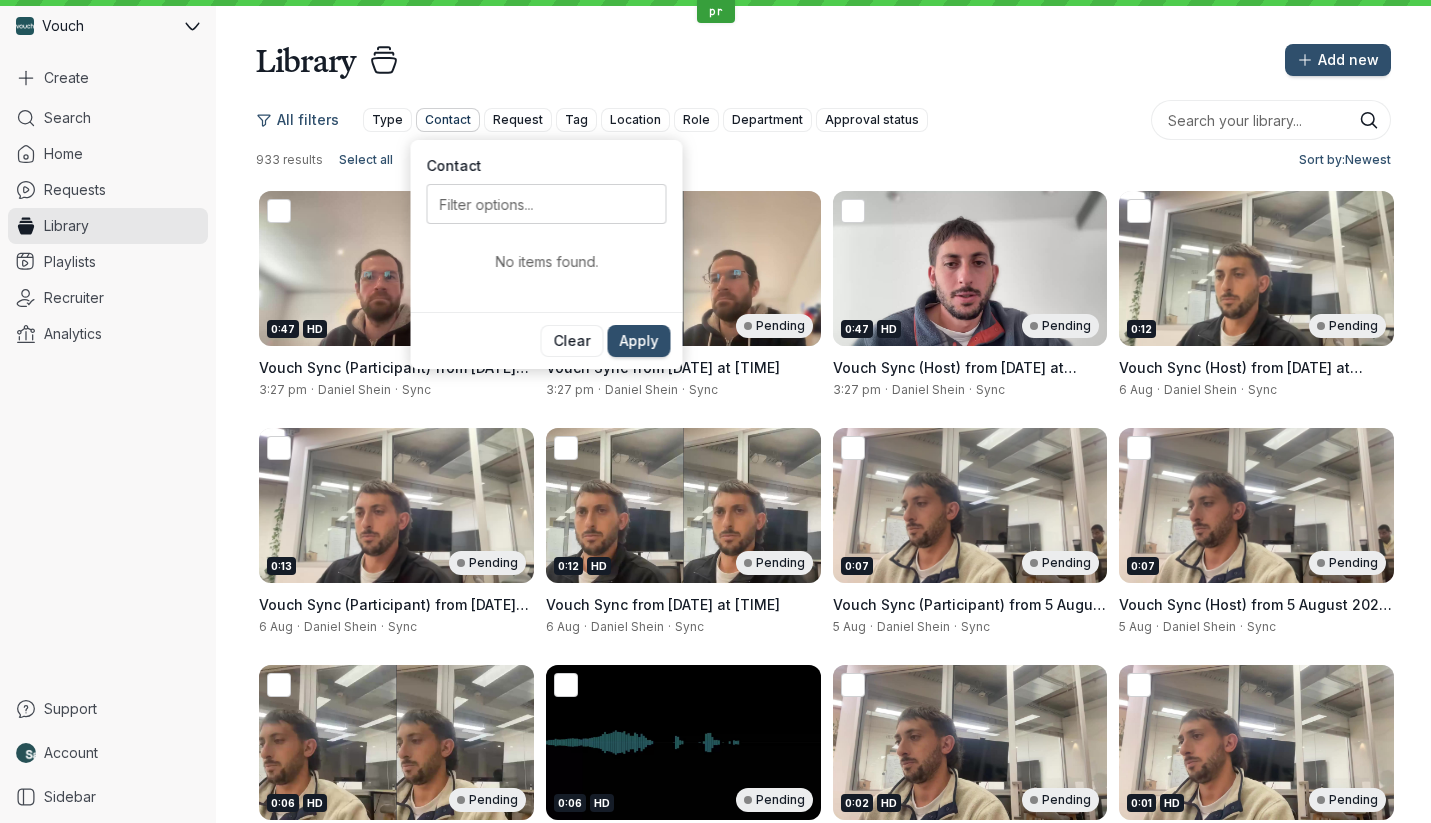 click on "Contact" at bounding box center [448, 120] 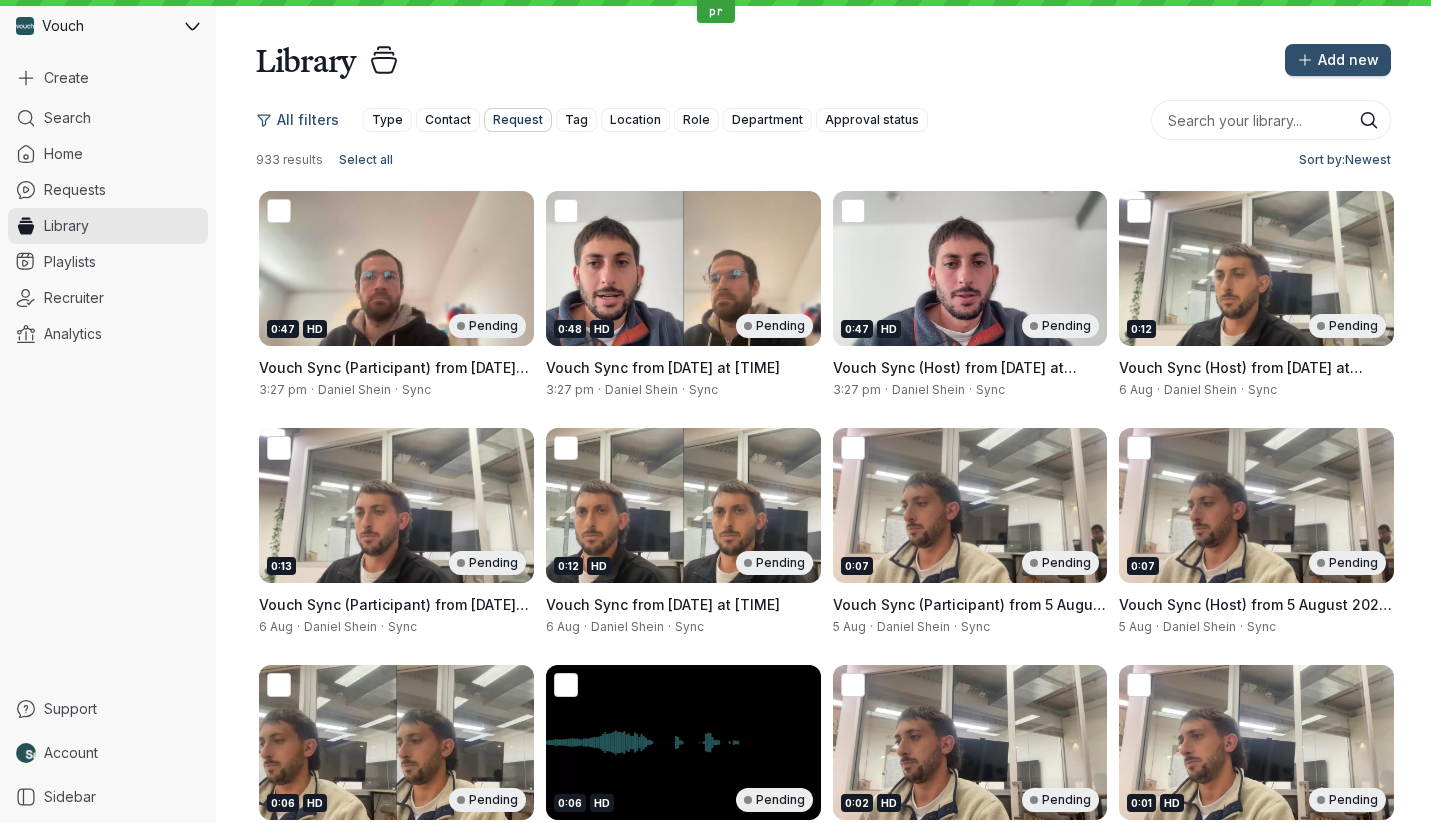 click on "Request" at bounding box center (518, 120) 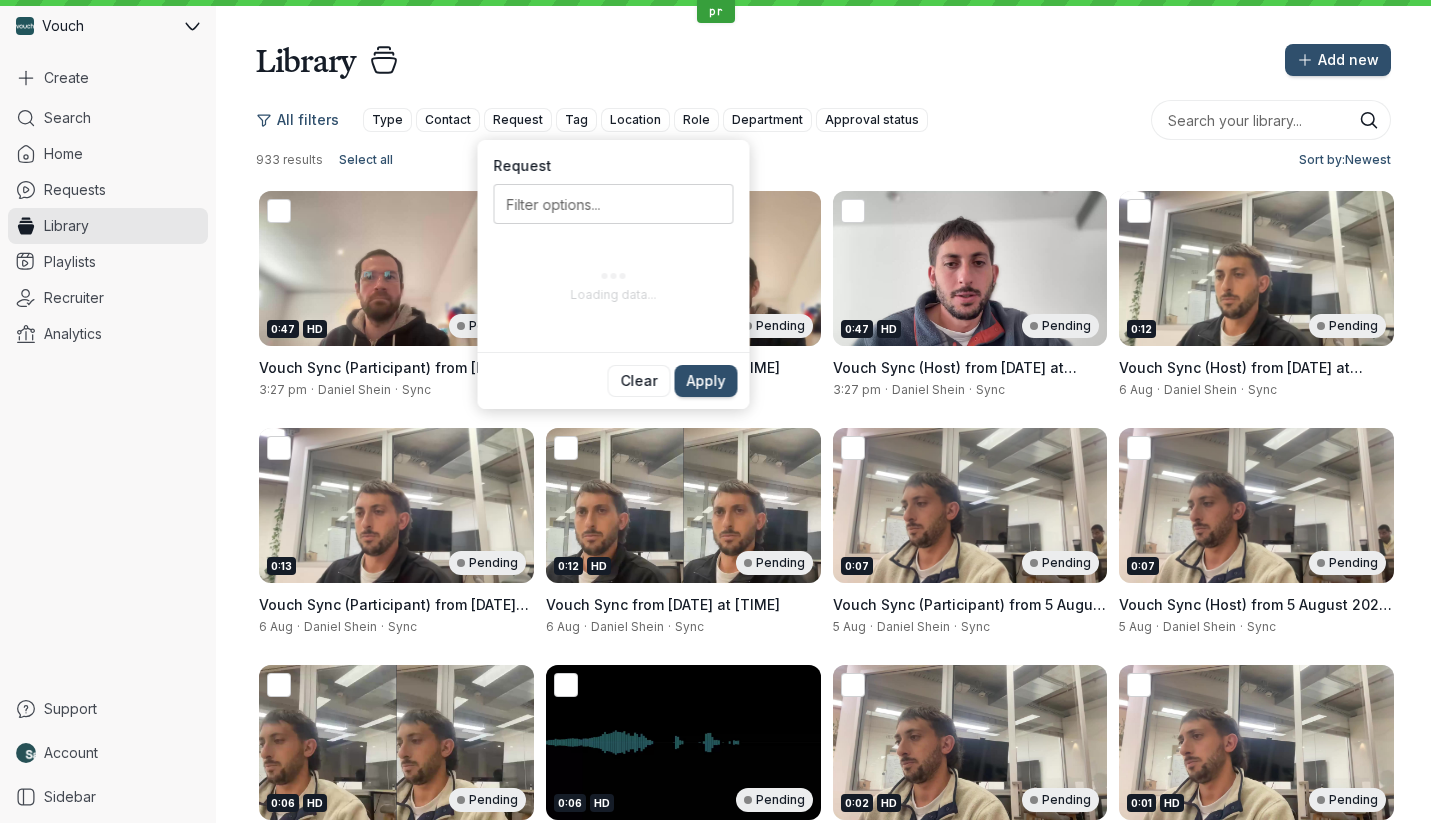 click on "Add new" at bounding box center [903, 60] 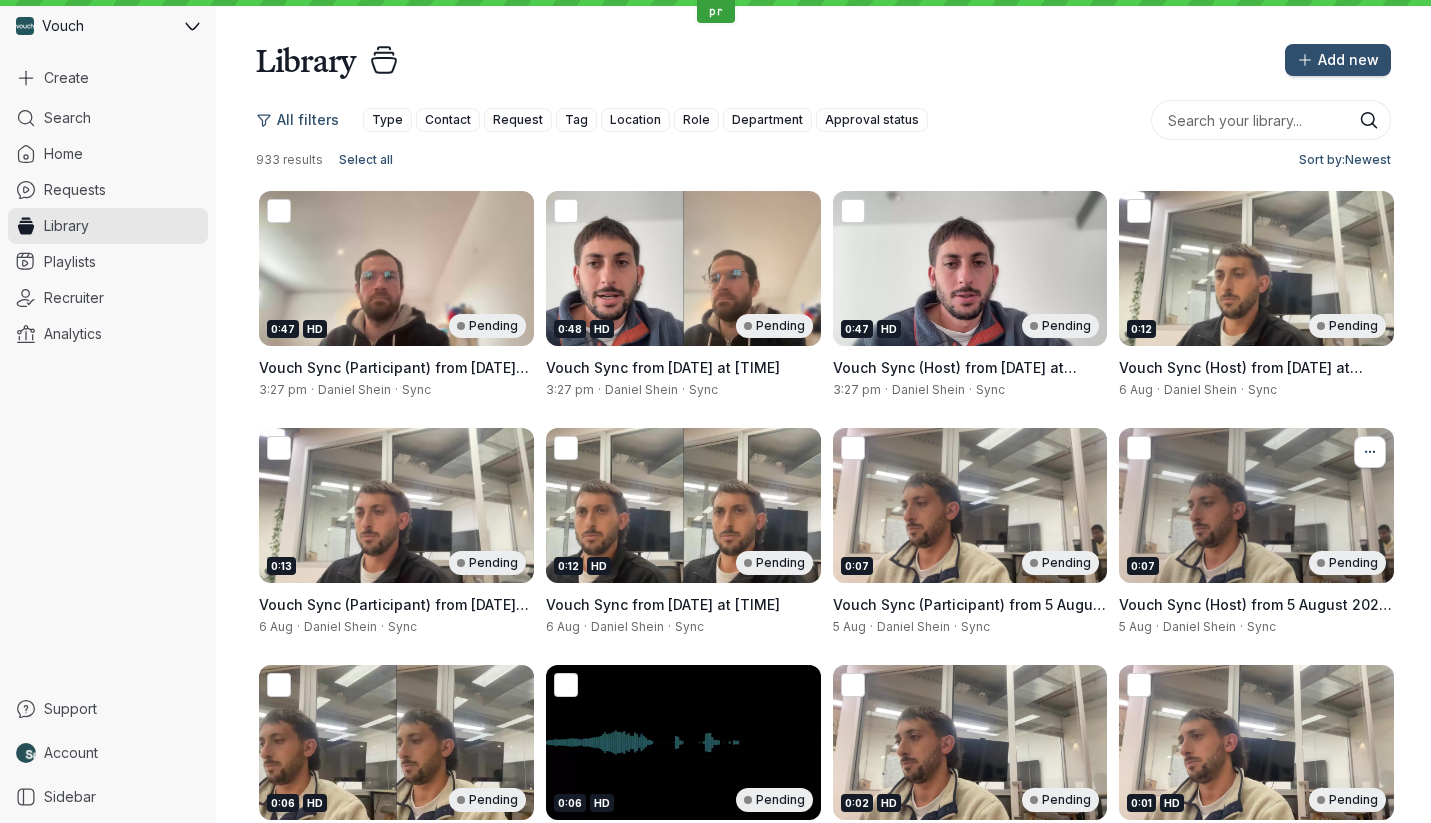 click 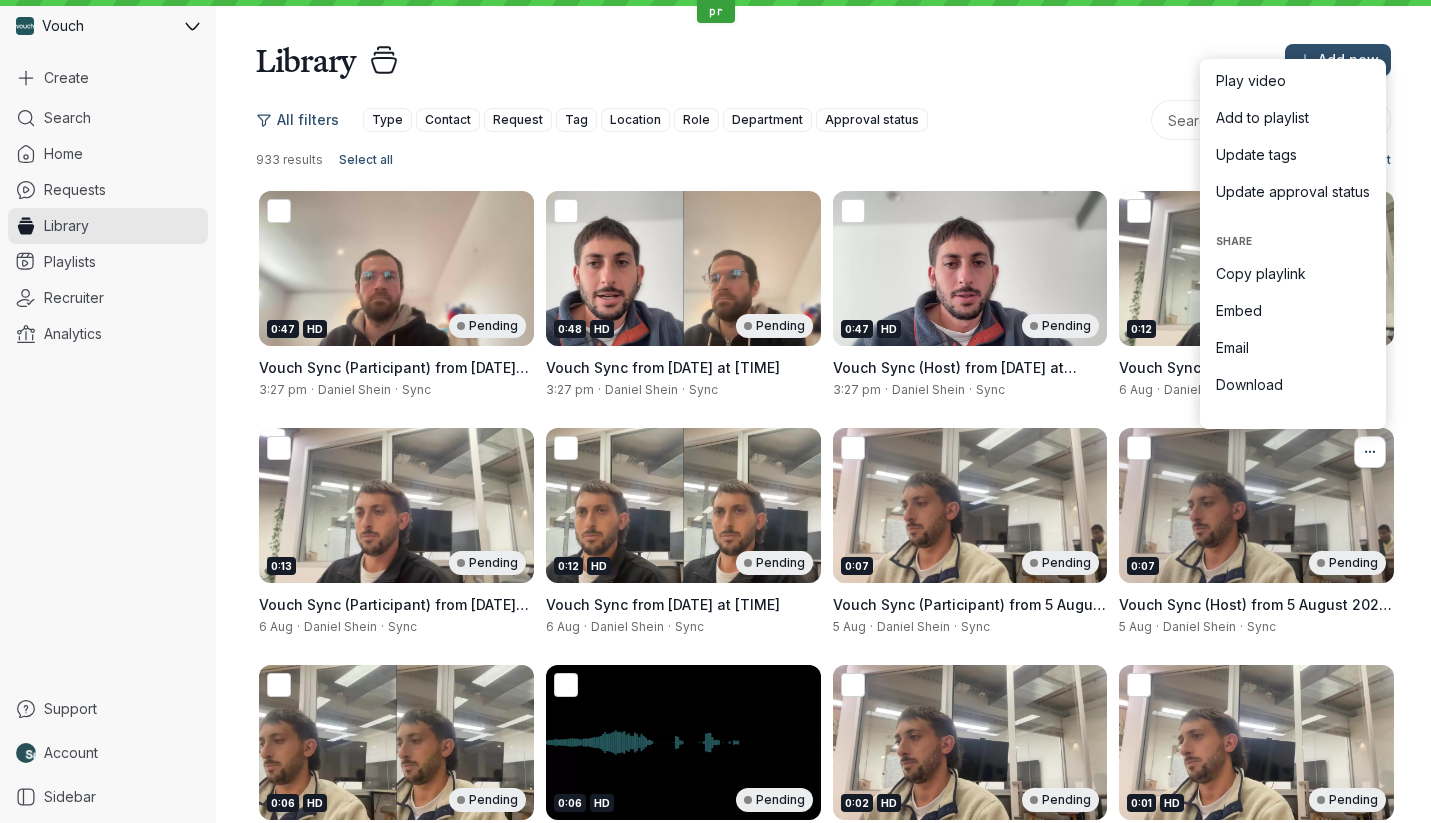 click 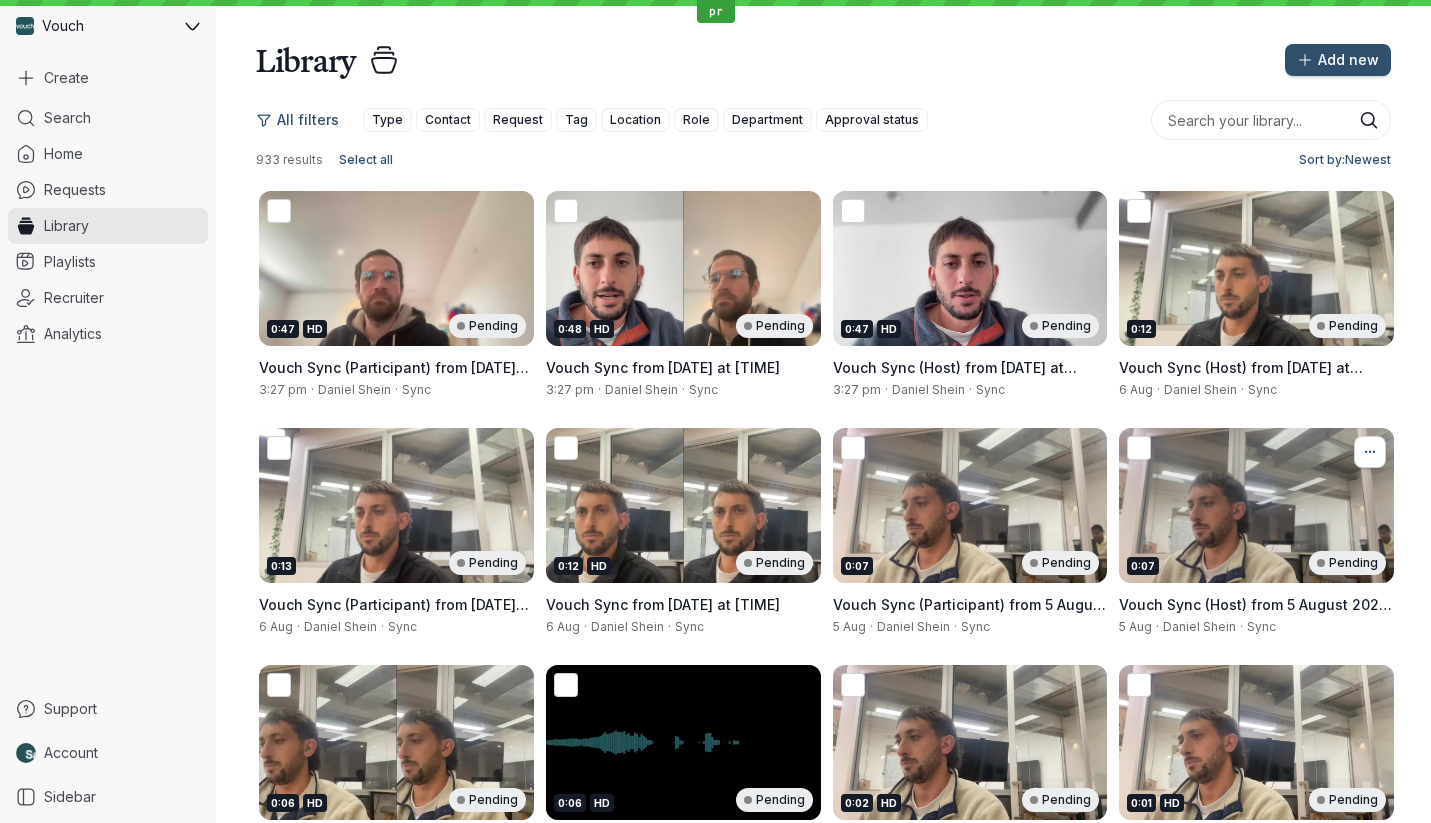 click 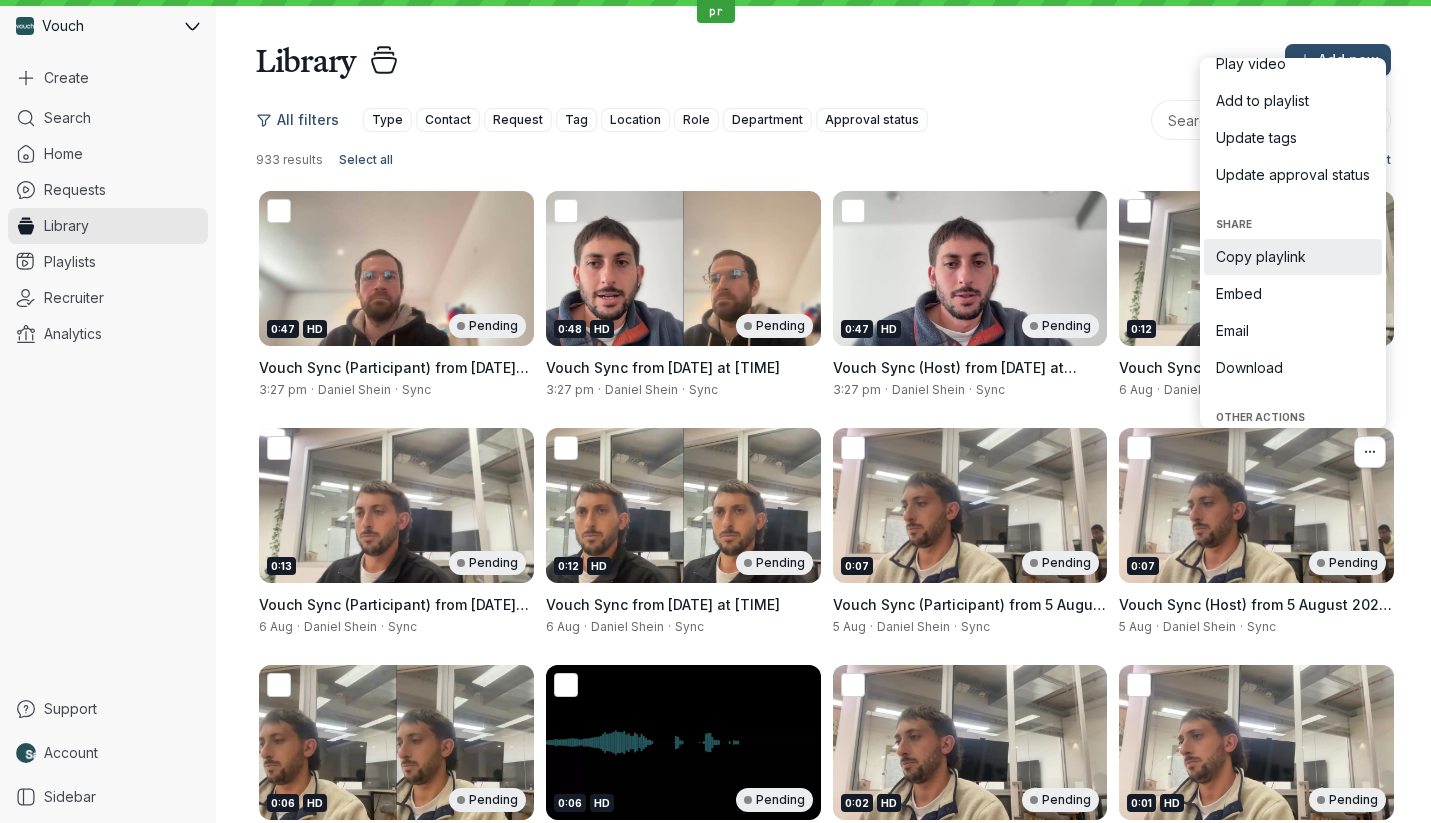 scroll, scrollTop: 0, scrollLeft: 0, axis: both 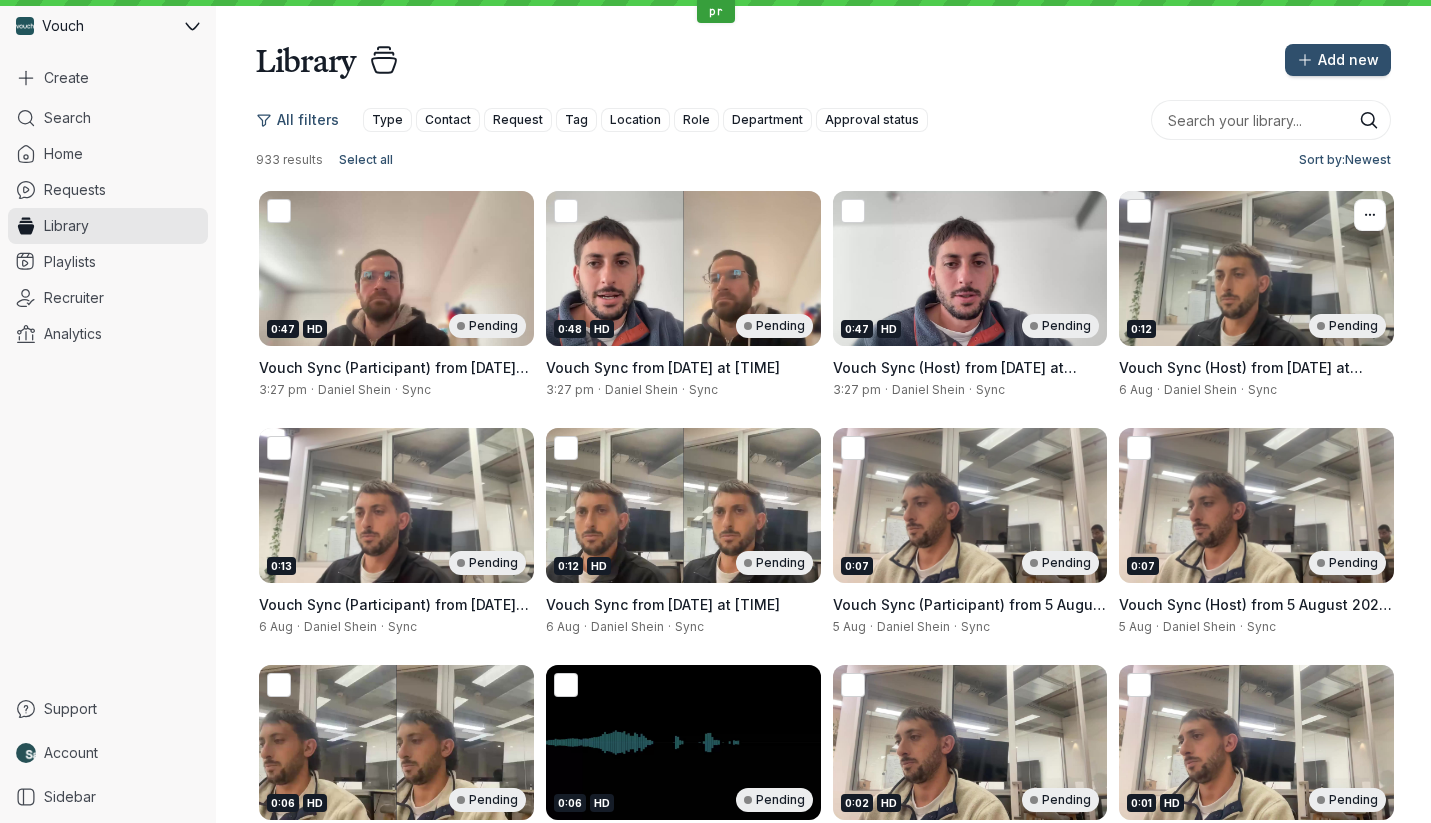 click on "0:12 Pending" at bounding box center [1256, 268] 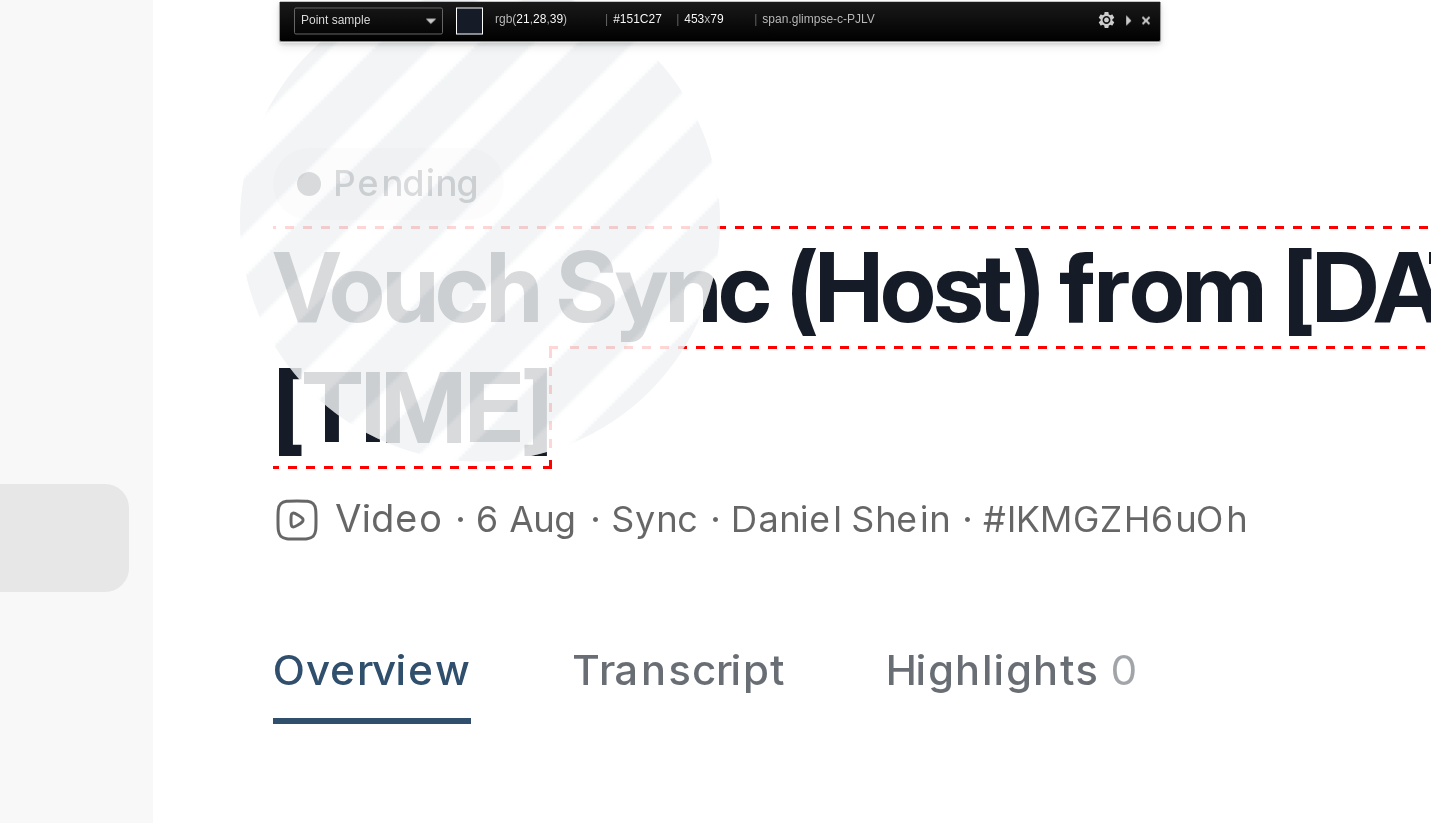 click on "Vouch Sync (Host) from [DATE] [MONTH] [YEAR] at [TIME] [AMPM]" at bounding box center [489, 212] 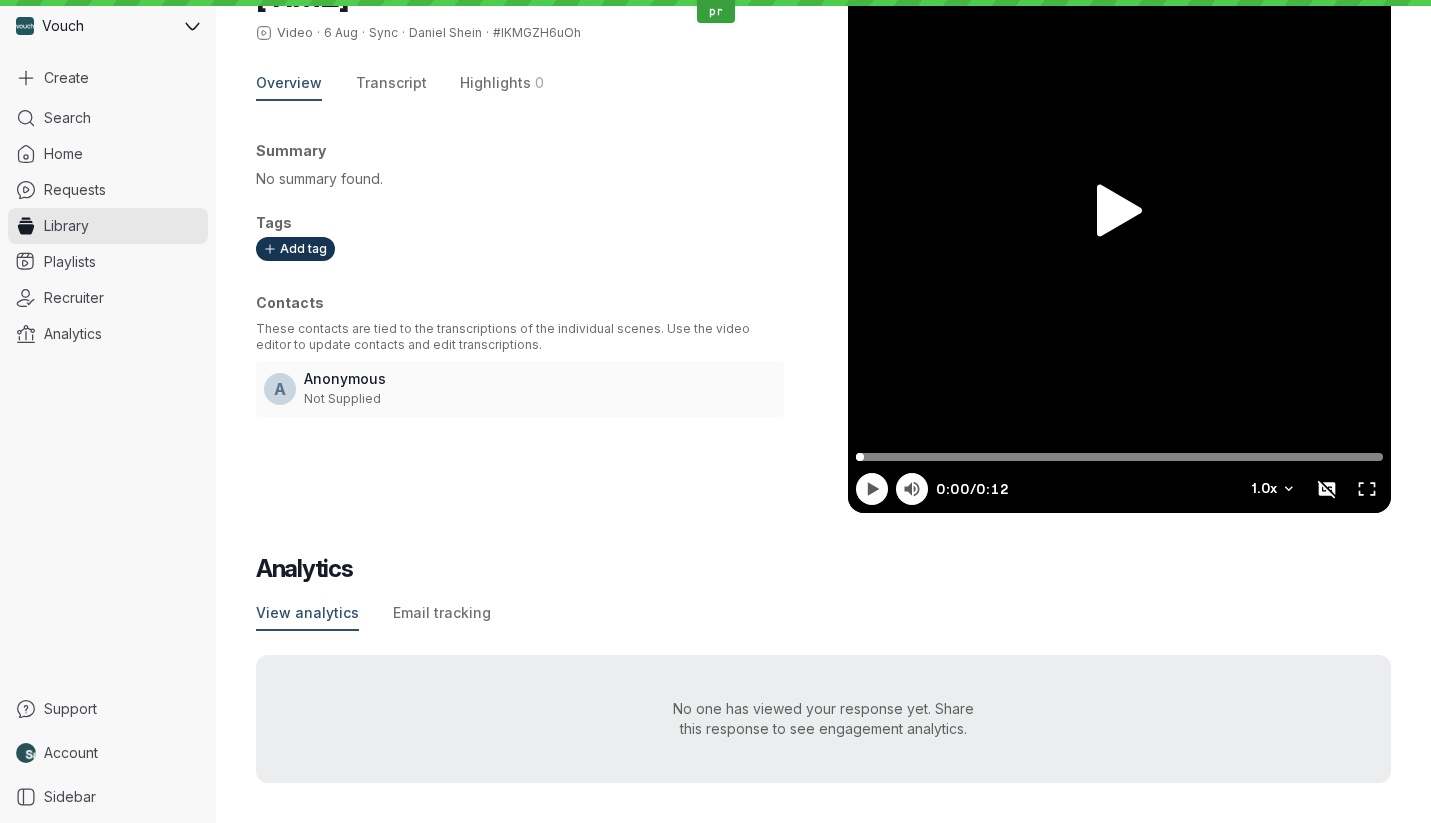 scroll, scrollTop: 0, scrollLeft: 0, axis: both 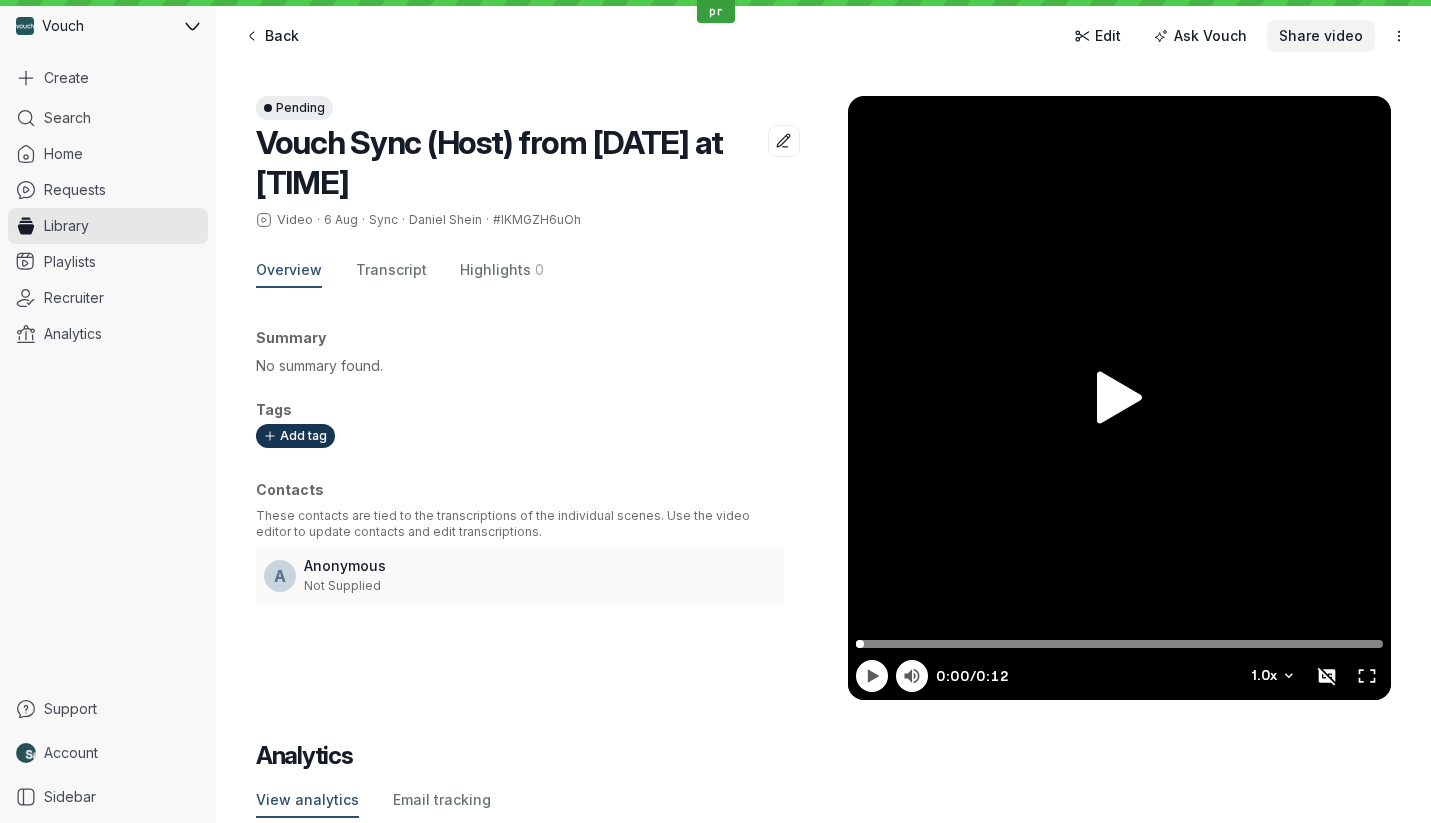 click on "Share video" at bounding box center [1321, 36] 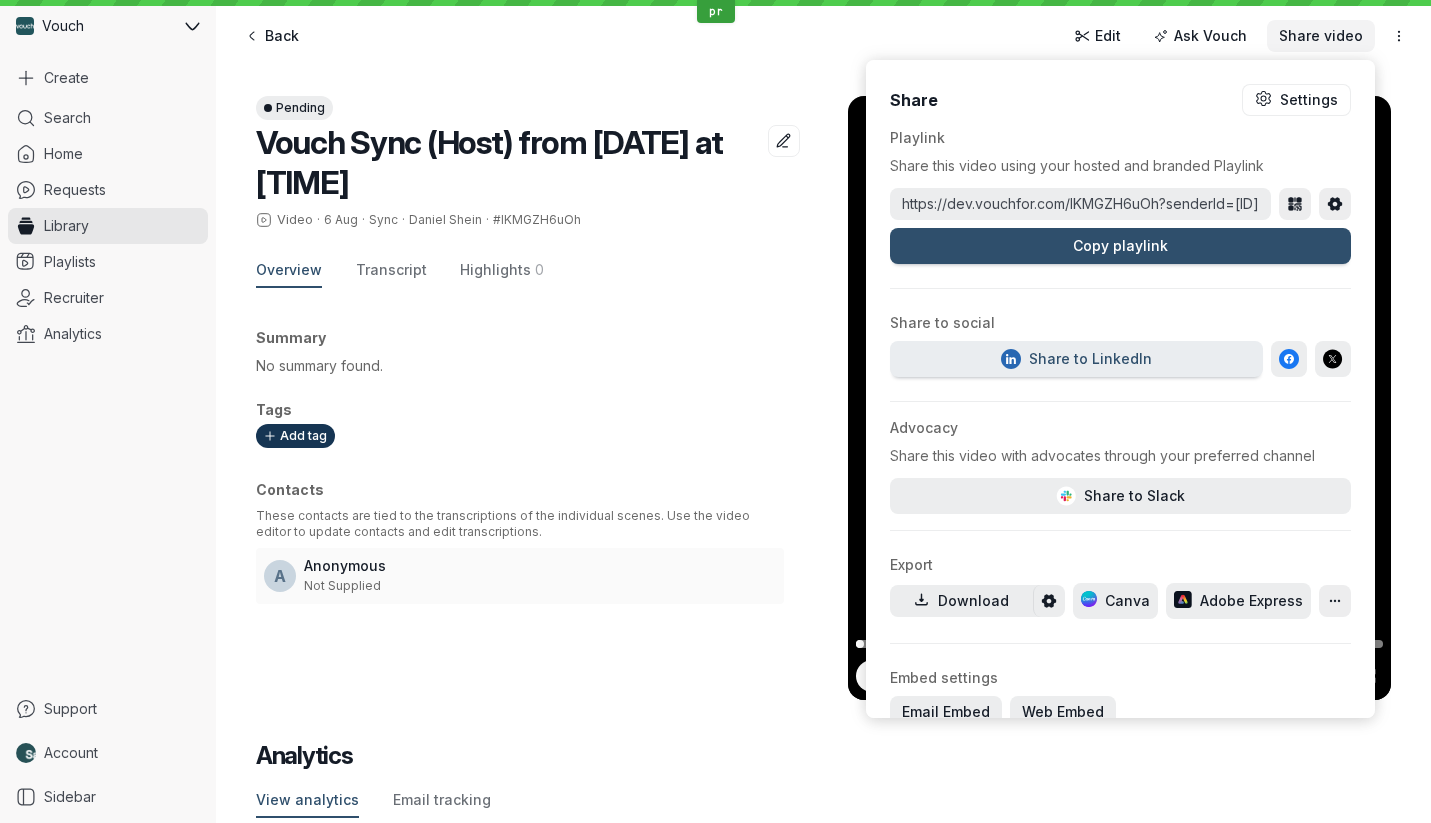 scroll, scrollTop: 33, scrollLeft: 0, axis: vertical 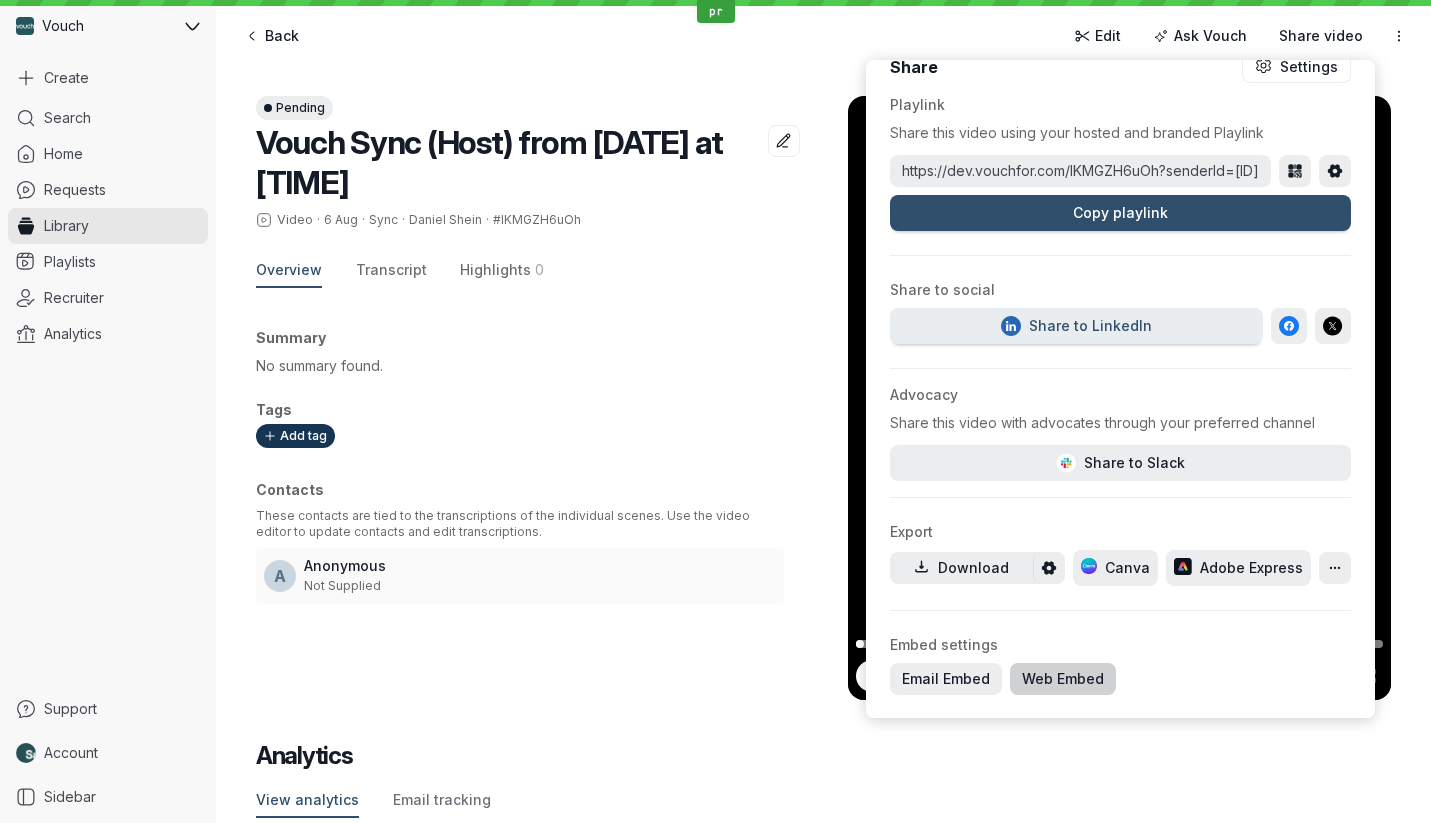 click on "Web Embed" at bounding box center [1063, 679] 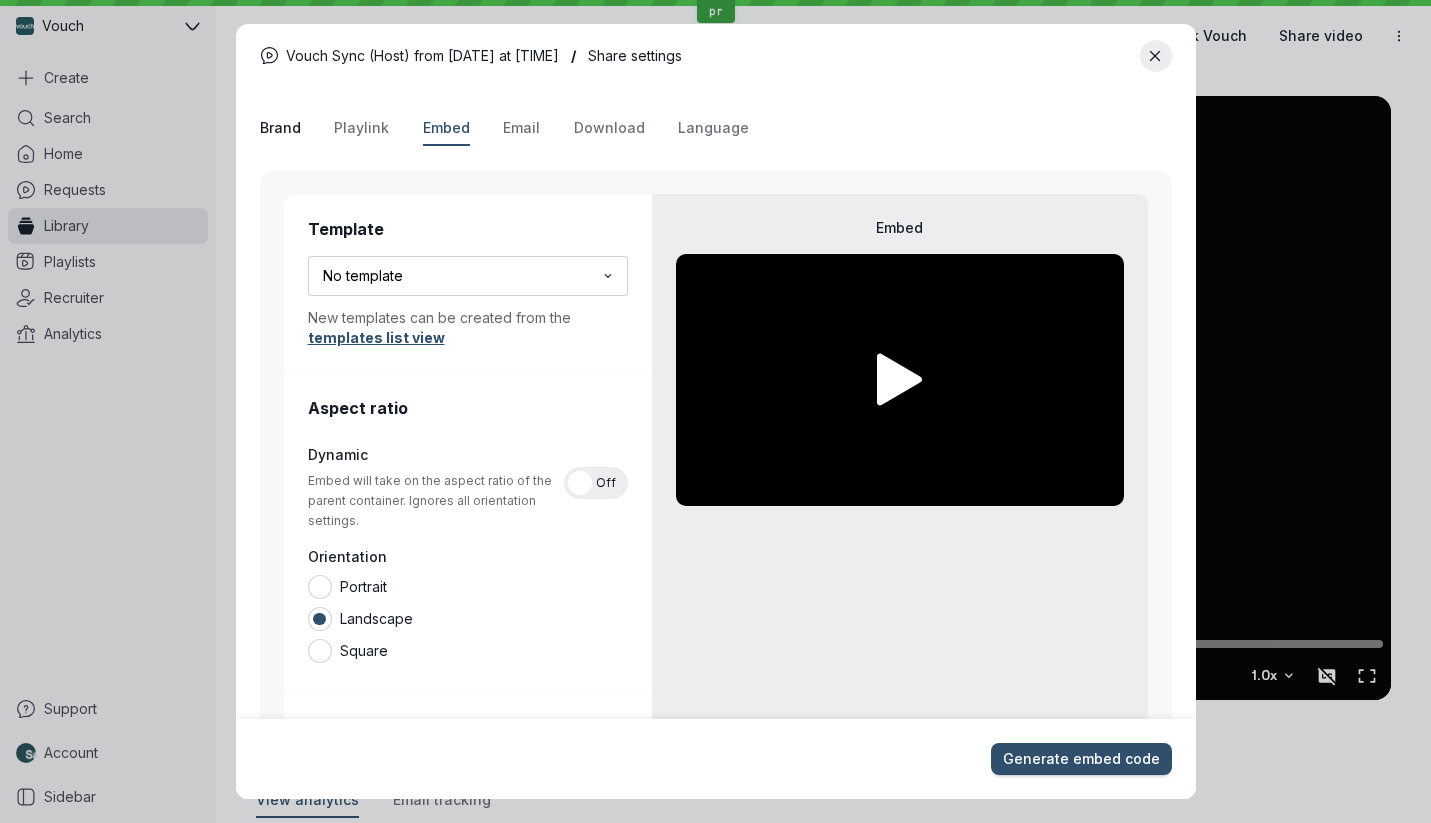 click on "Brand" at bounding box center [280, 128] 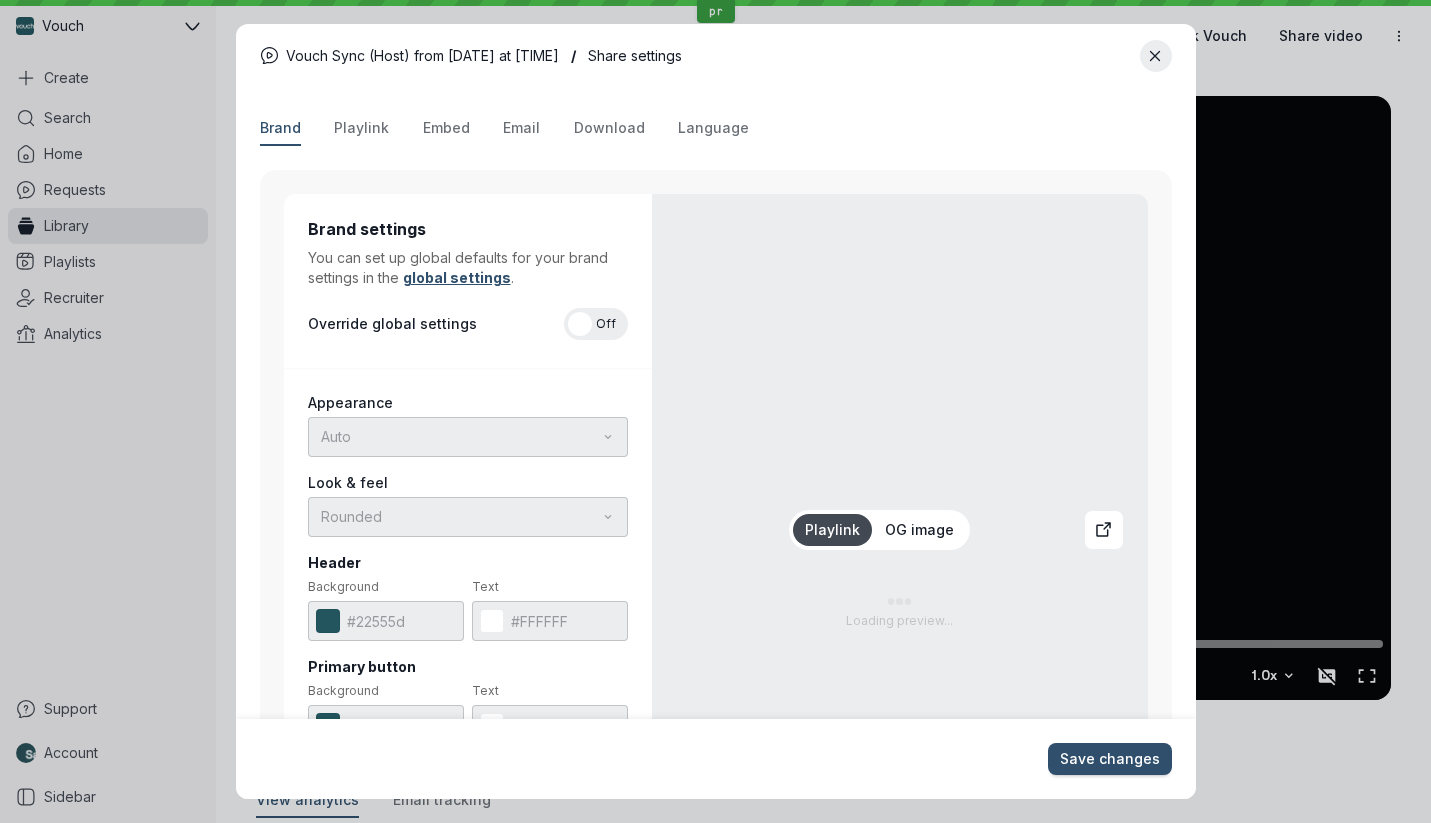click on "Brand Playlink Embed Email Download Language" at bounding box center [716, 129] 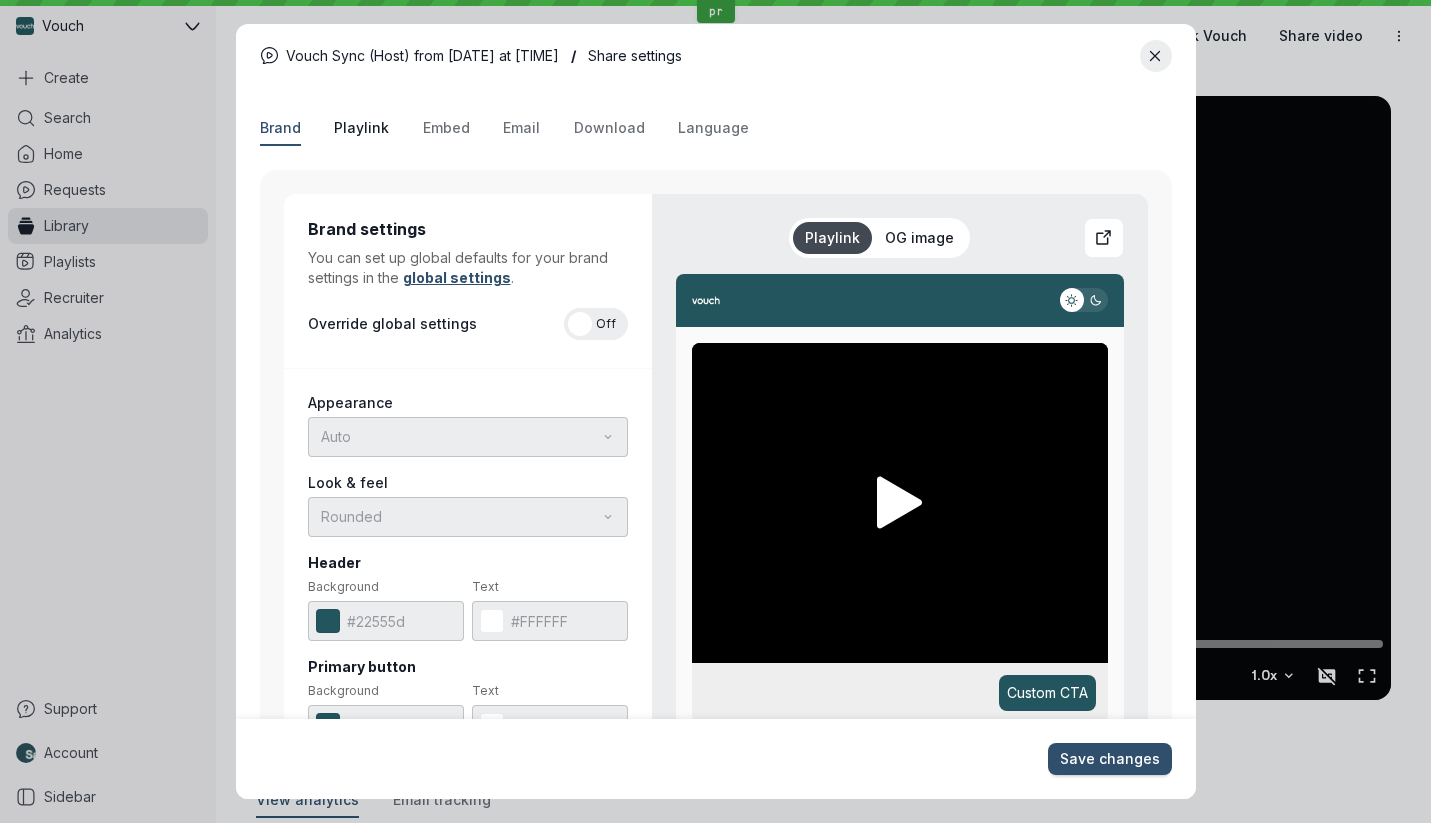 click on "Playlink" at bounding box center [361, 128] 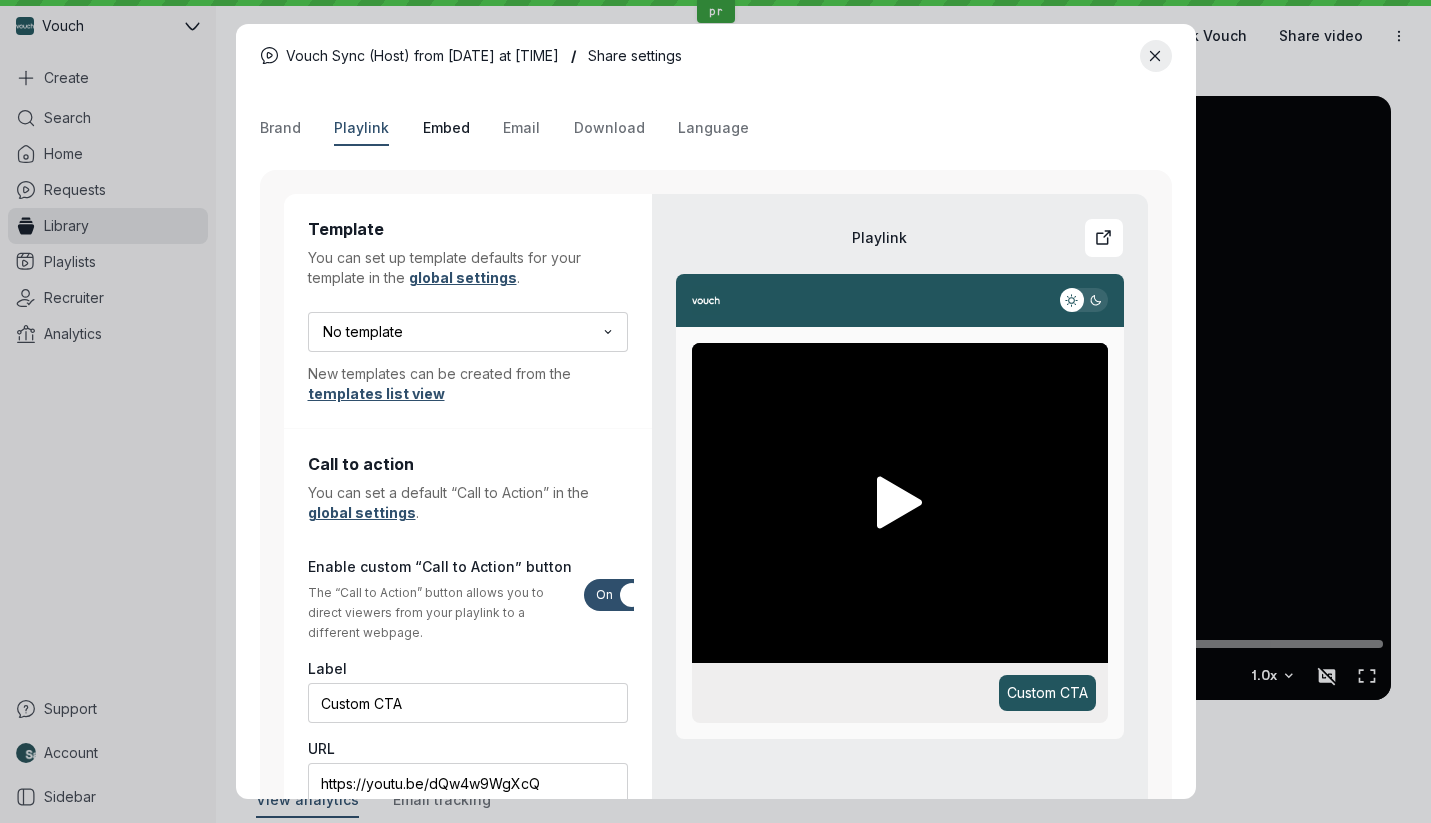 click on "Embed" at bounding box center [446, 128] 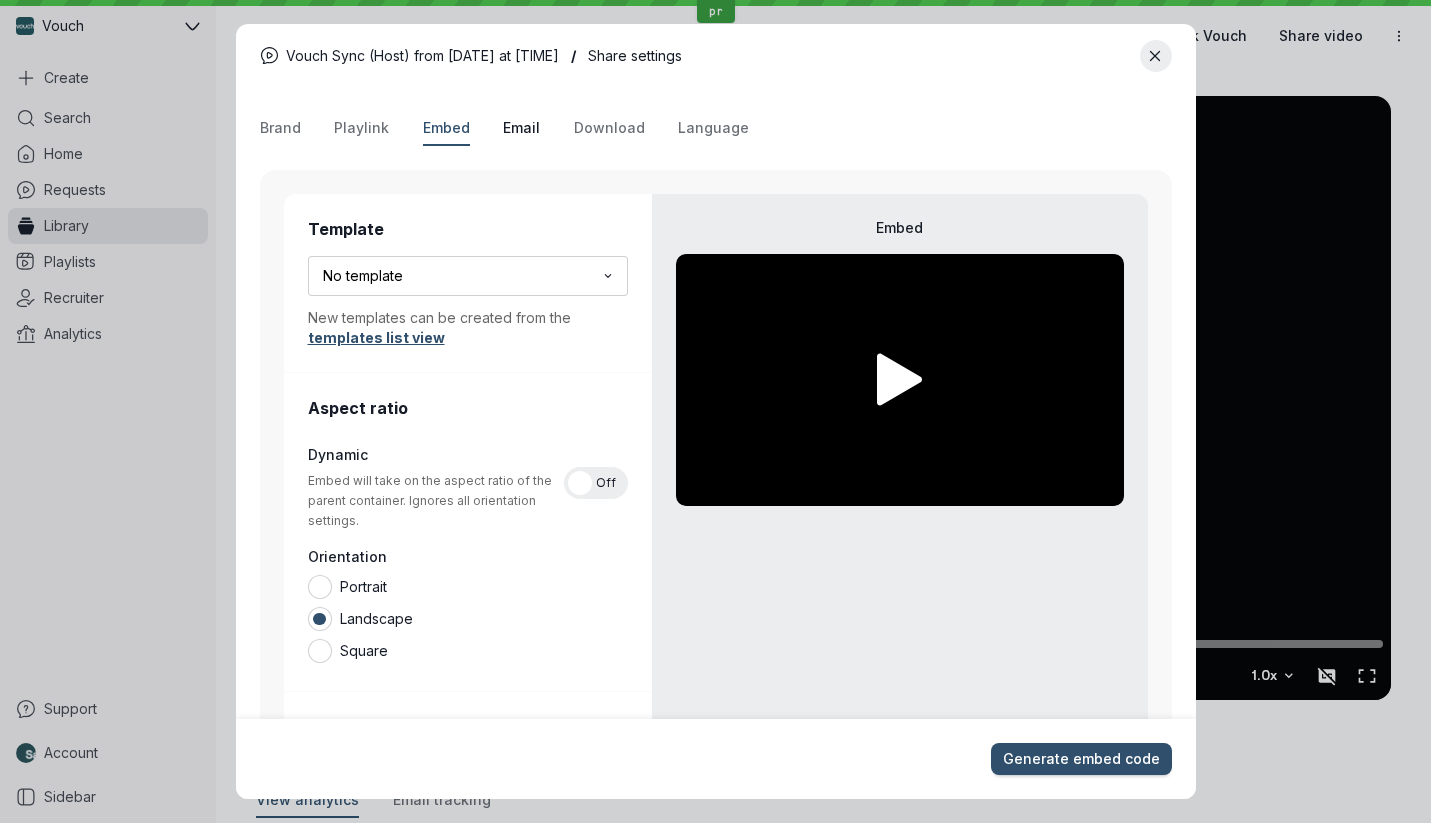 click on "Email" at bounding box center (521, 128) 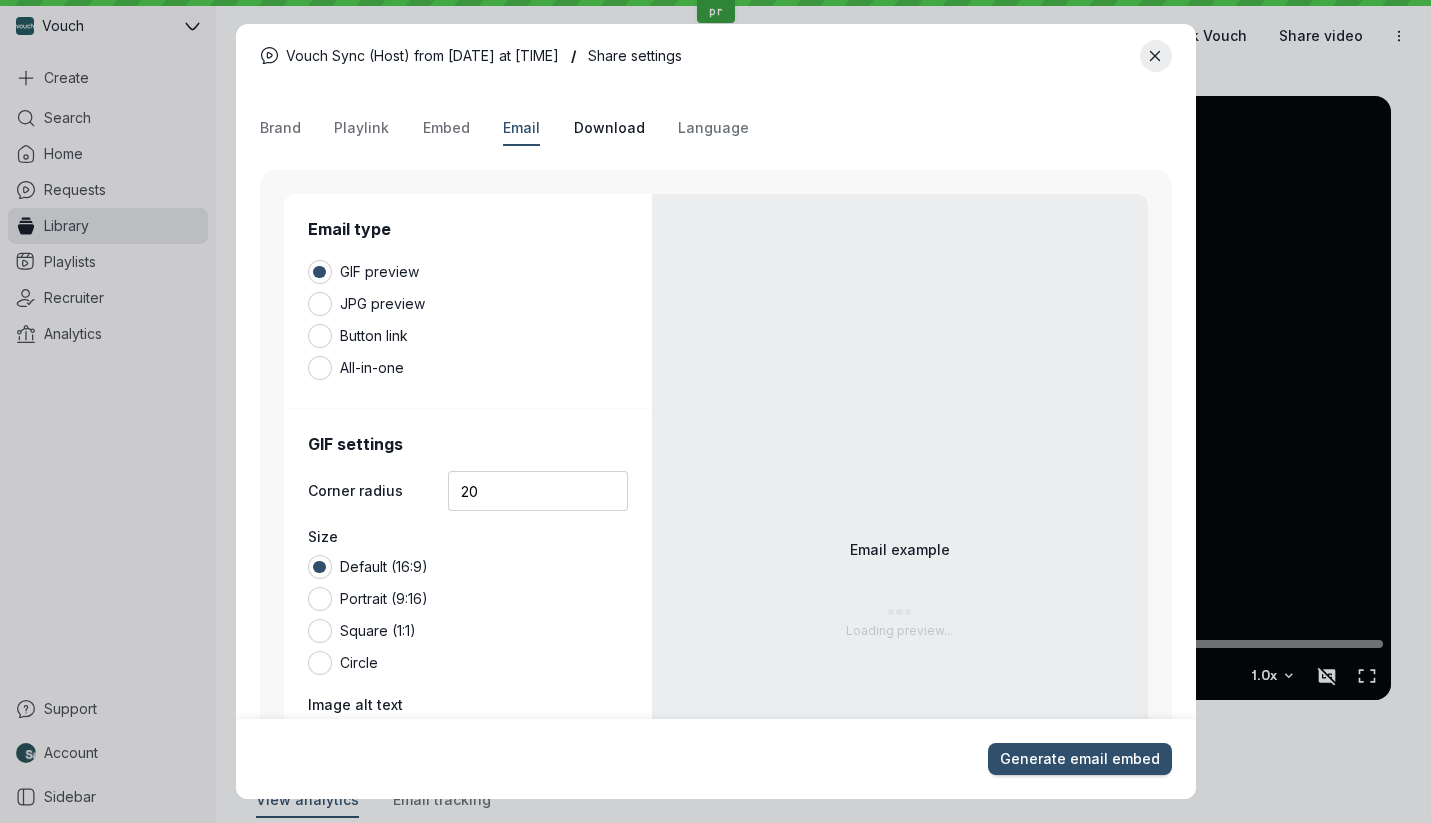 click on "Download" at bounding box center [609, 128] 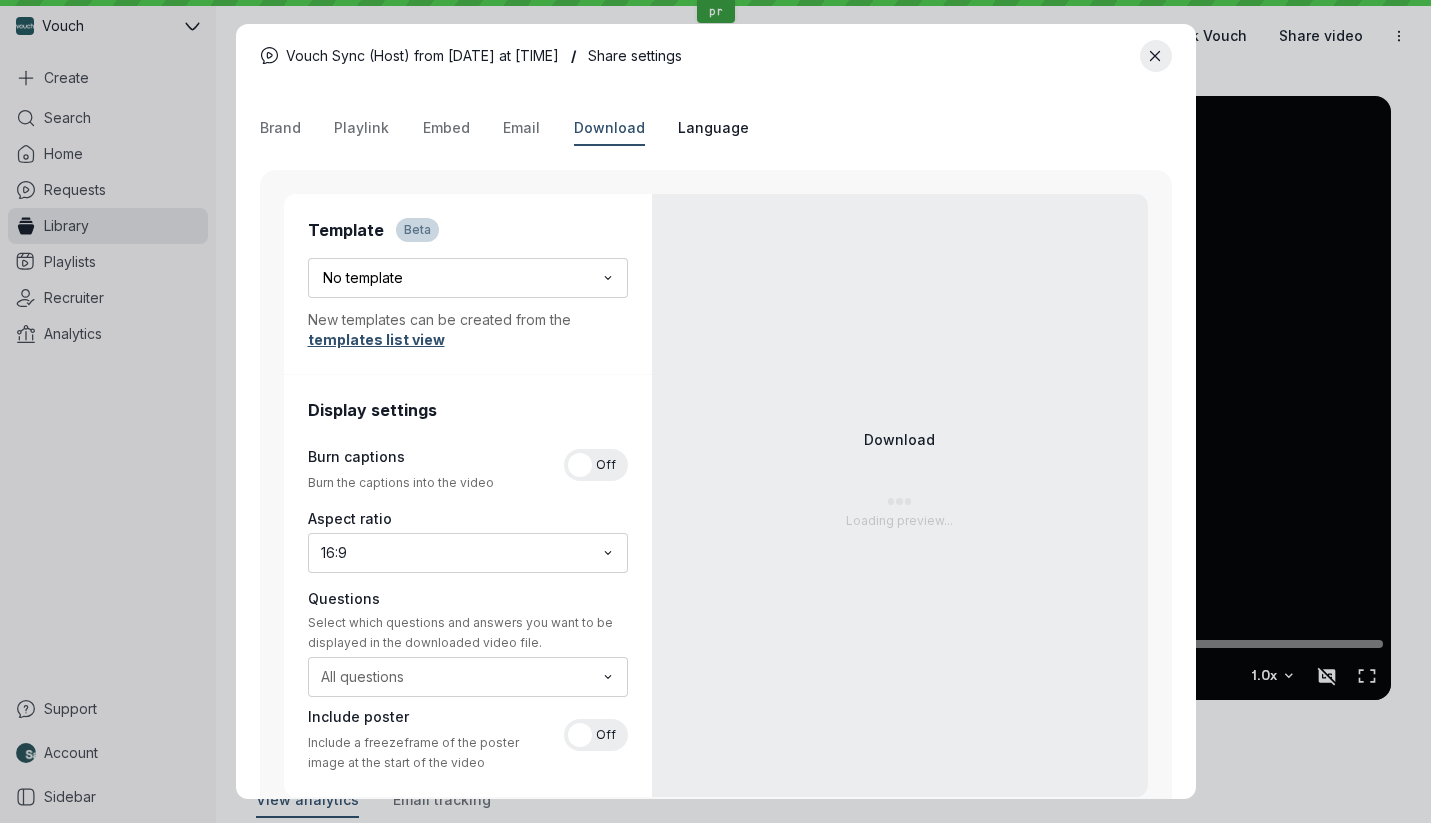 click on "Language" at bounding box center (713, 128) 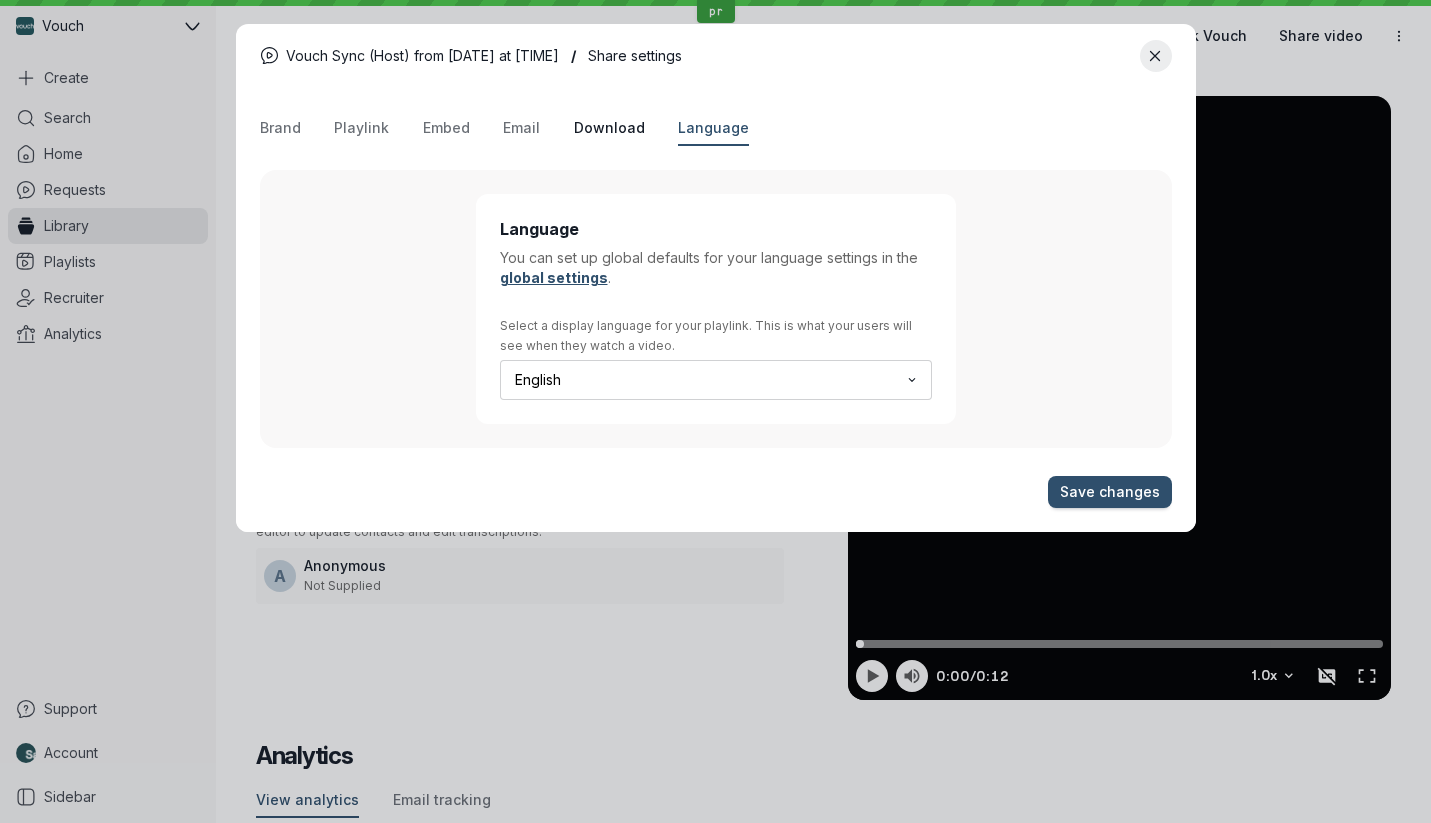 click on "Download" at bounding box center [609, 128] 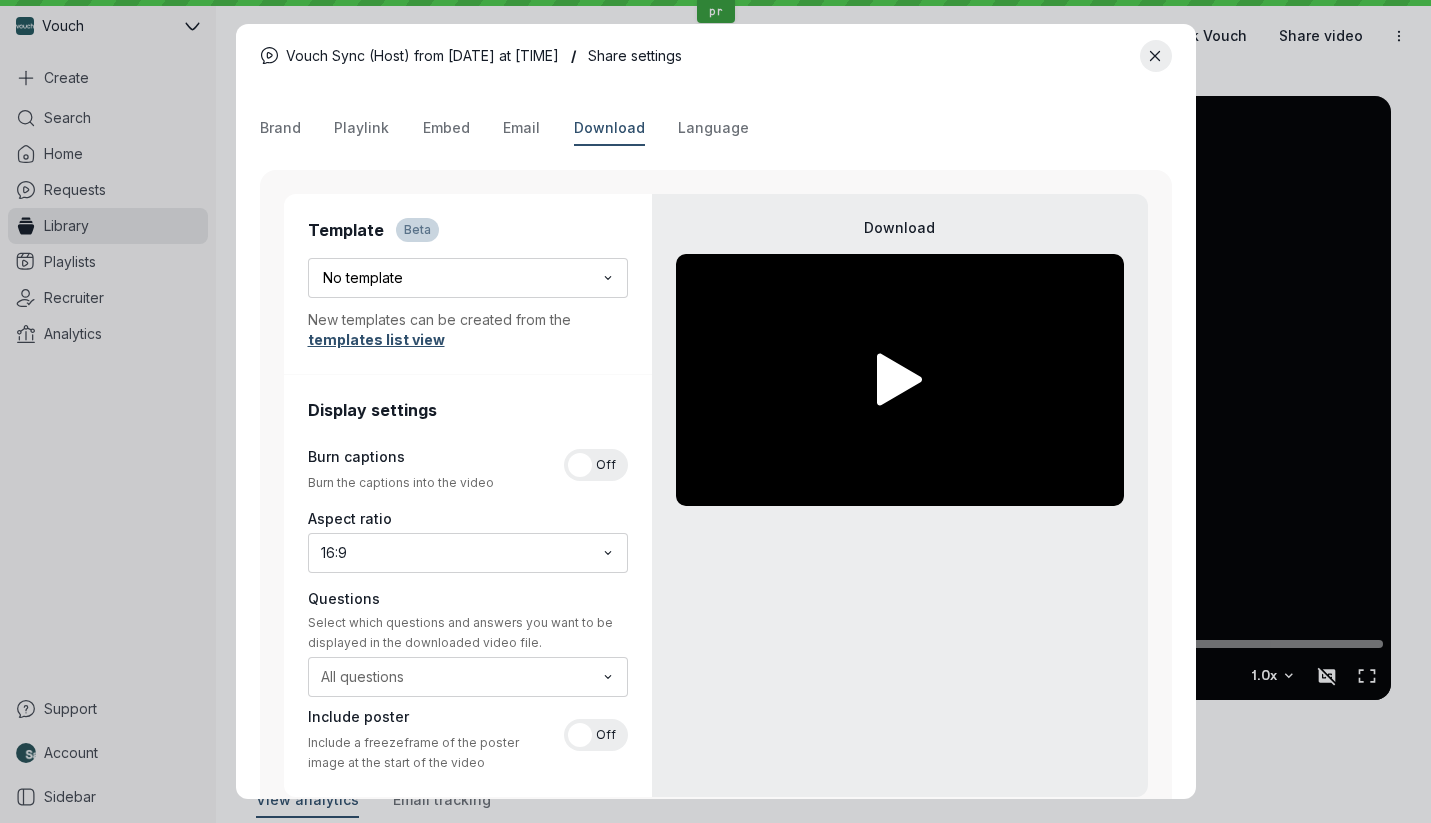 click on "Brand Playlink Embed Email Download Language" at bounding box center [716, 129] 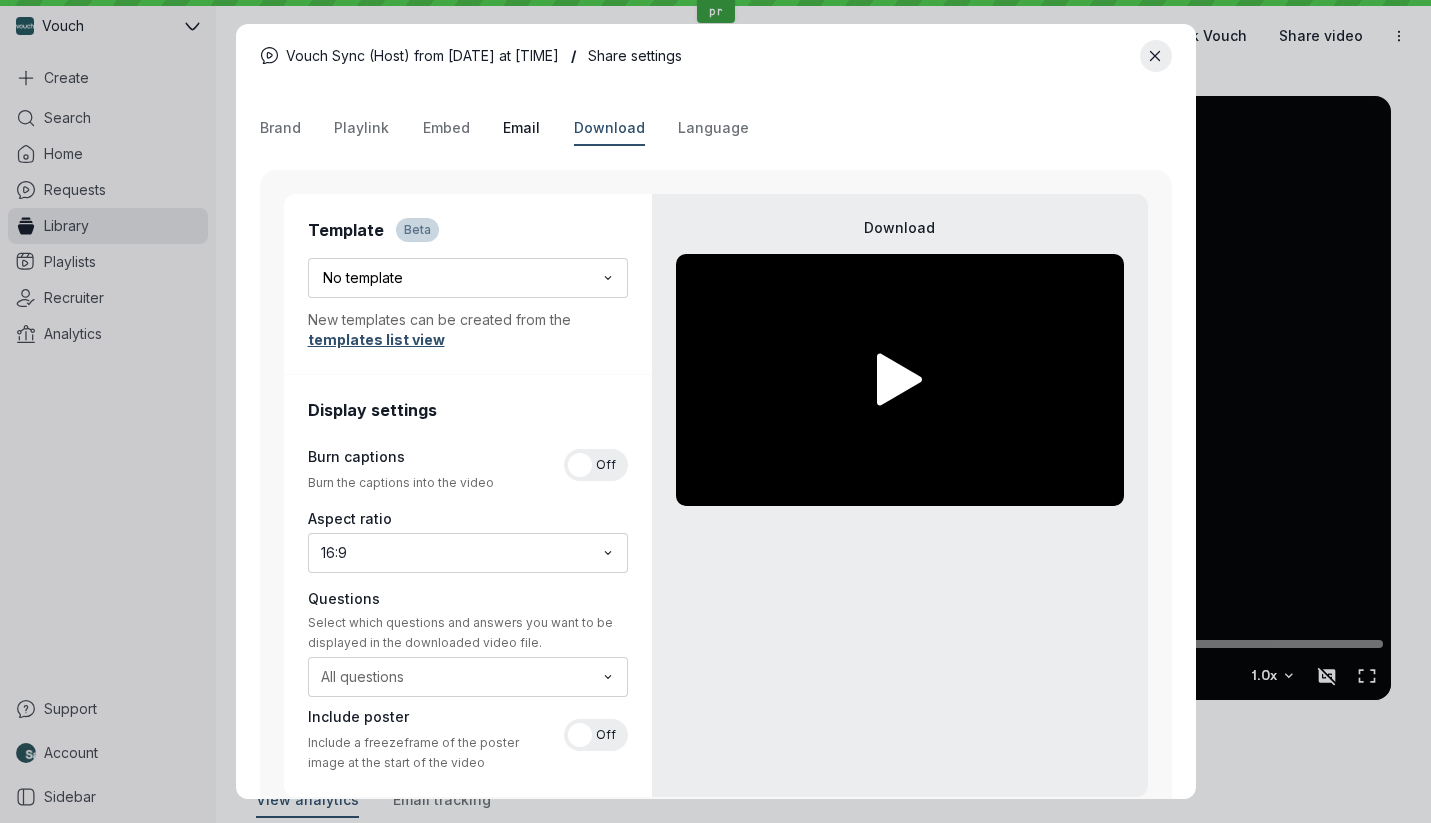 click on "Email" at bounding box center (521, 128) 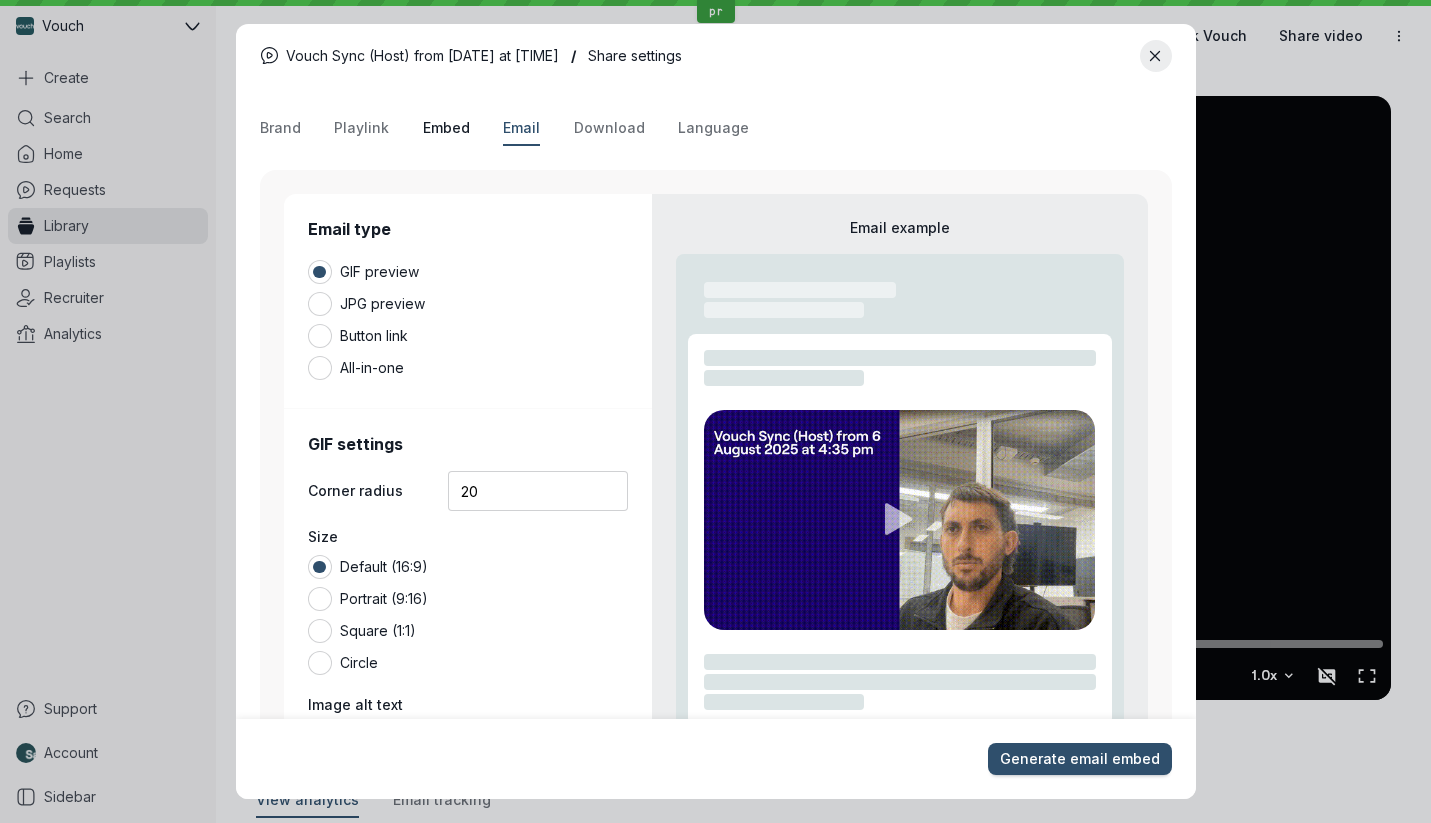 click on "Embed" at bounding box center (446, 128) 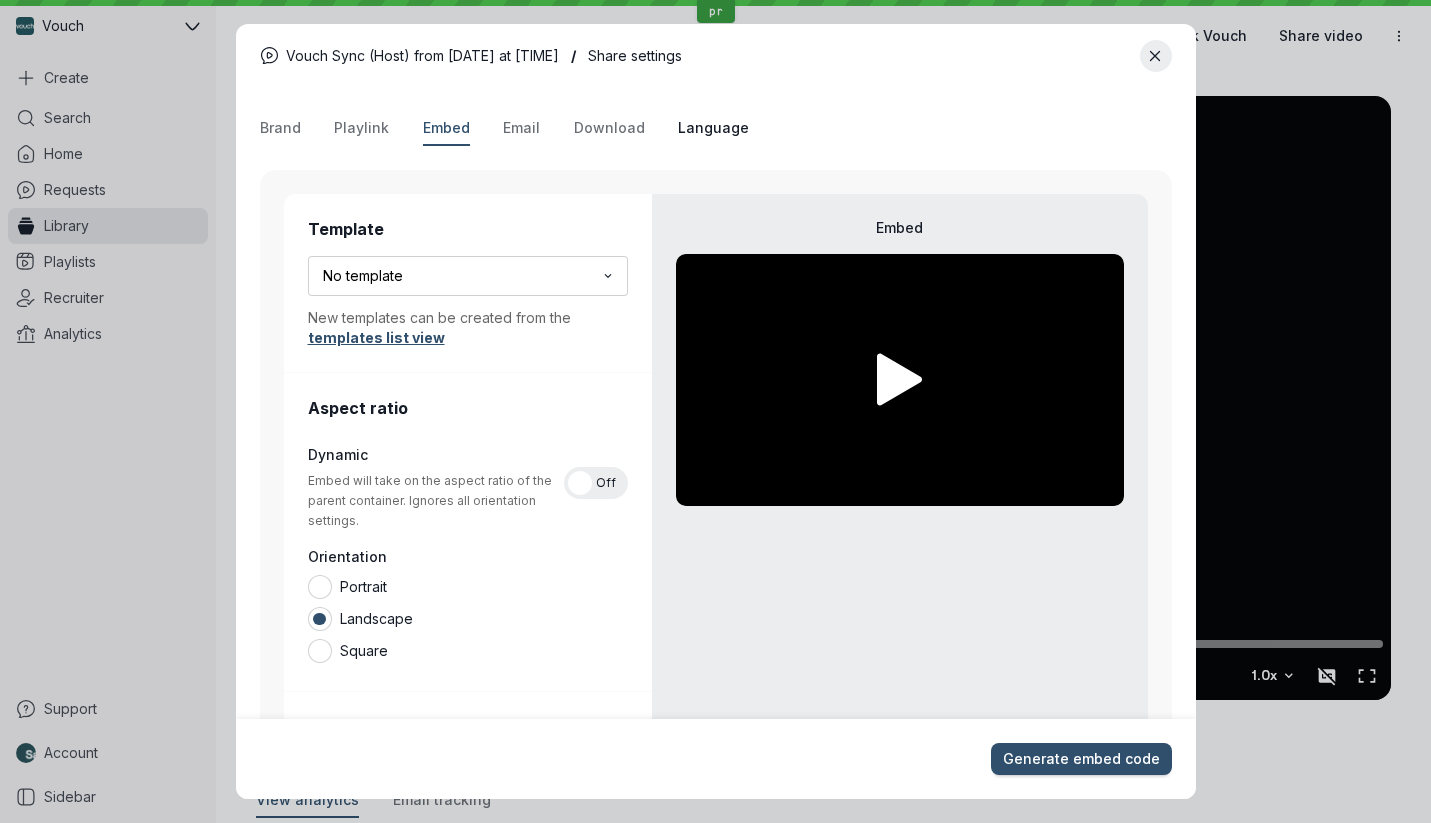 click on "Language" at bounding box center (713, 128) 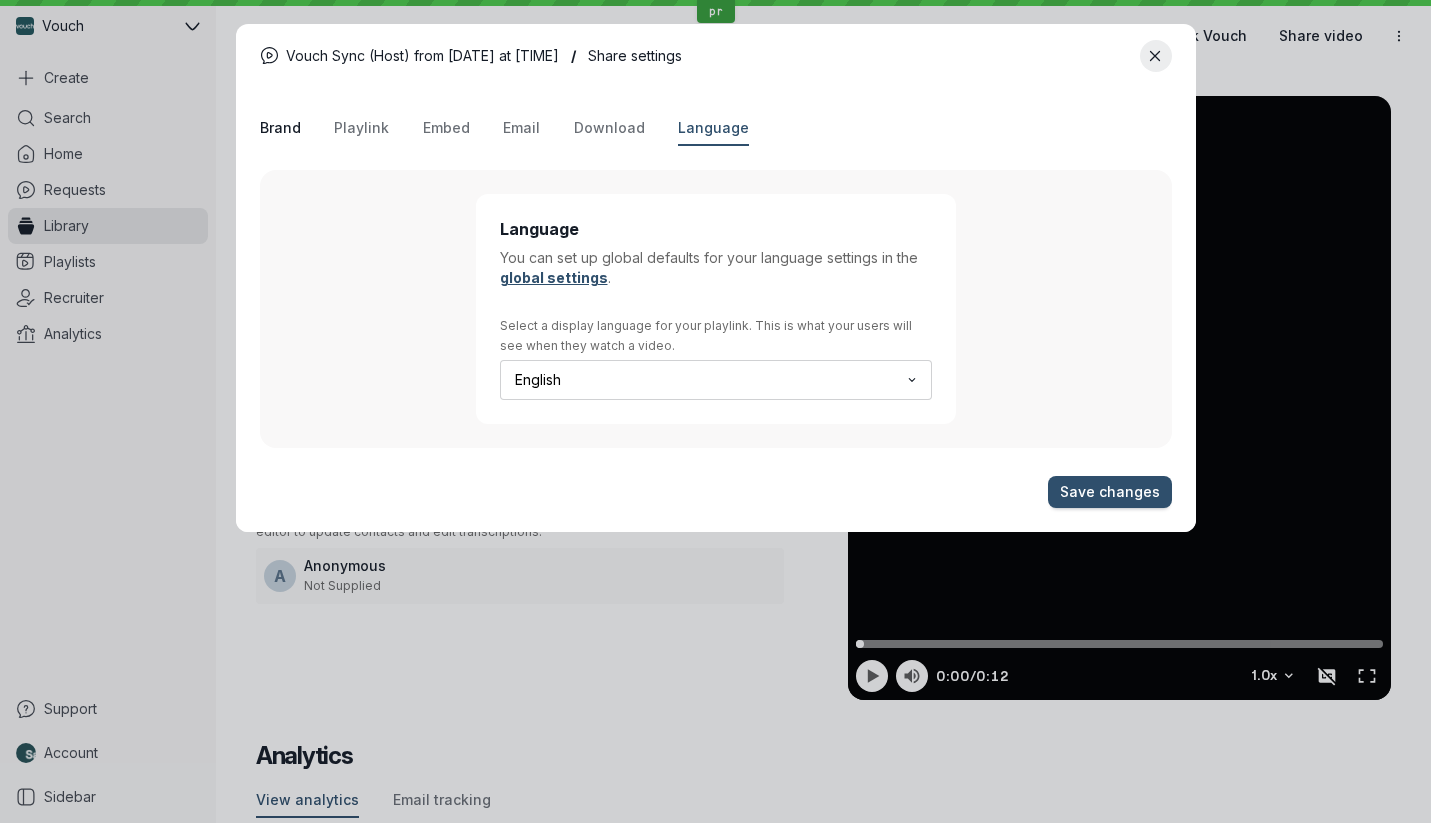 click on "Brand" at bounding box center (280, 128) 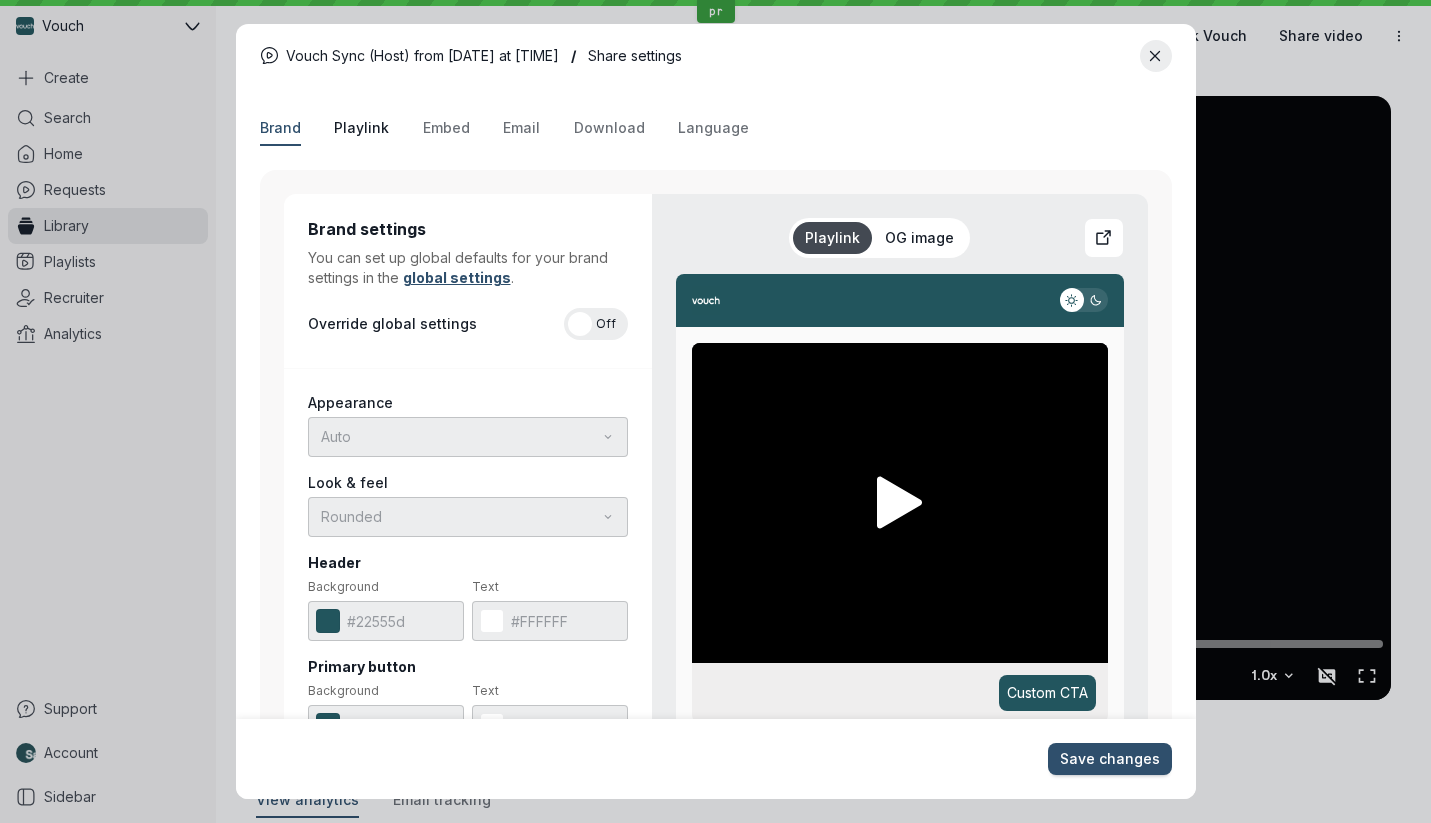 click on "Playlink" at bounding box center (361, 128) 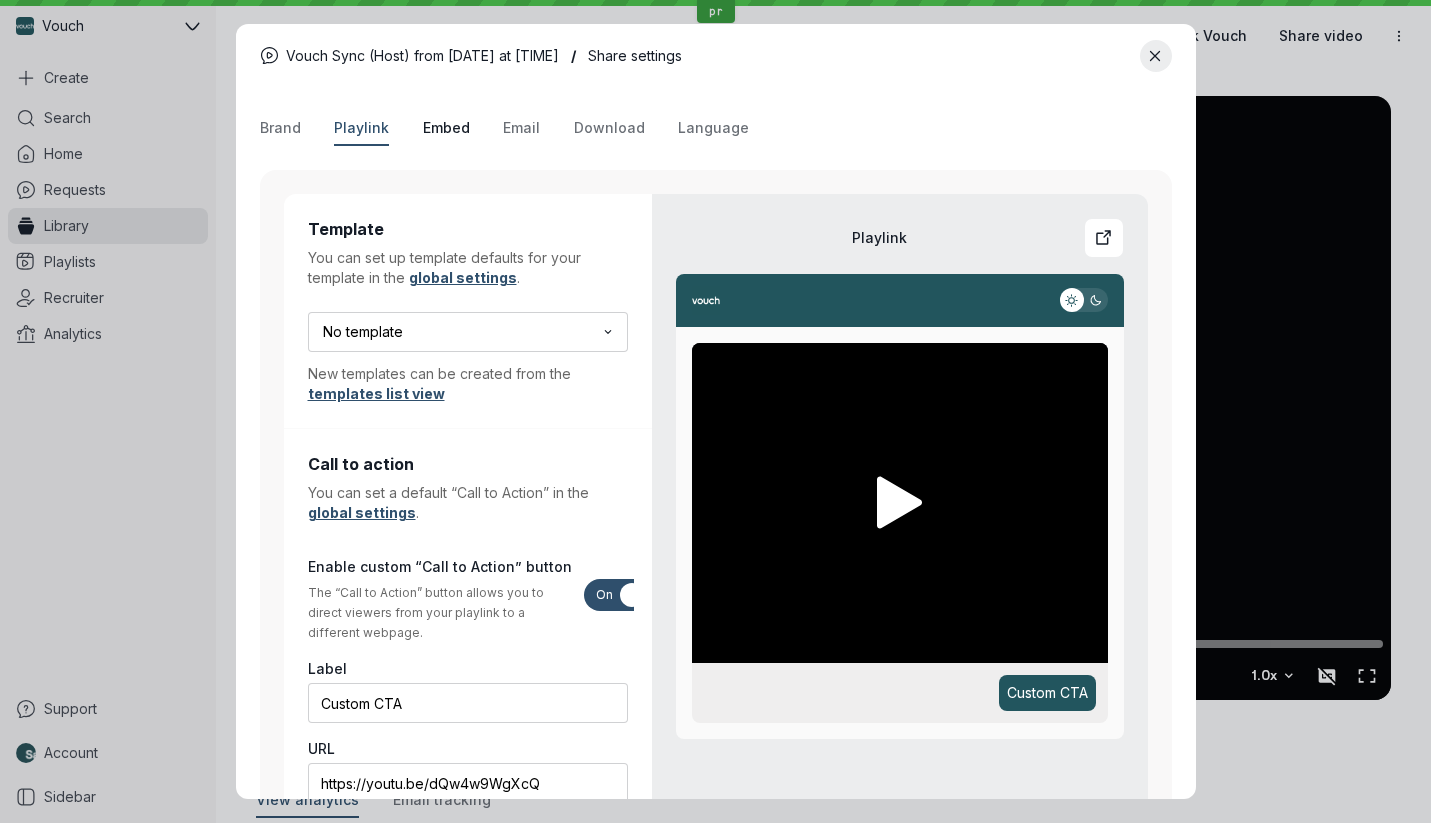 click on "Embed" at bounding box center [446, 128] 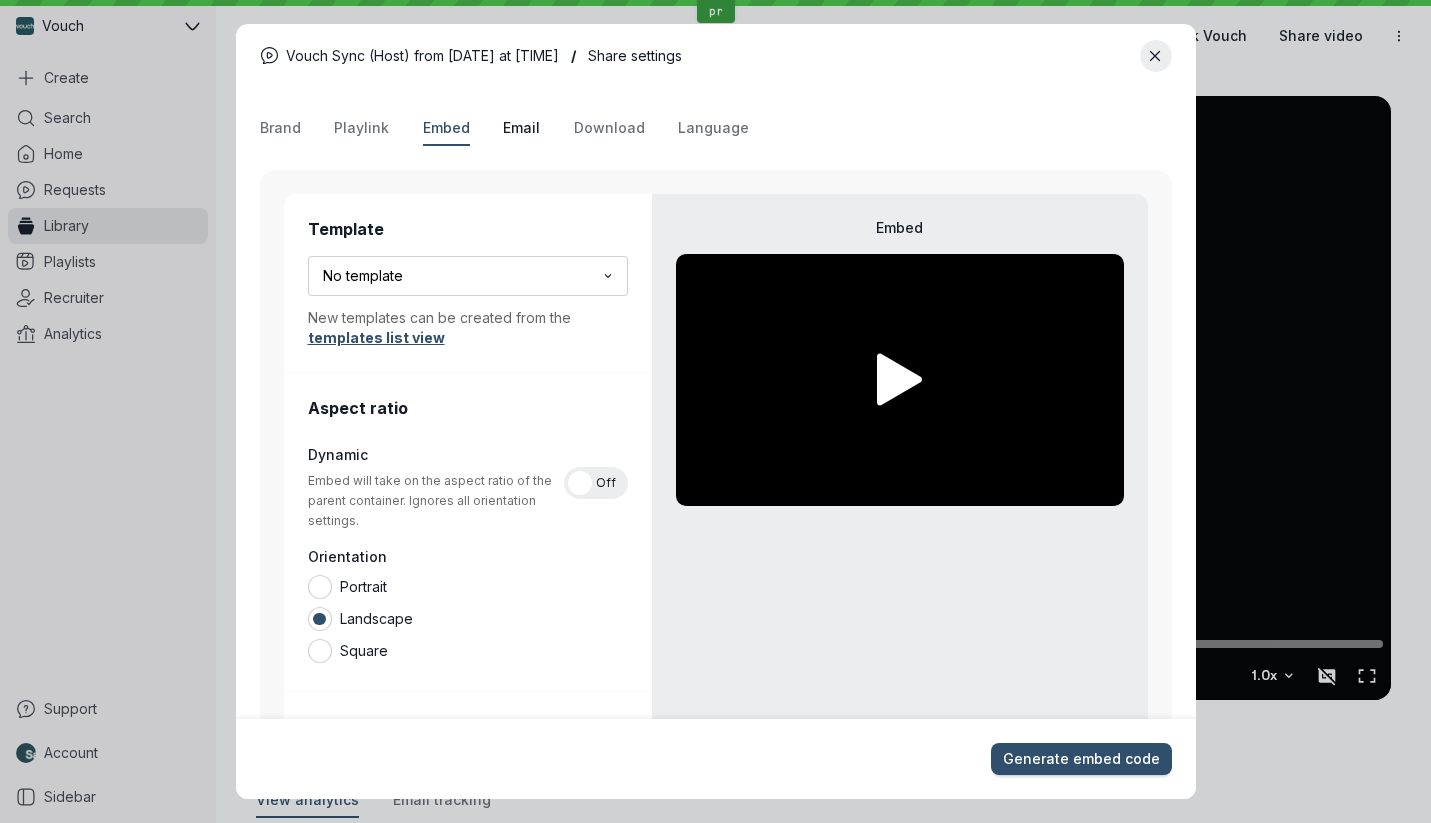 click on "Email" at bounding box center [521, 128] 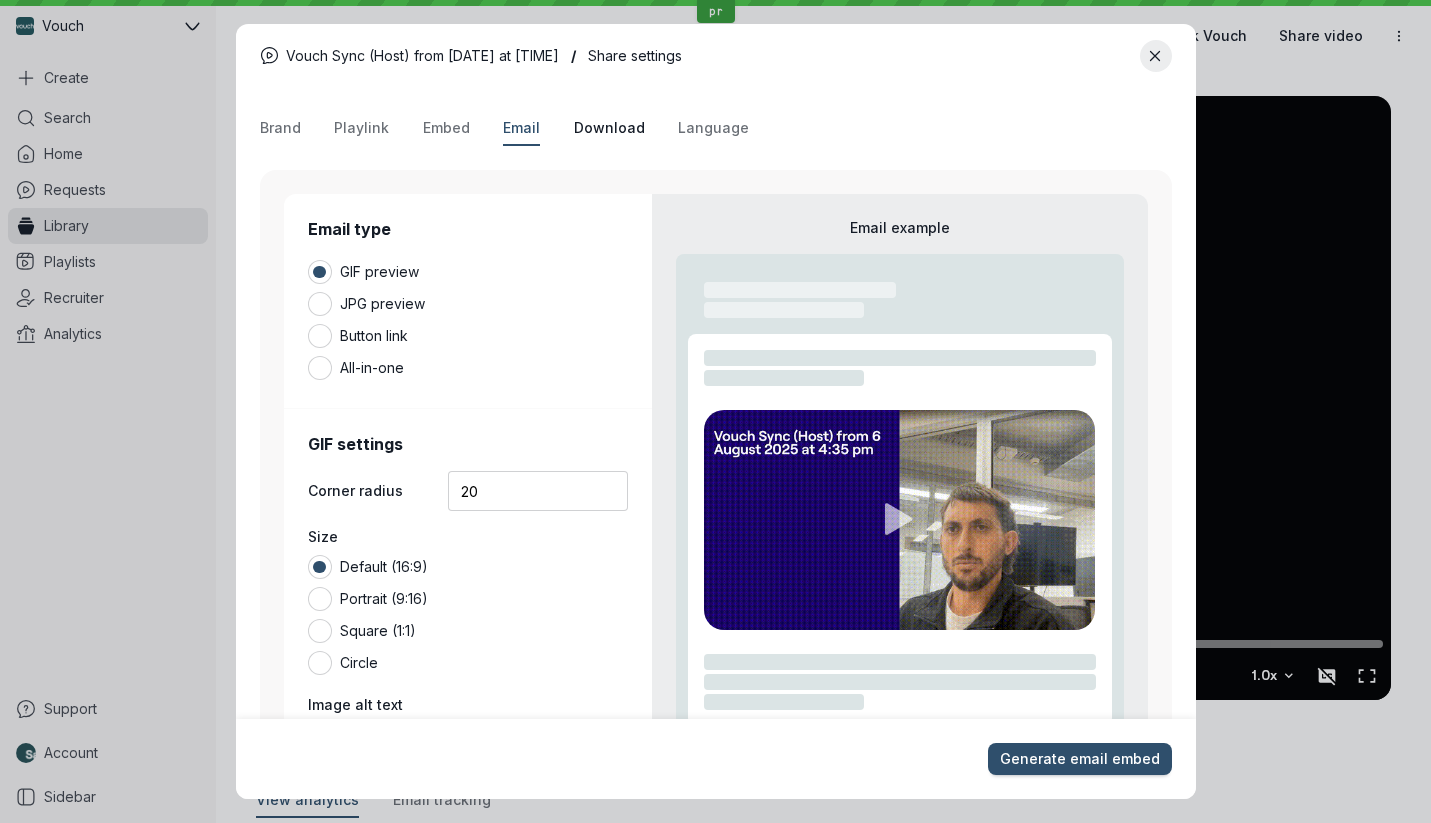 click on "Download" at bounding box center [609, 128] 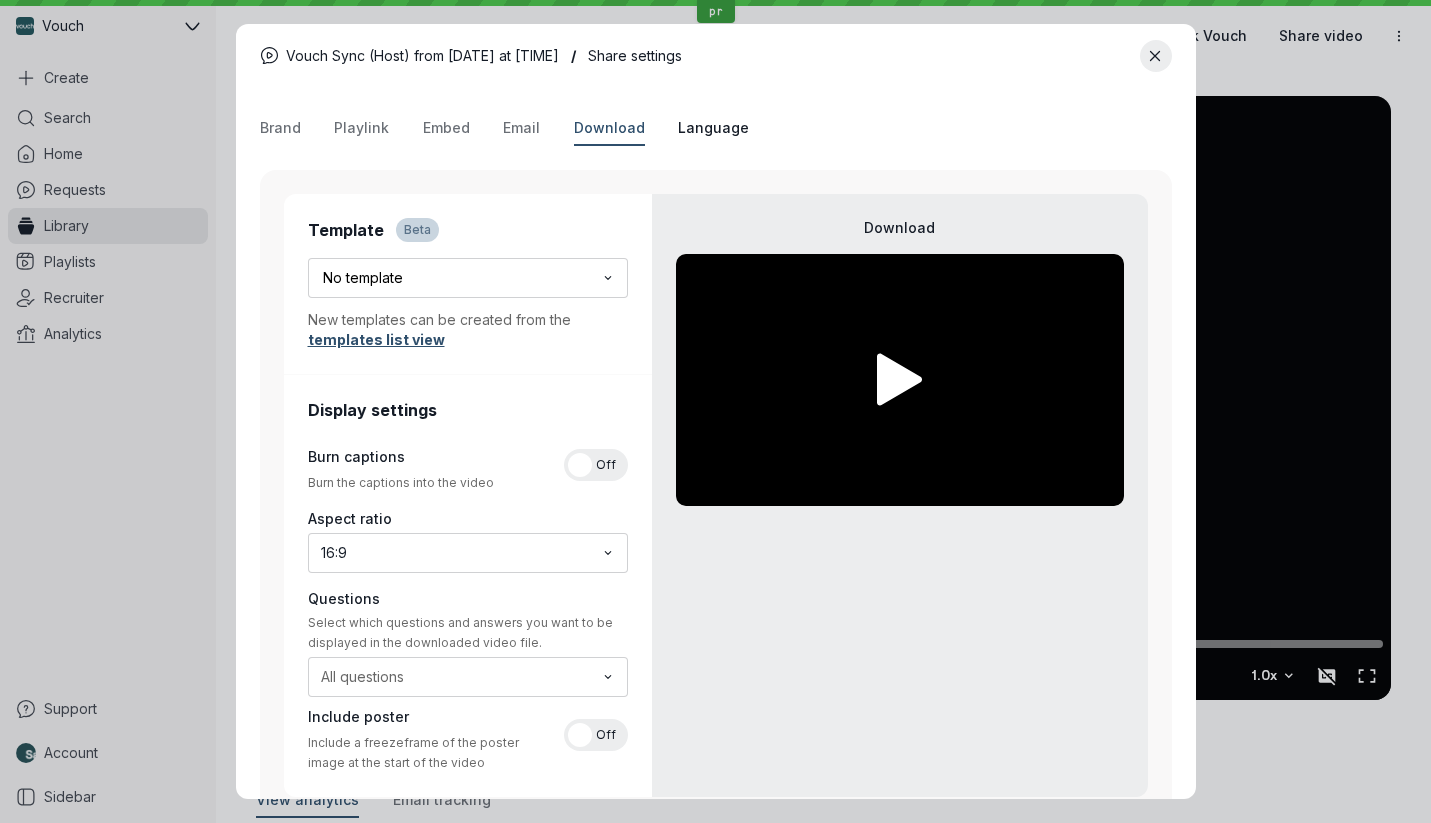 click on "Language" at bounding box center [713, 129] 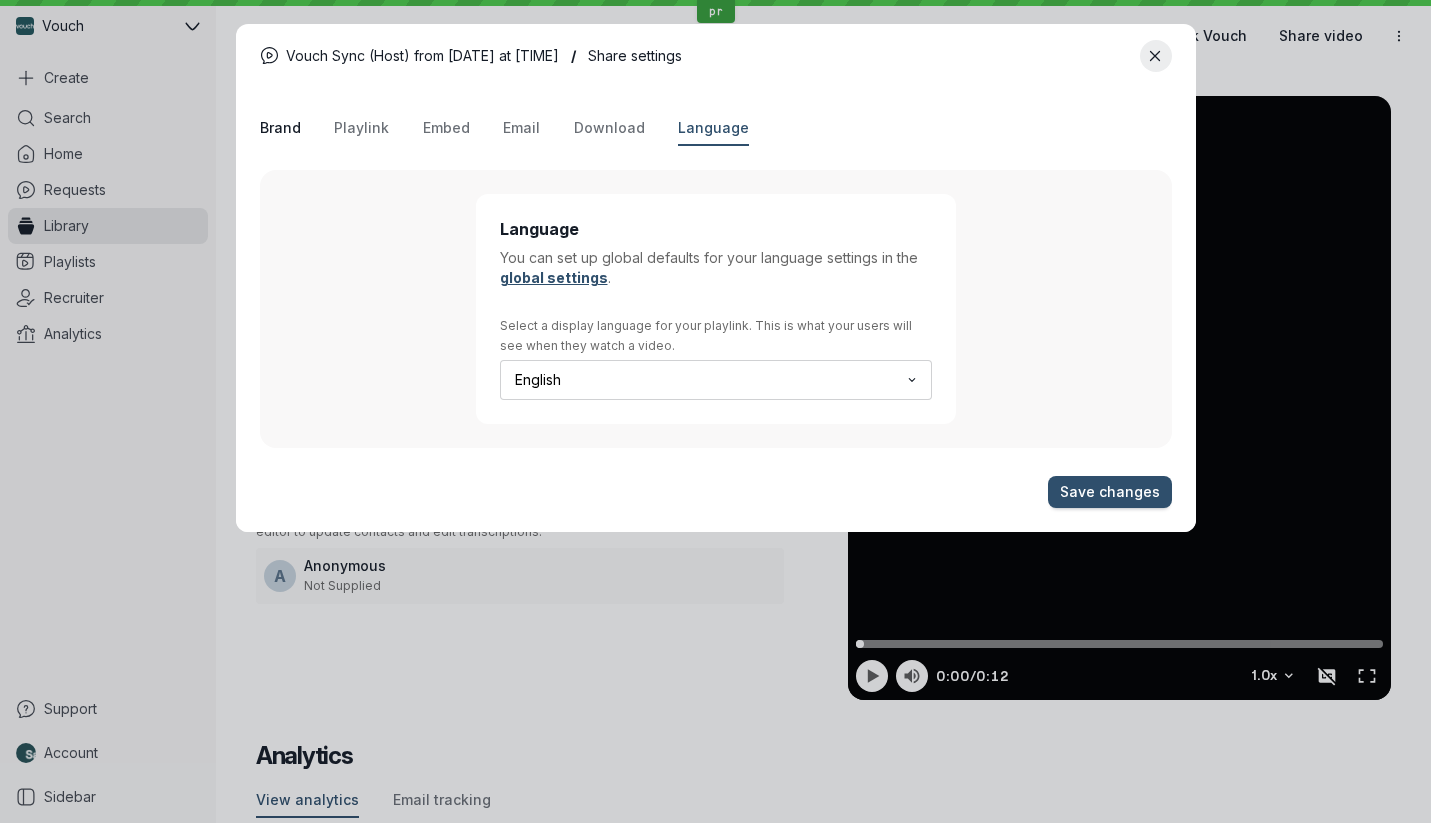 click on "Brand" at bounding box center [280, 128] 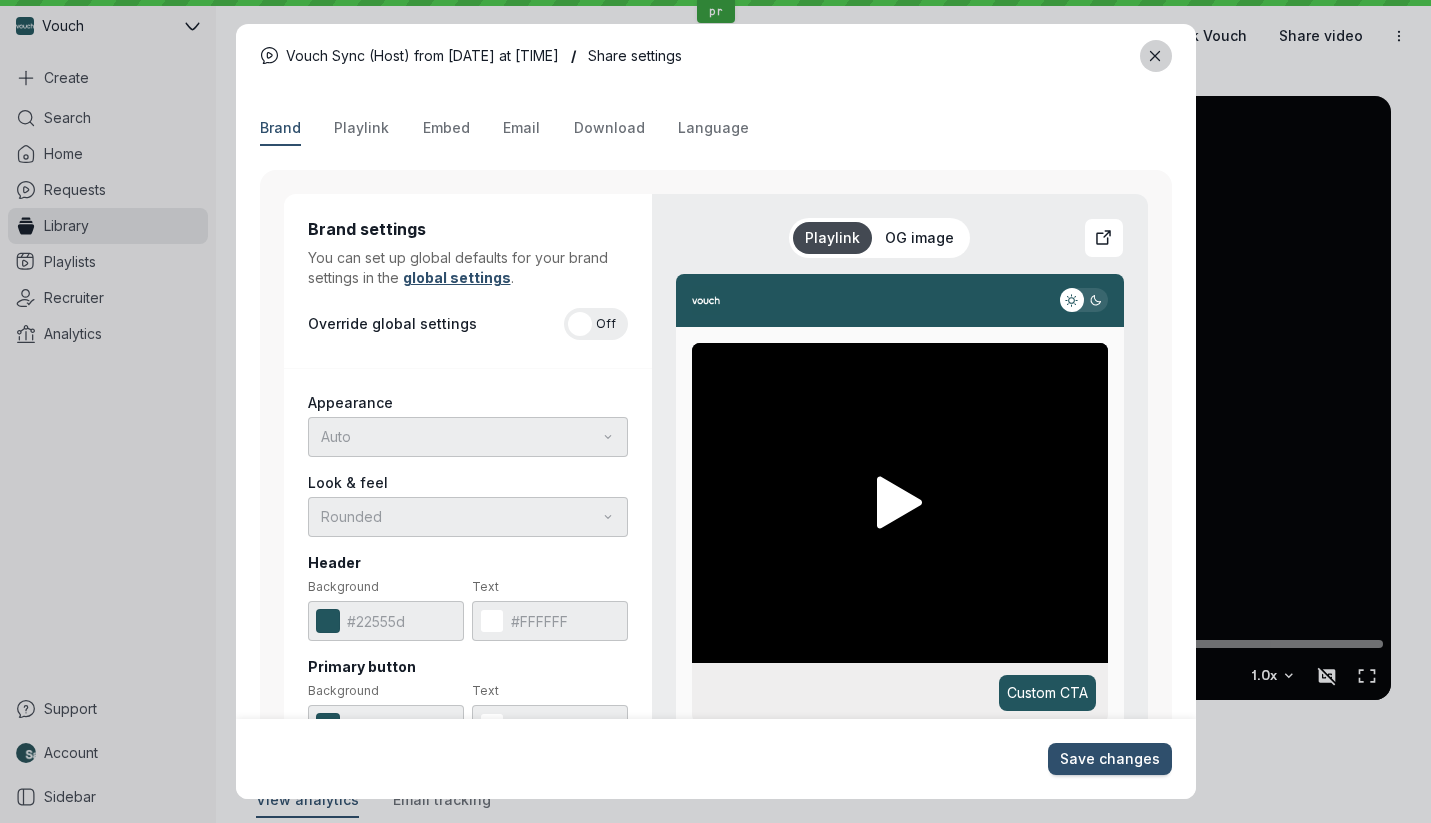 click 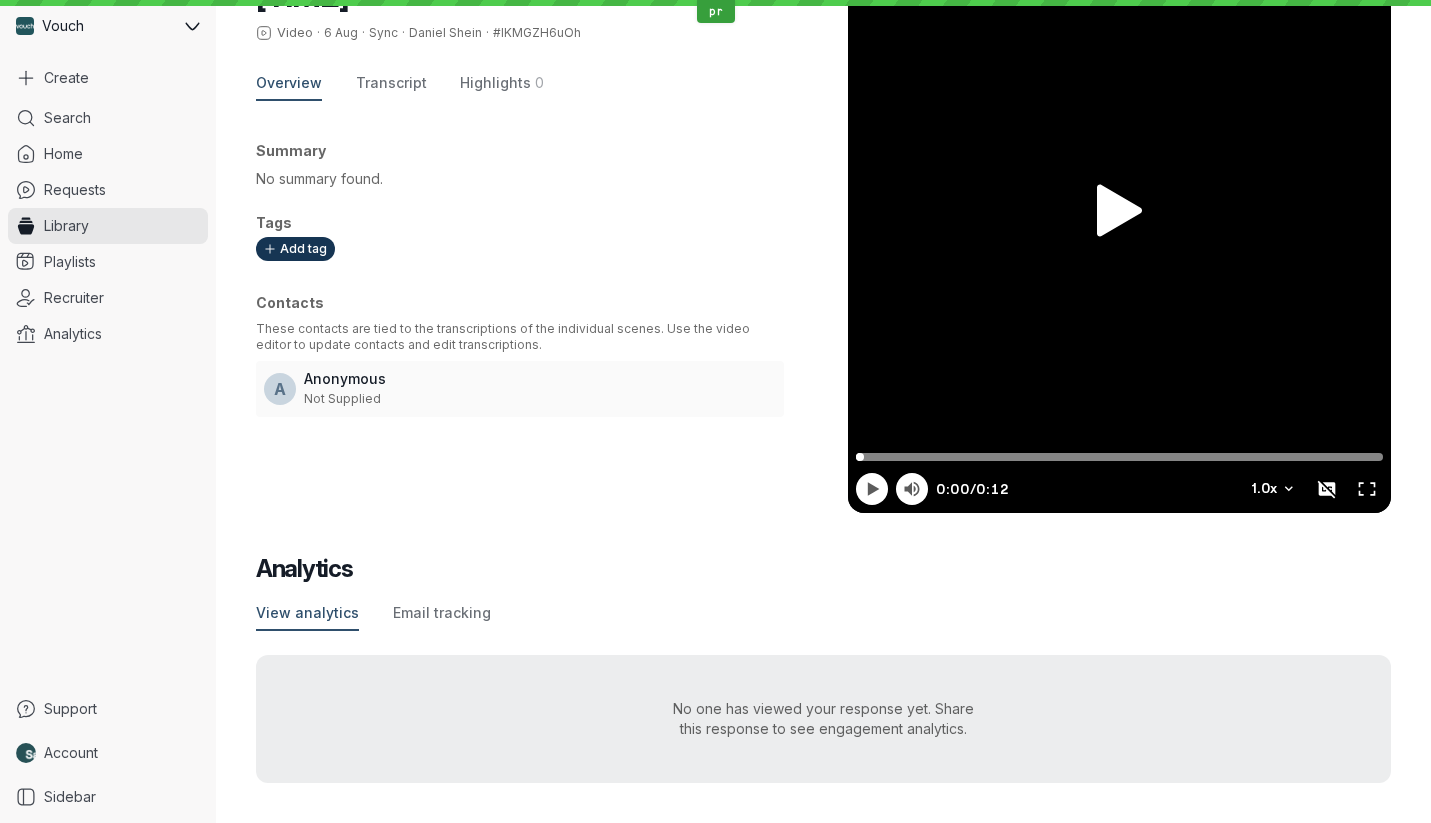scroll, scrollTop: 0, scrollLeft: 0, axis: both 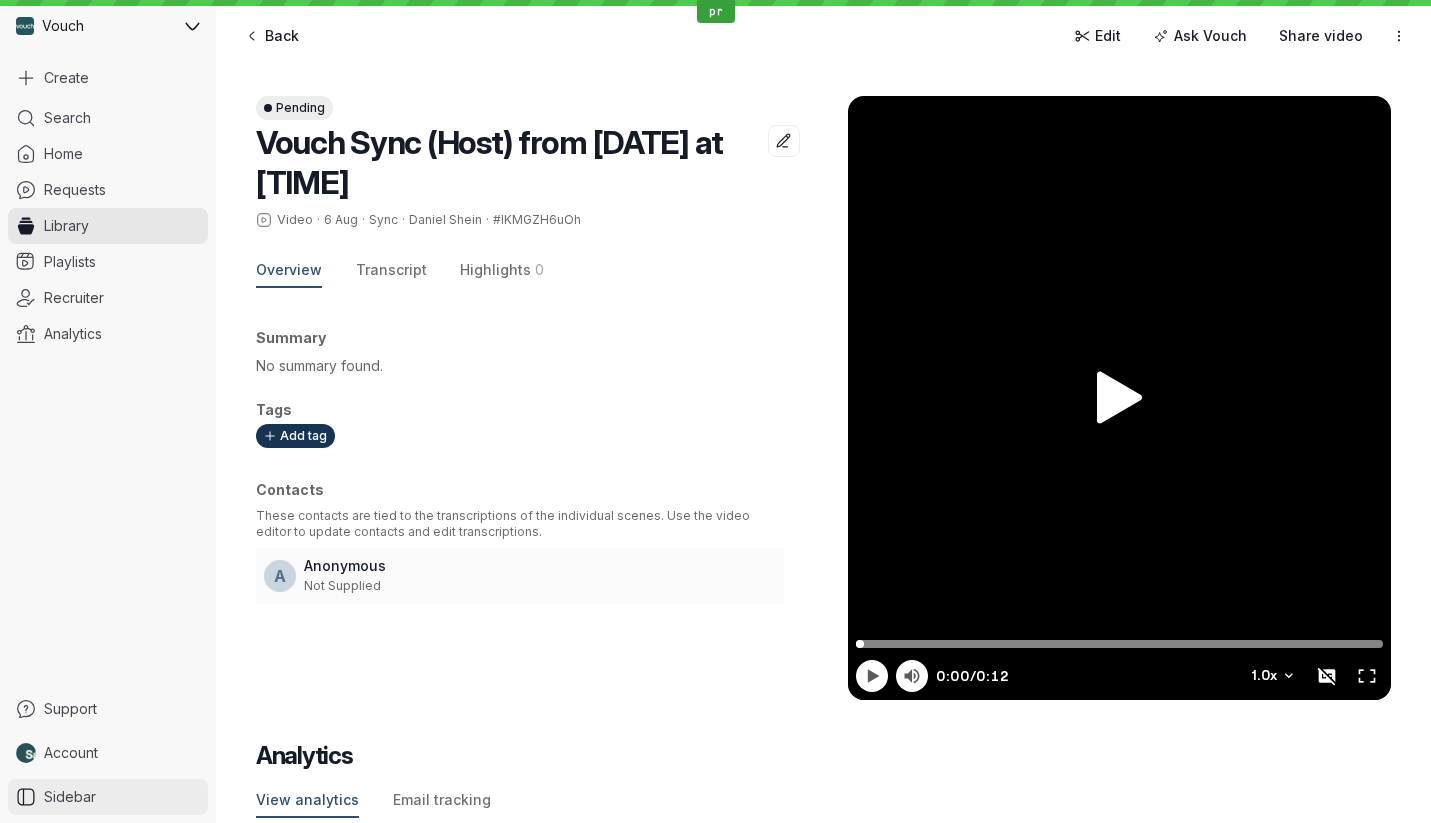 click on "Sidebar" at bounding box center [70, 797] 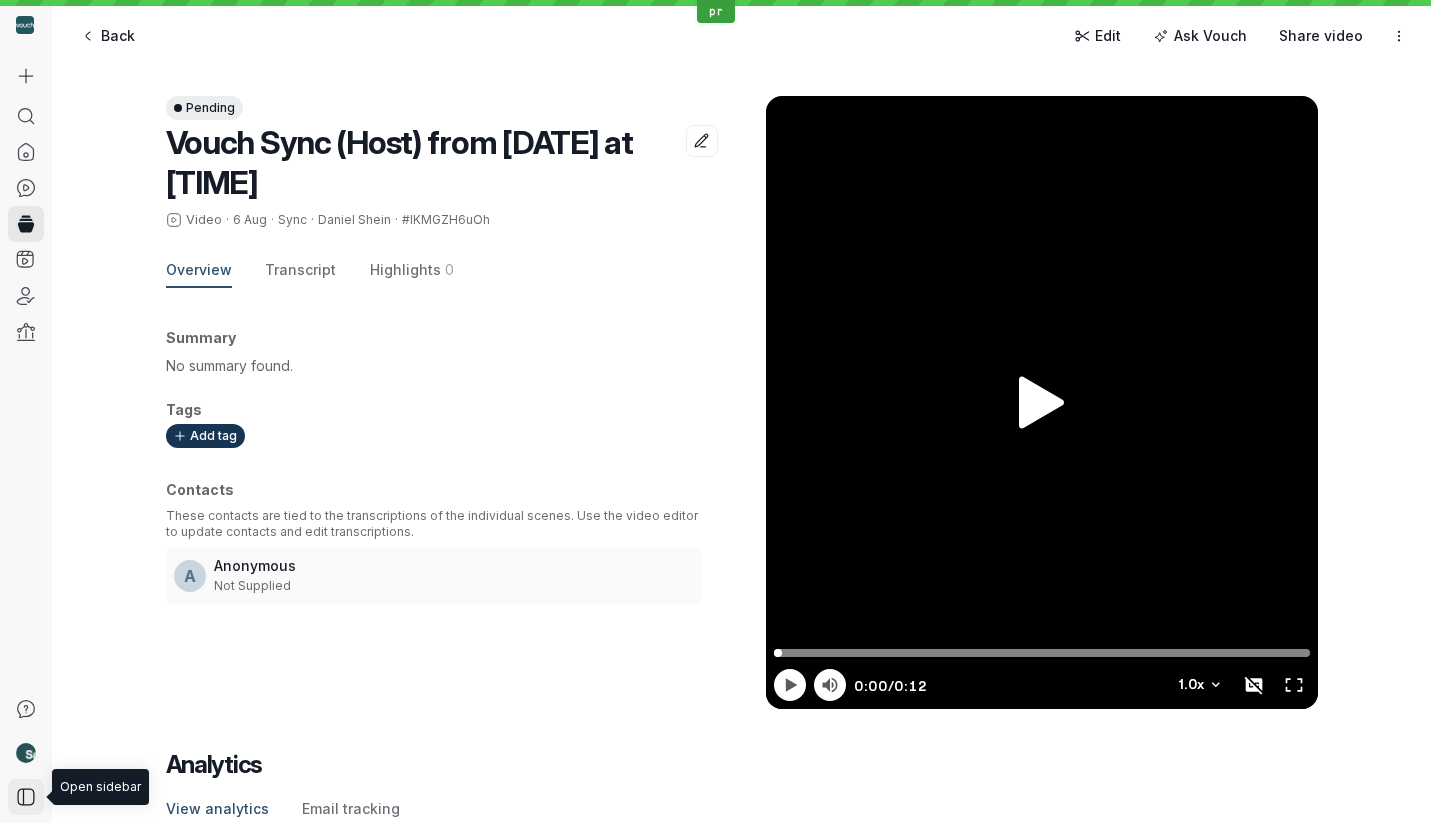 click 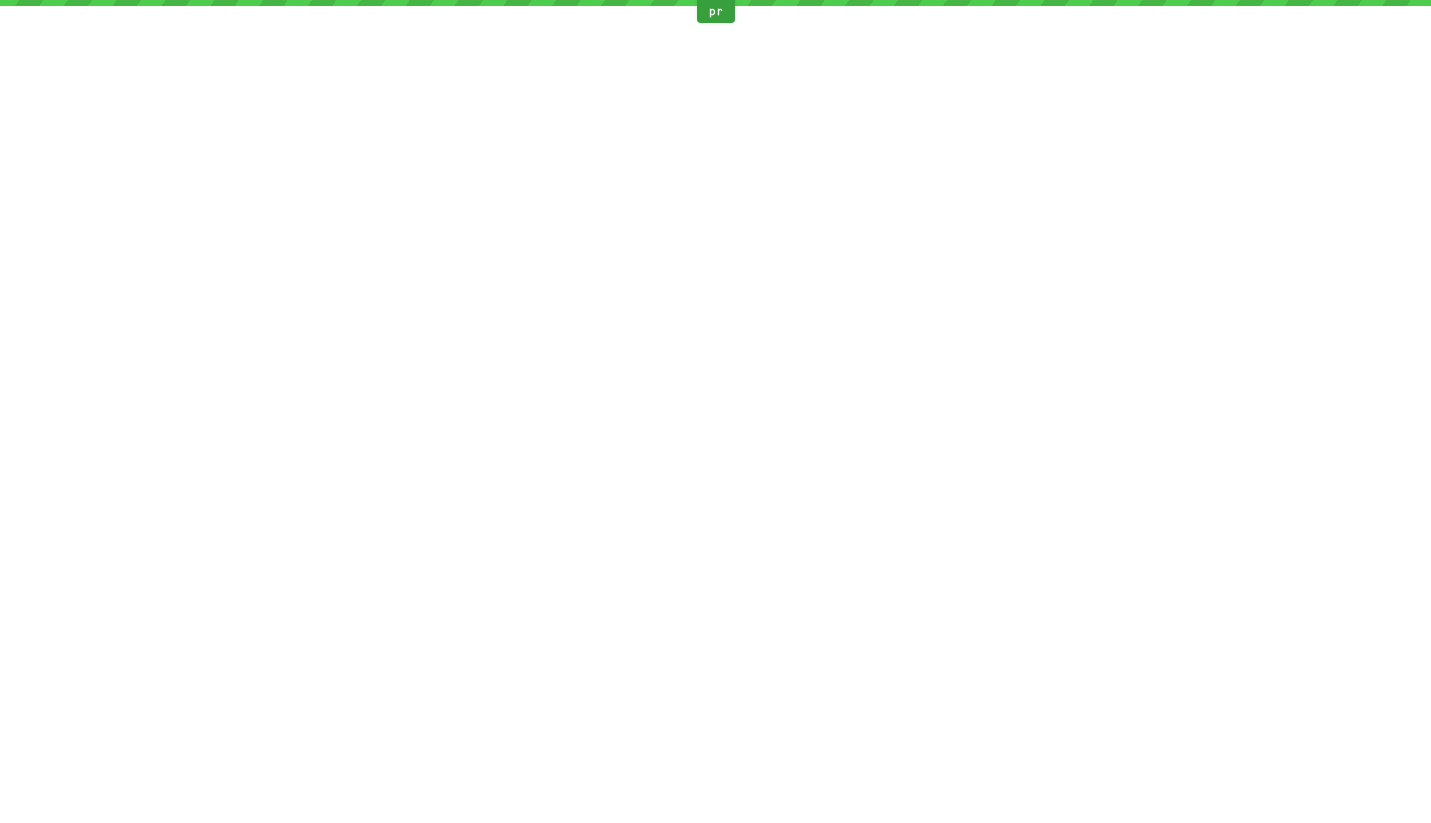 scroll, scrollTop: 0, scrollLeft: 0, axis: both 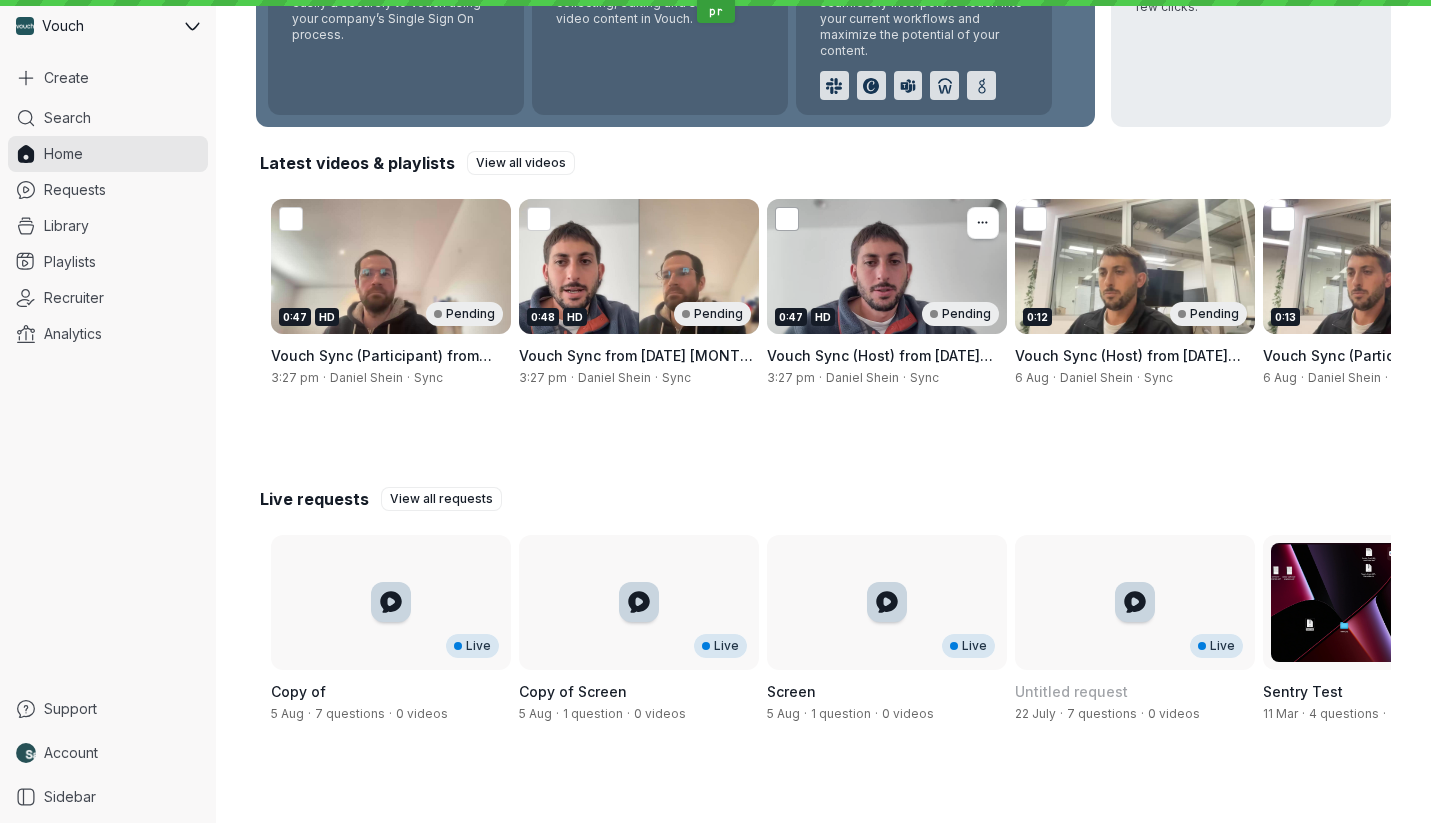 click 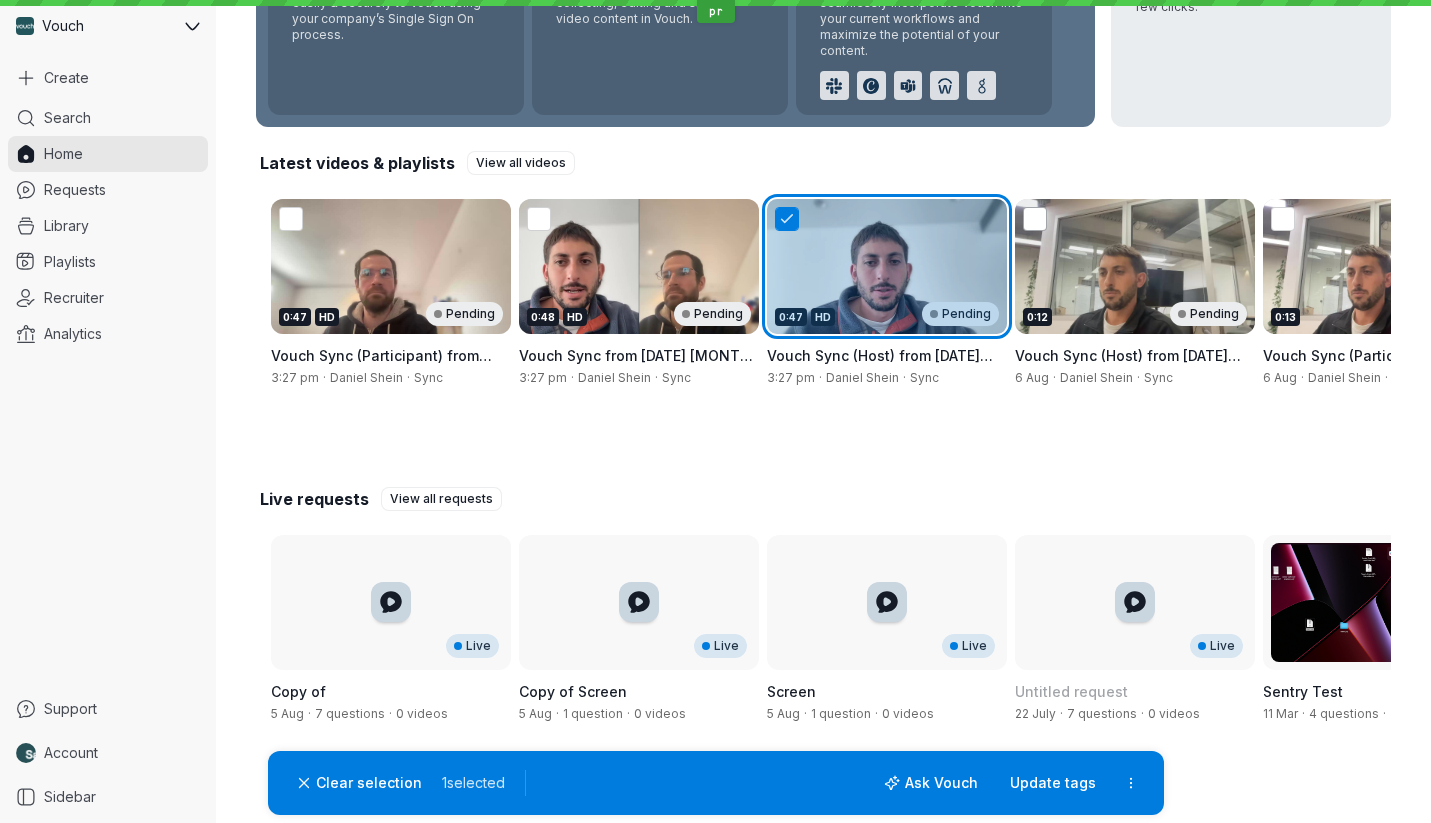 click 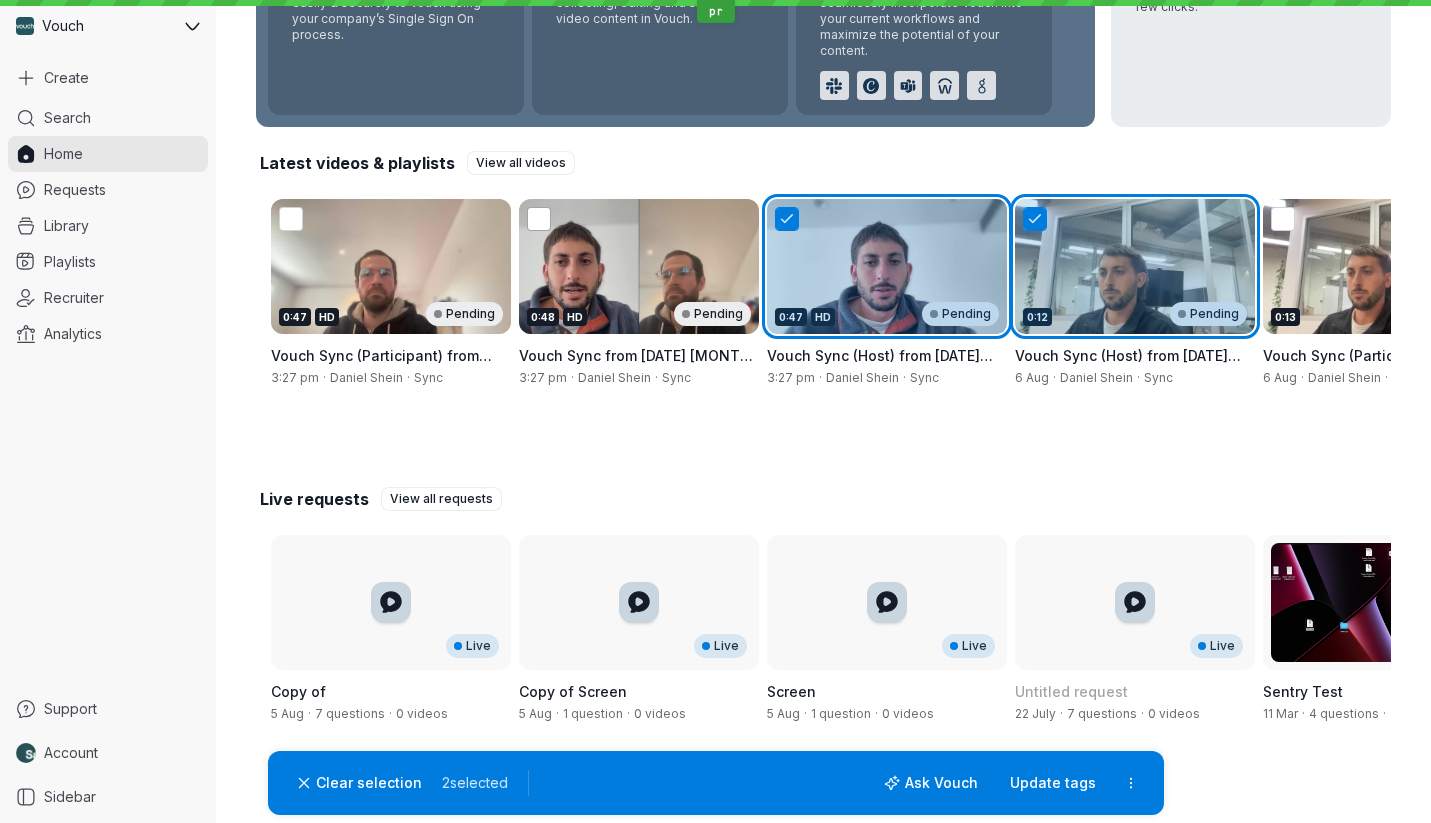 click 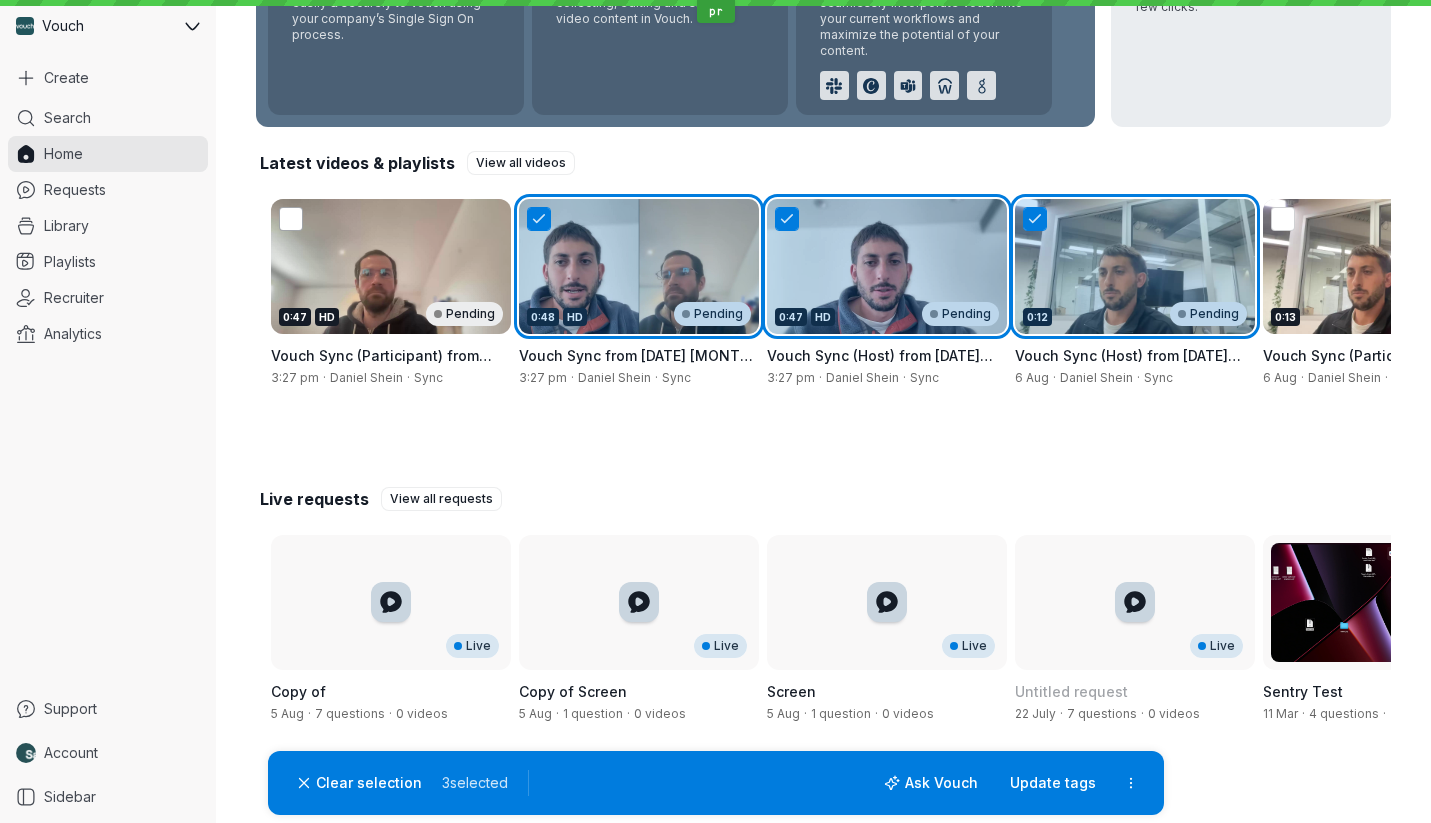 click at bounding box center [291, 219] 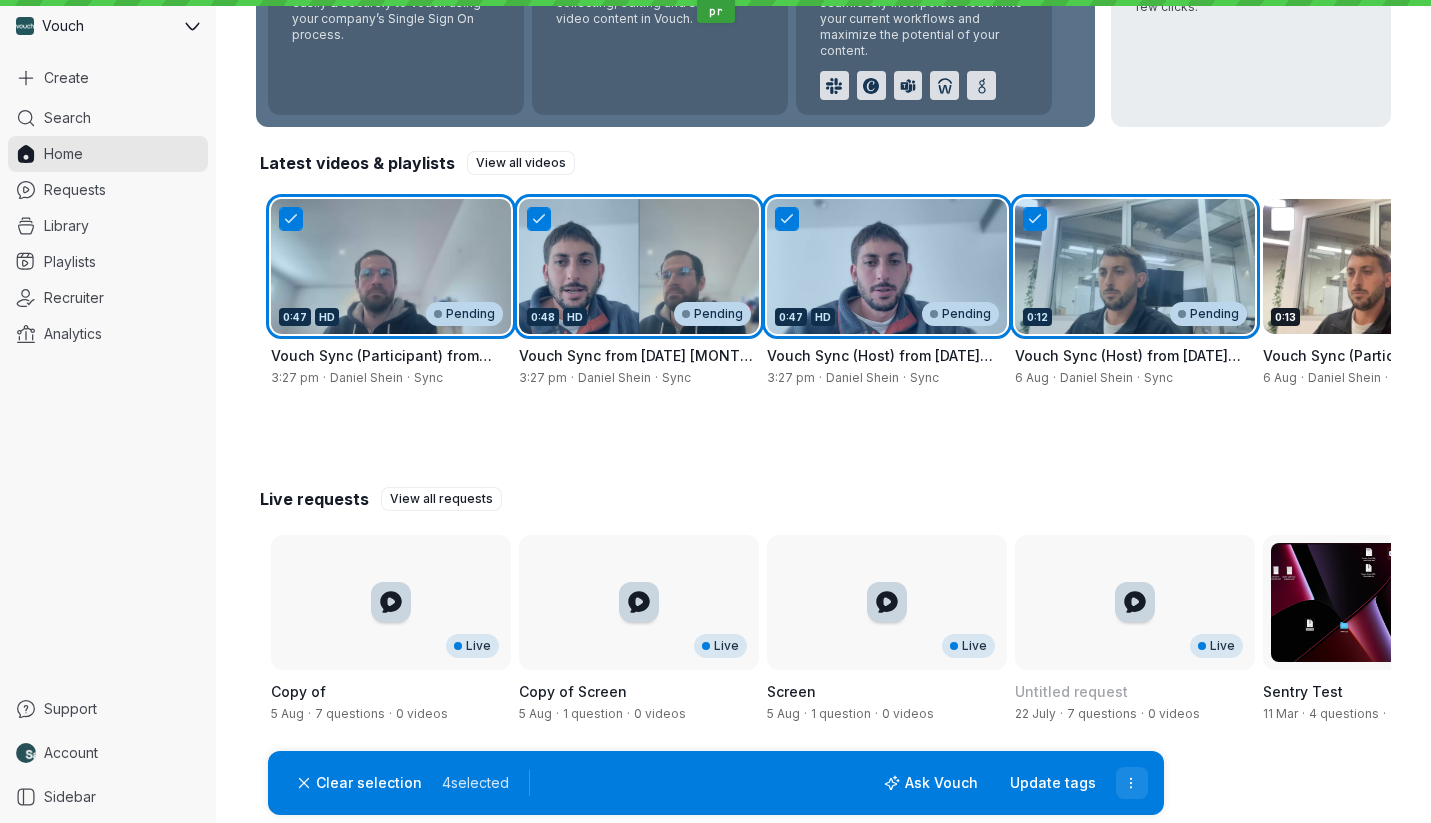 click at bounding box center [1132, 783] 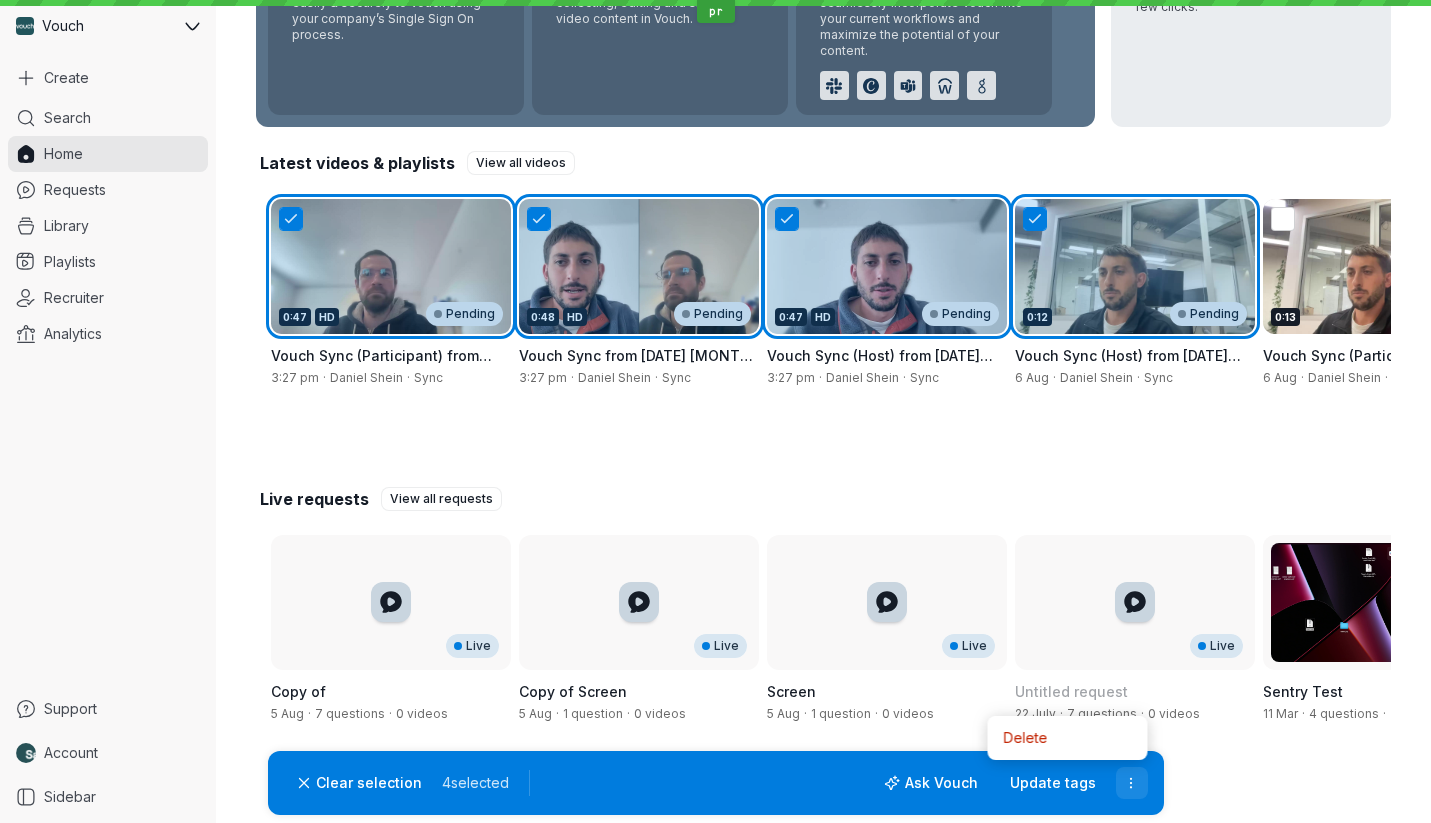 click at bounding box center (1132, 783) 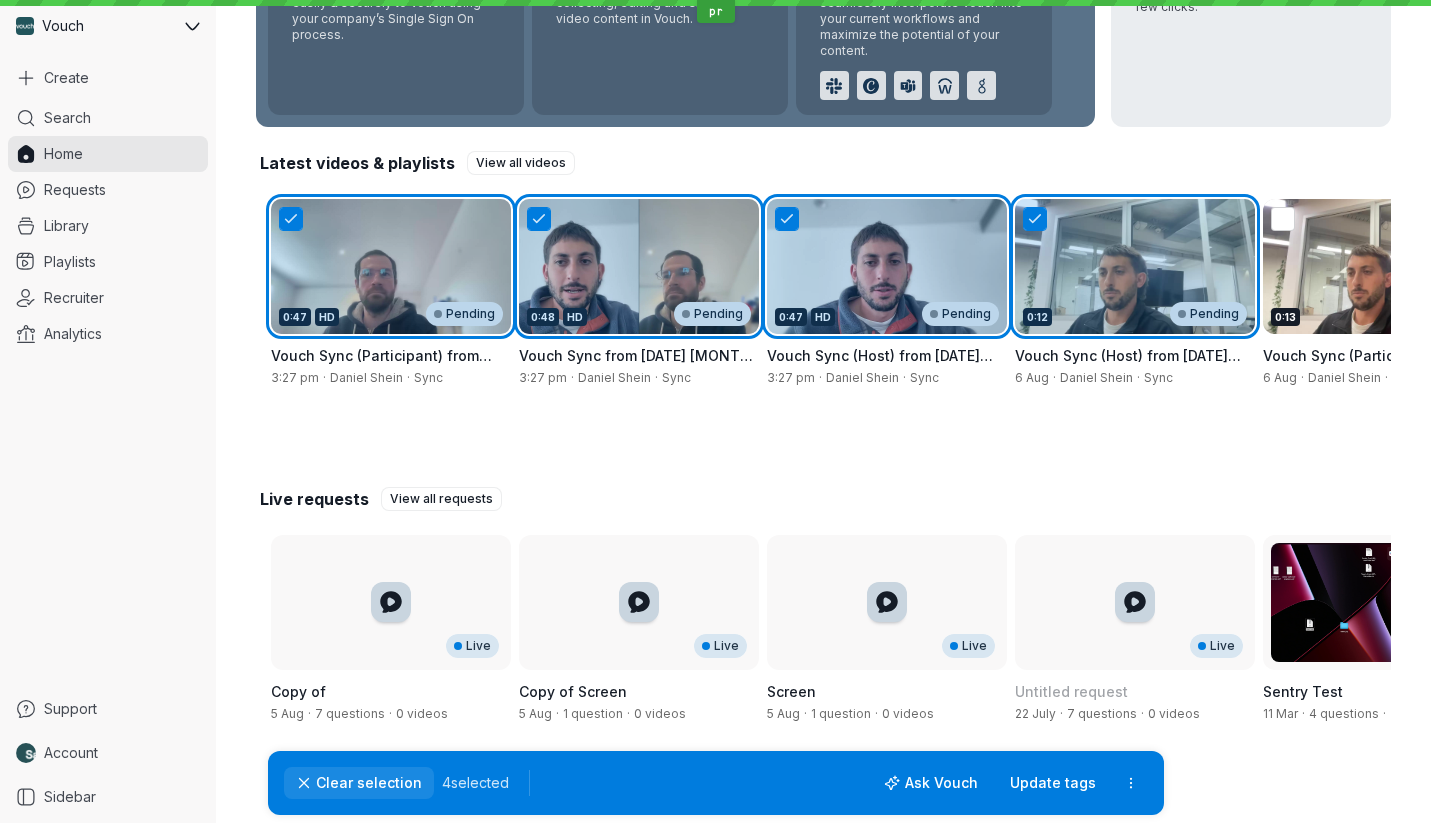 click on "Clear selection" at bounding box center (369, 783) 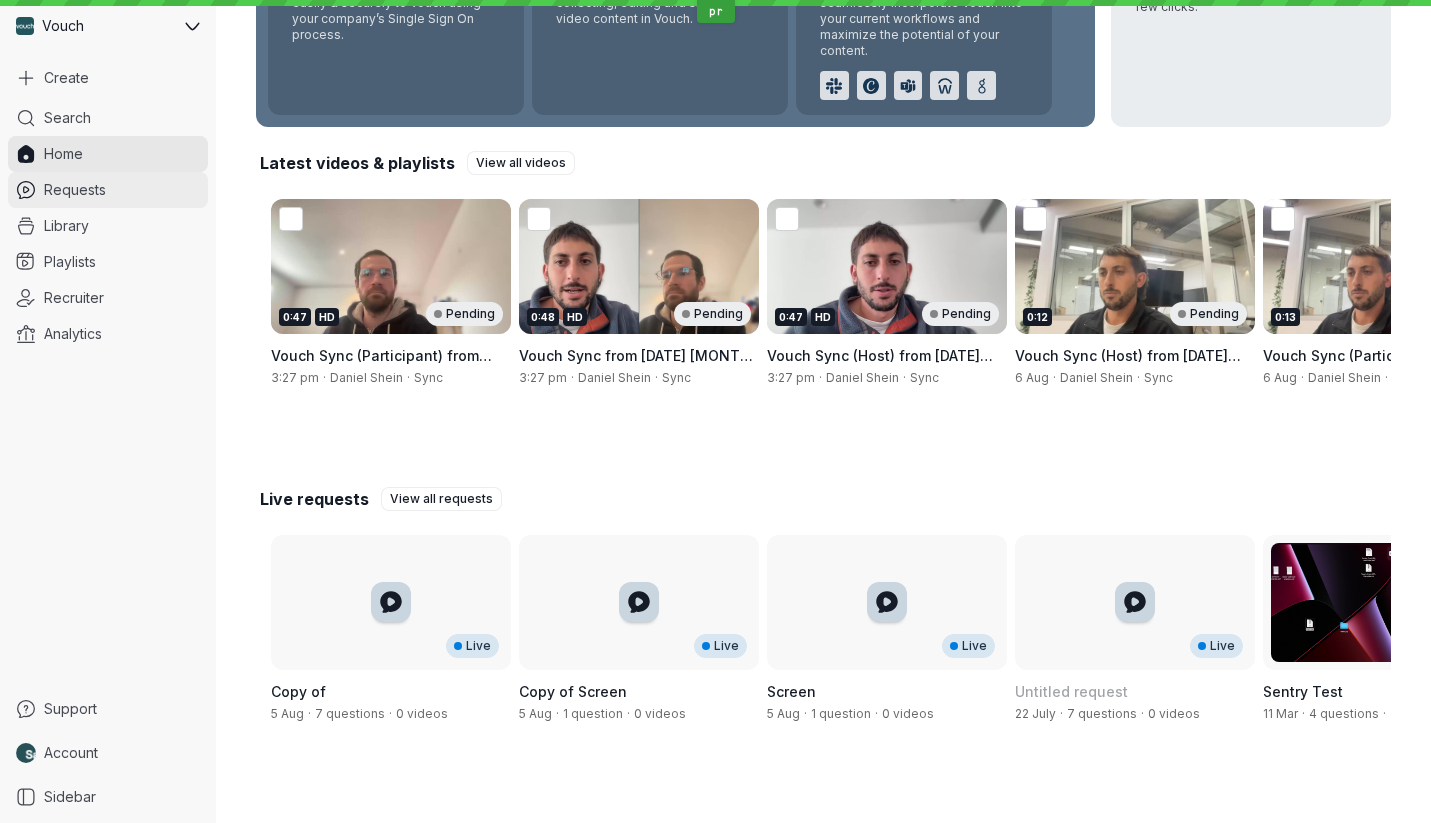 click on "Requests" at bounding box center (75, 190) 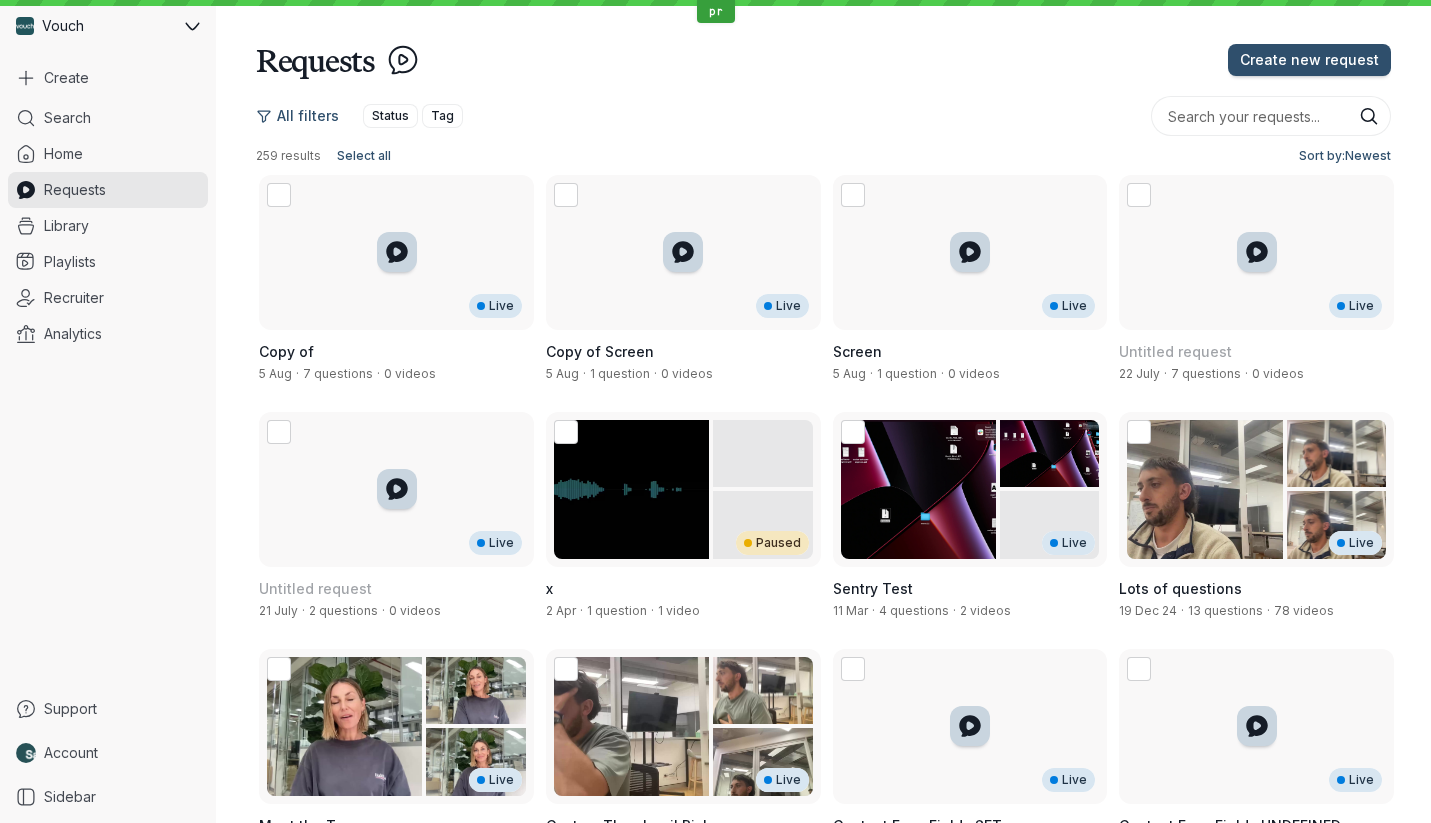 click on "All filters Status Tag 259 results Select all Sort by:  Newest" at bounding box center [823, 132] 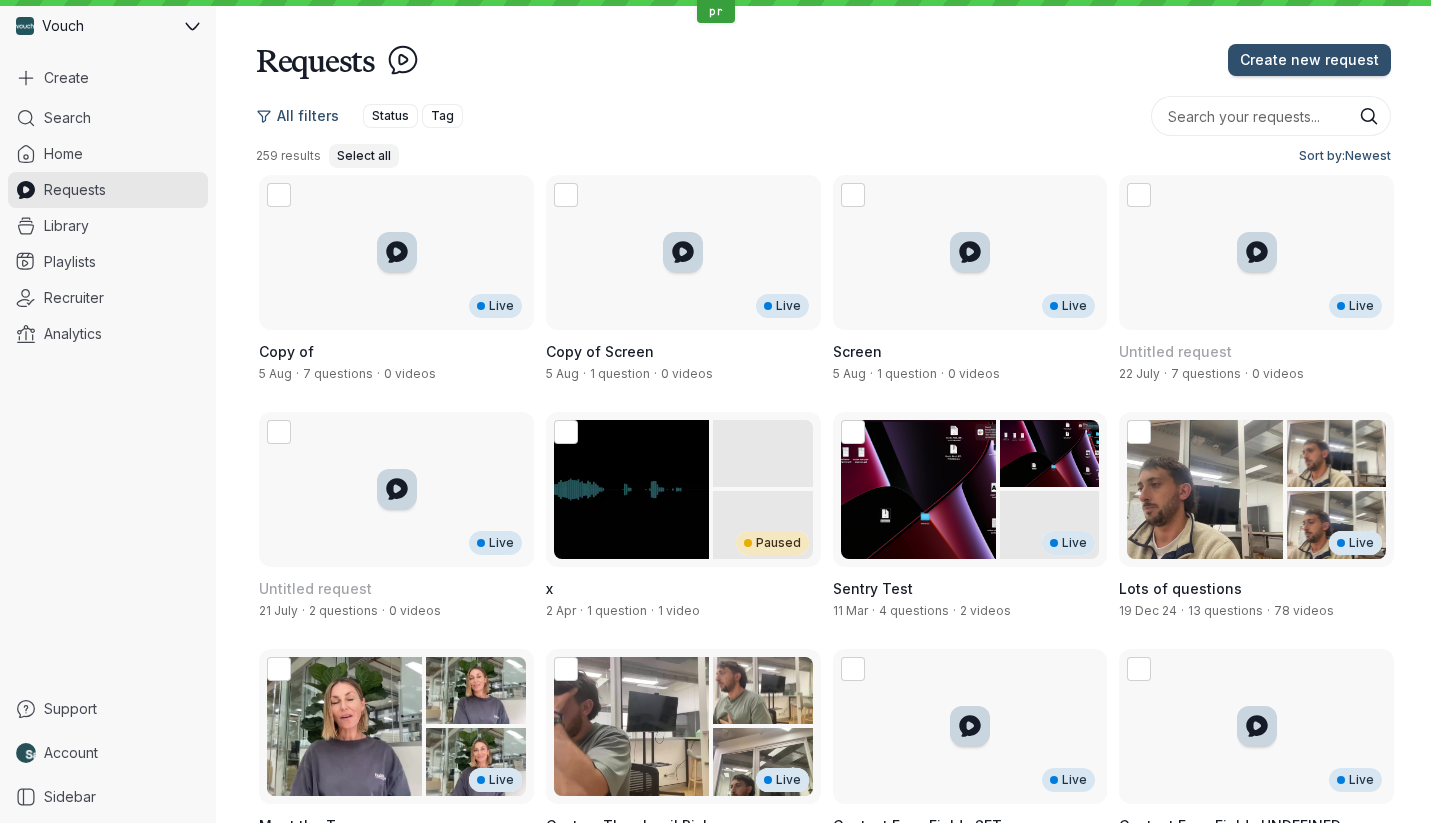click on "Select all" at bounding box center [364, 156] 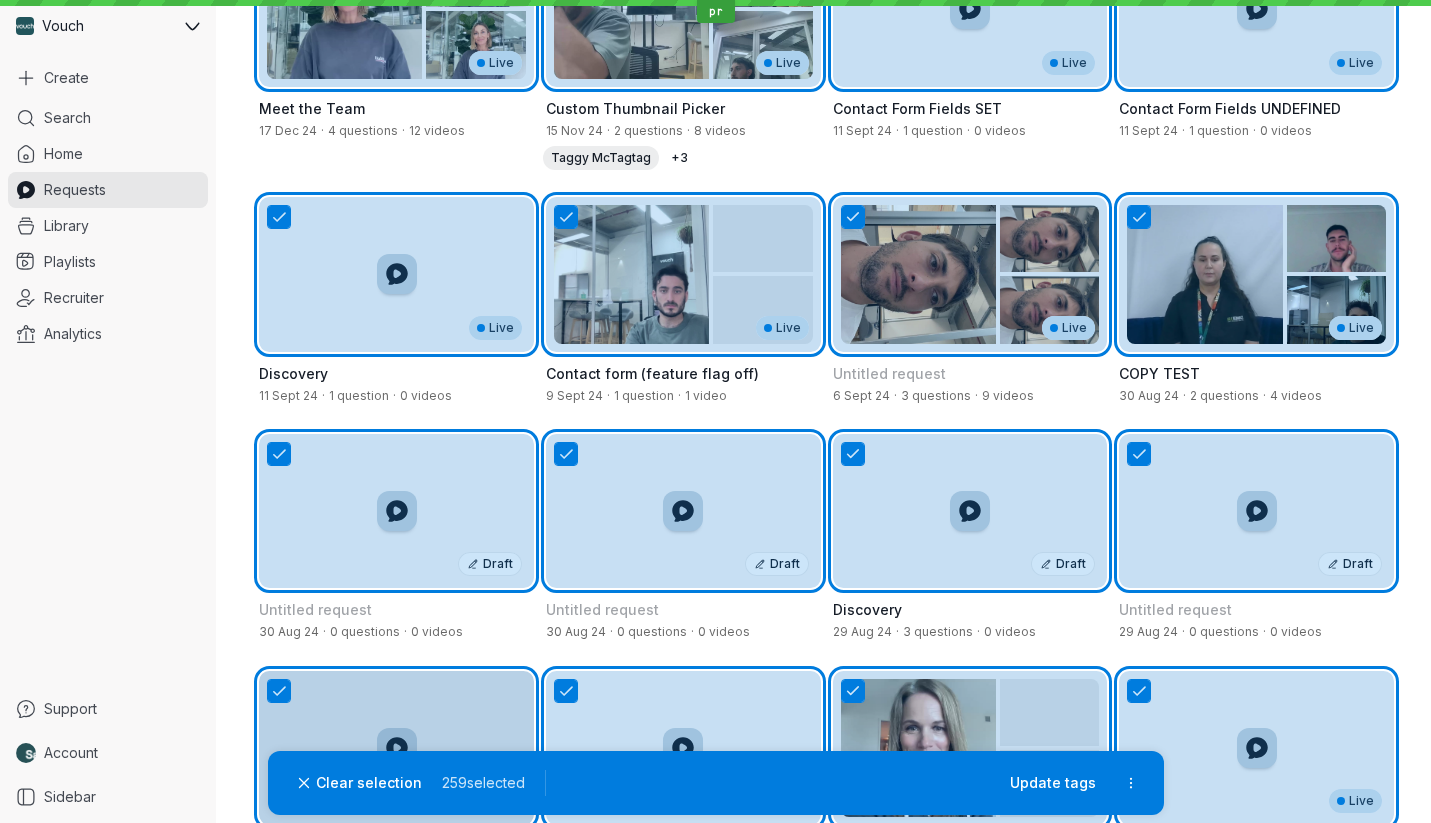 scroll, scrollTop: 687, scrollLeft: 0, axis: vertical 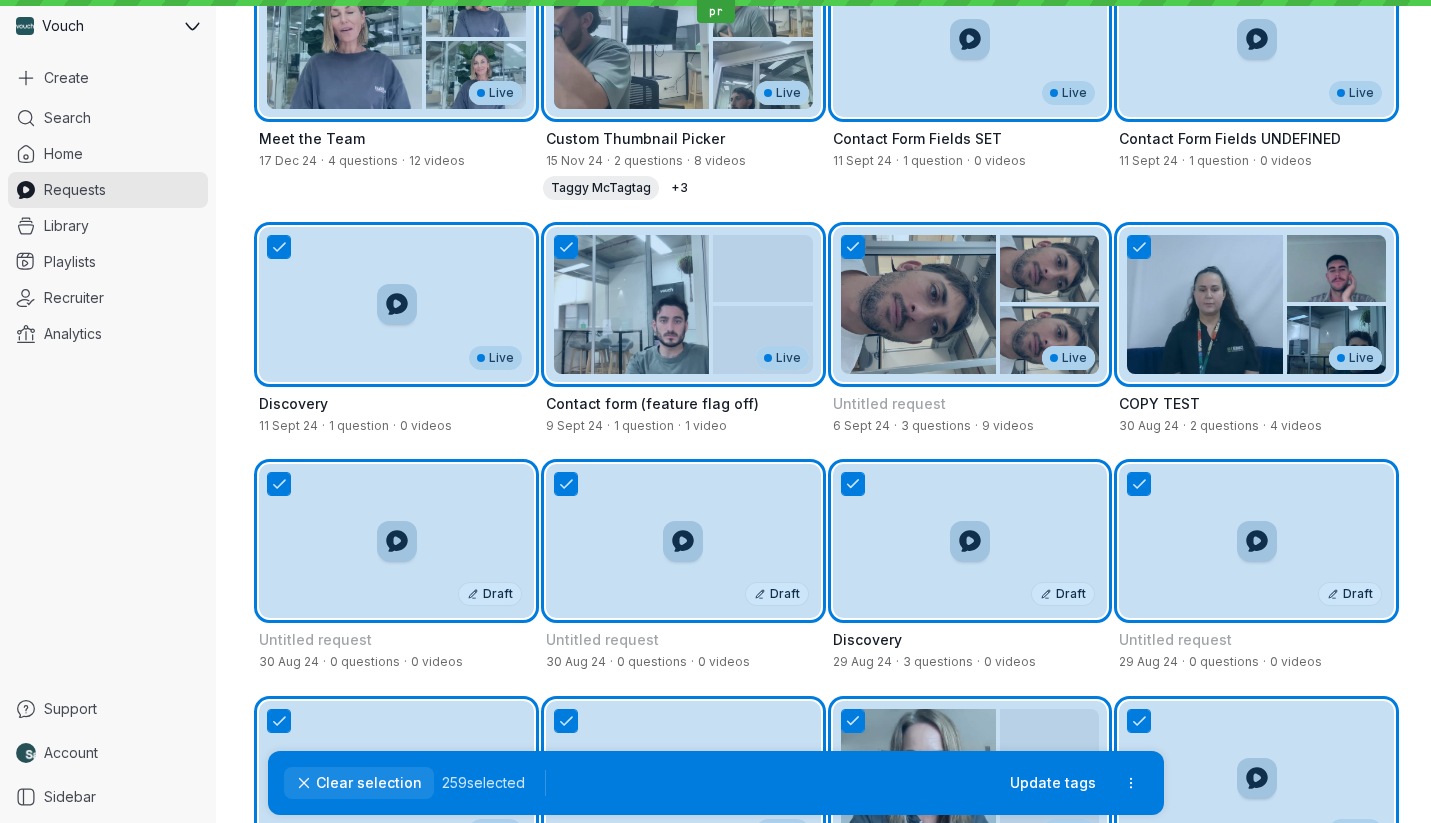 click on "Clear selection" at bounding box center [369, 783] 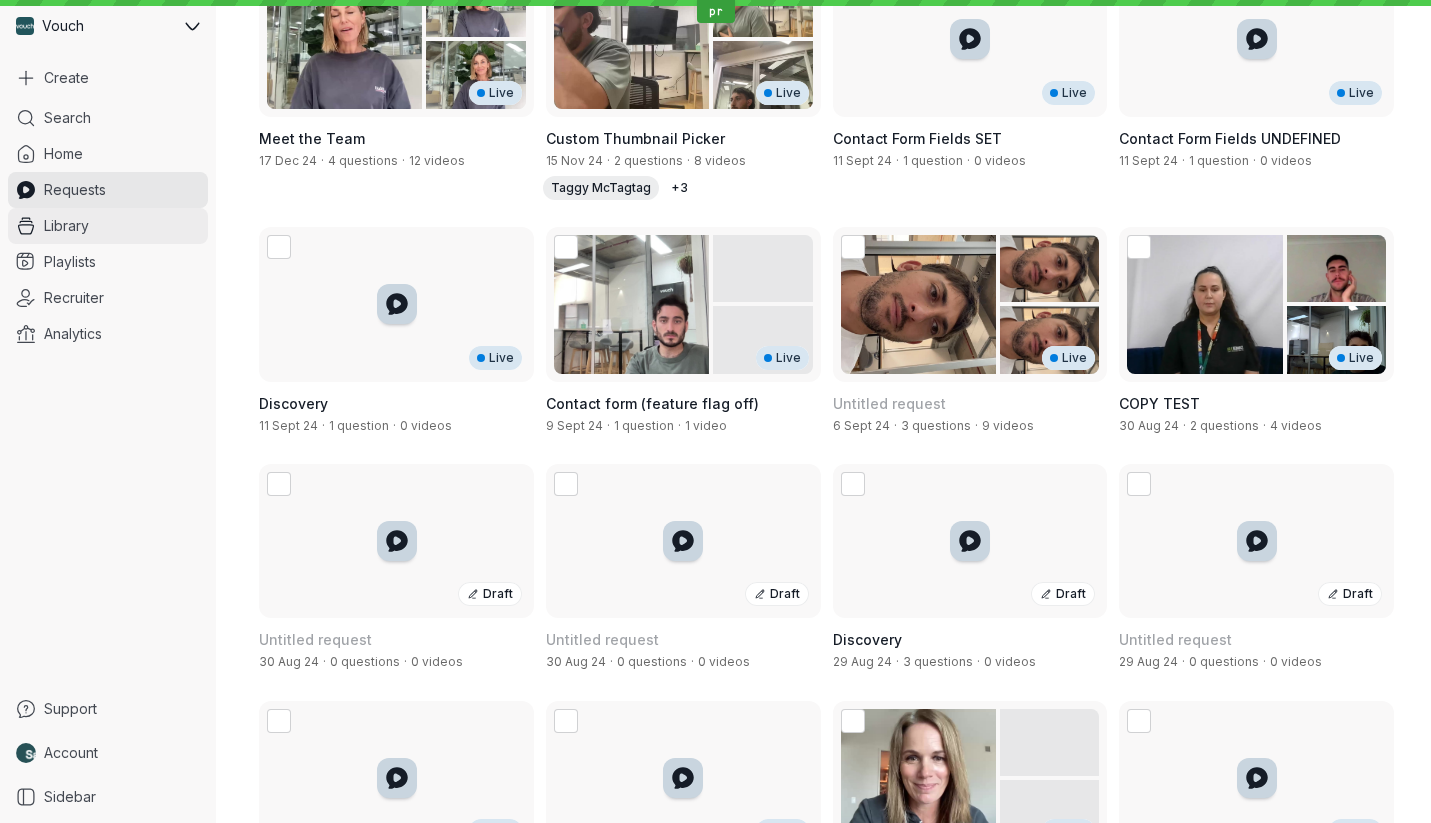 click on "Library" at bounding box center (108, 226) 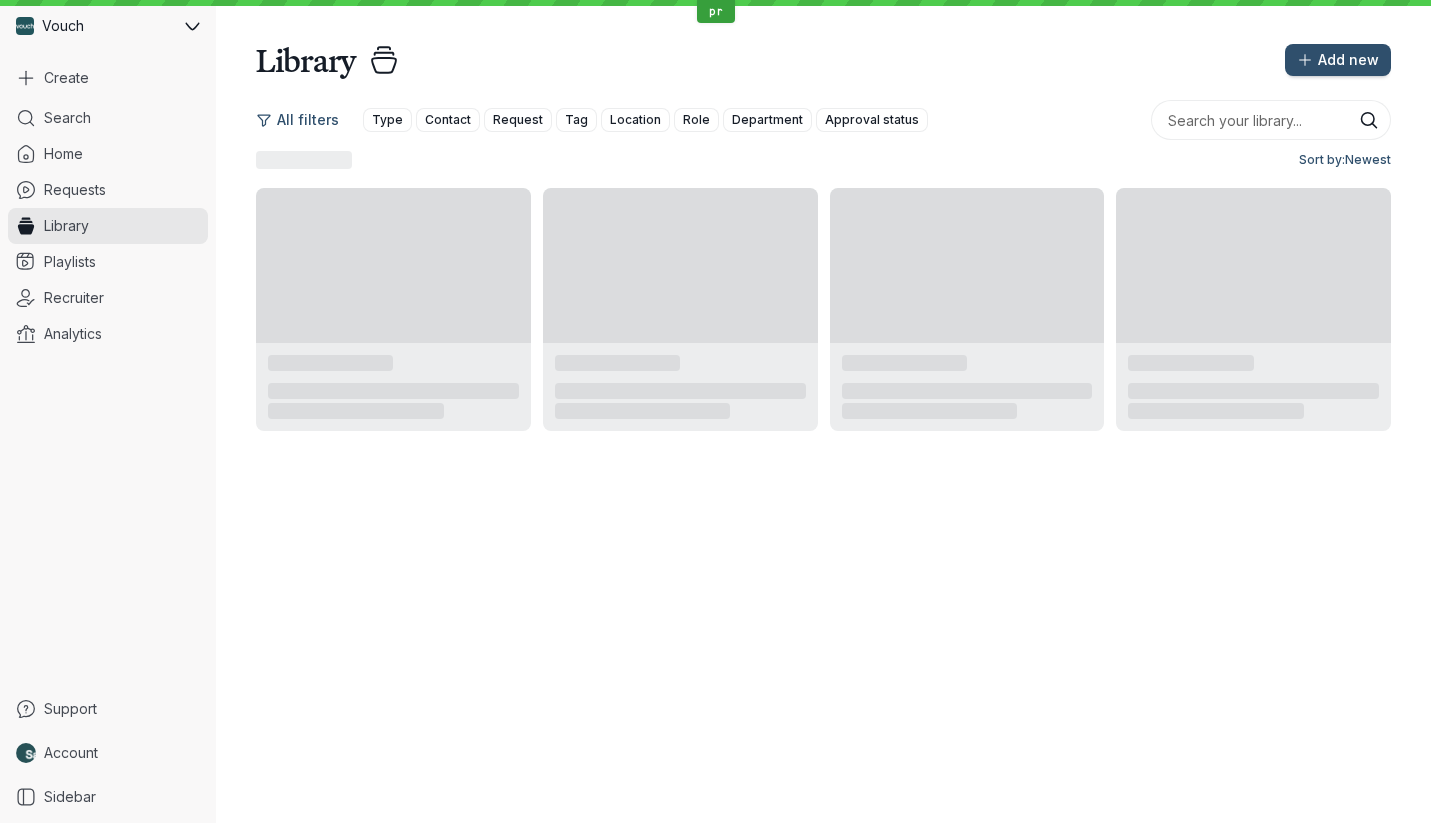 scroll, scrollTop: 0, scrollLeft: 0, axis: both 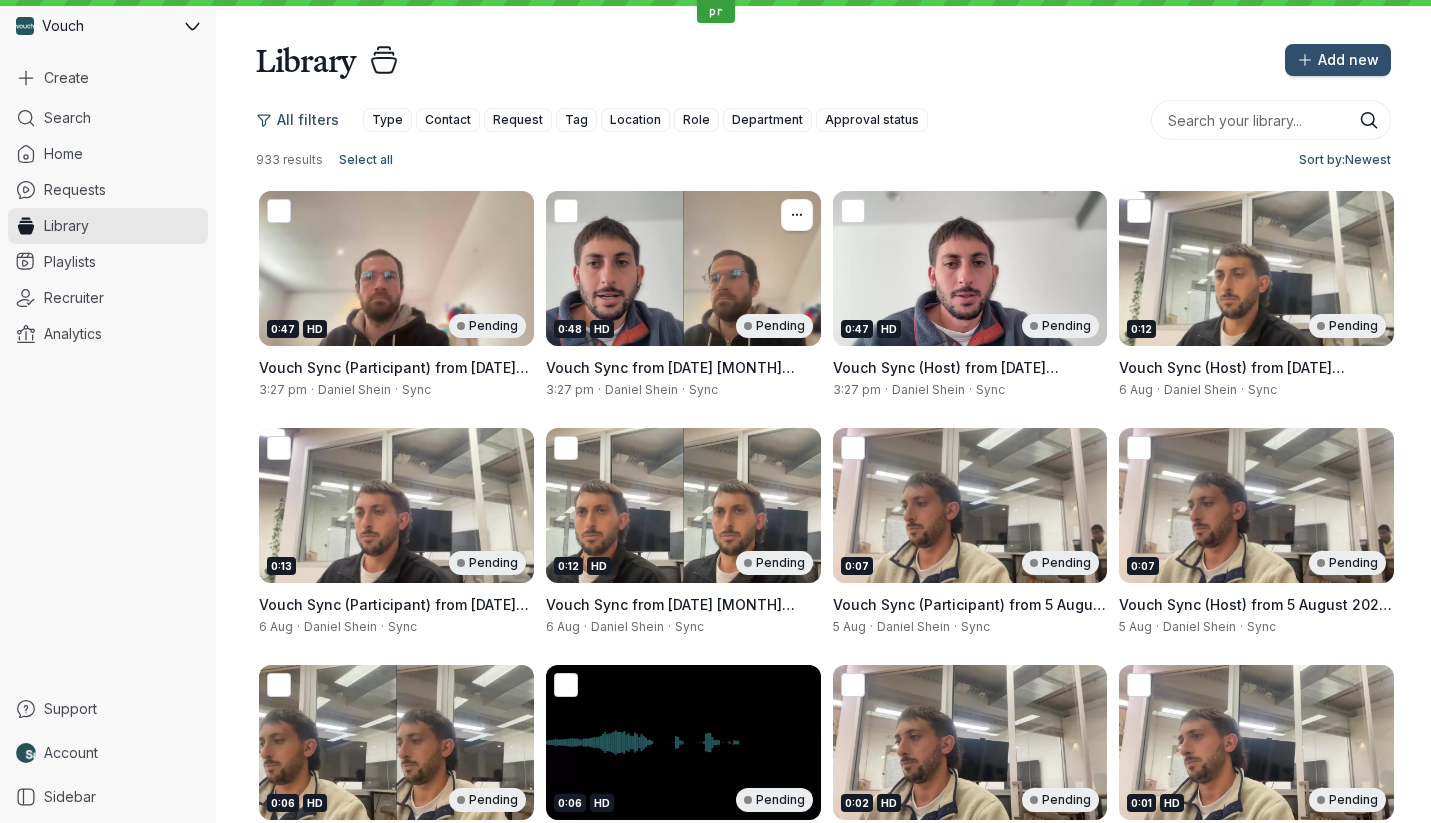 click on "0:48 HD Pending" at bounding box center (683, 268) 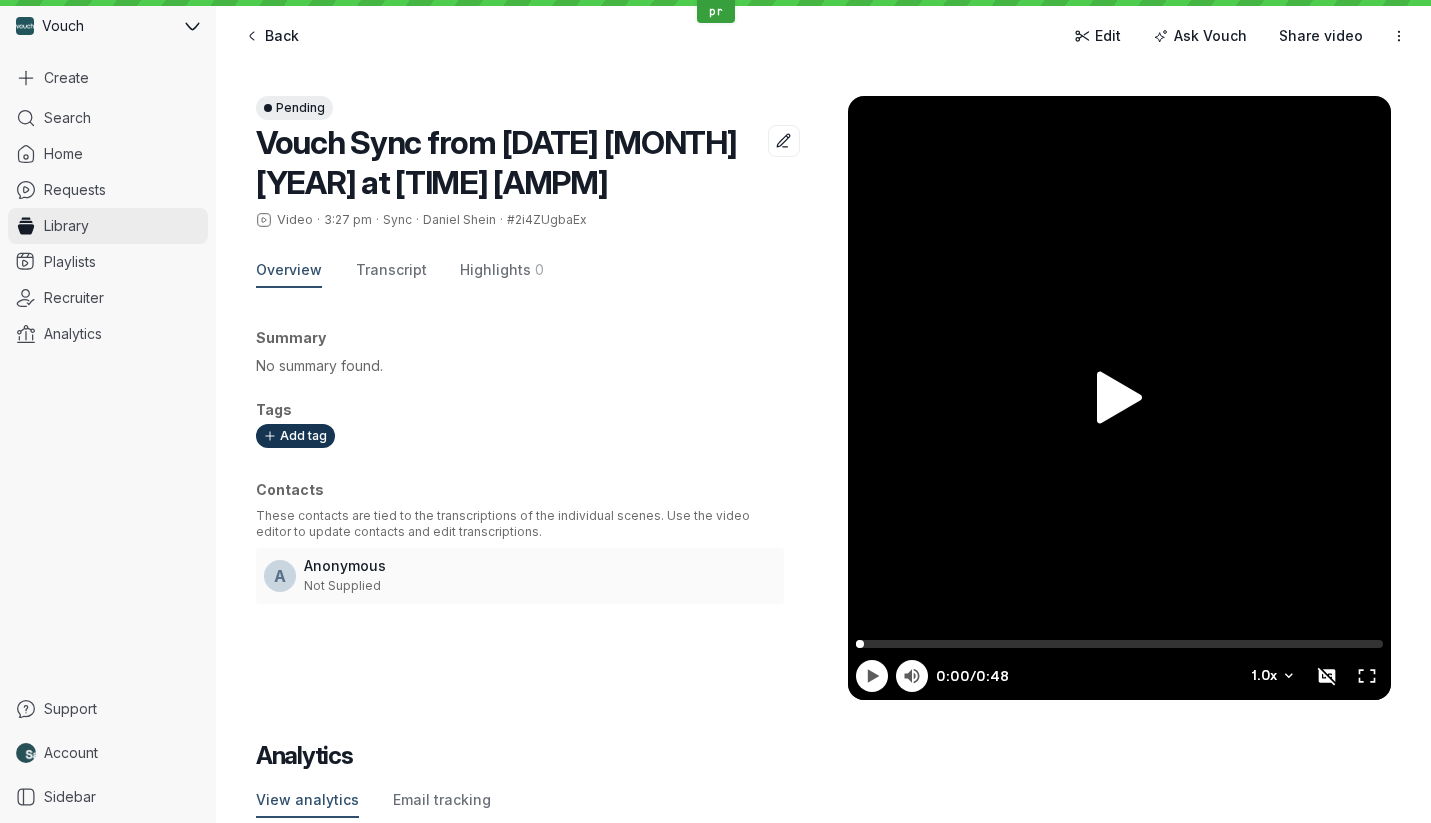 click on "Library" at bounding box center [108, 226] 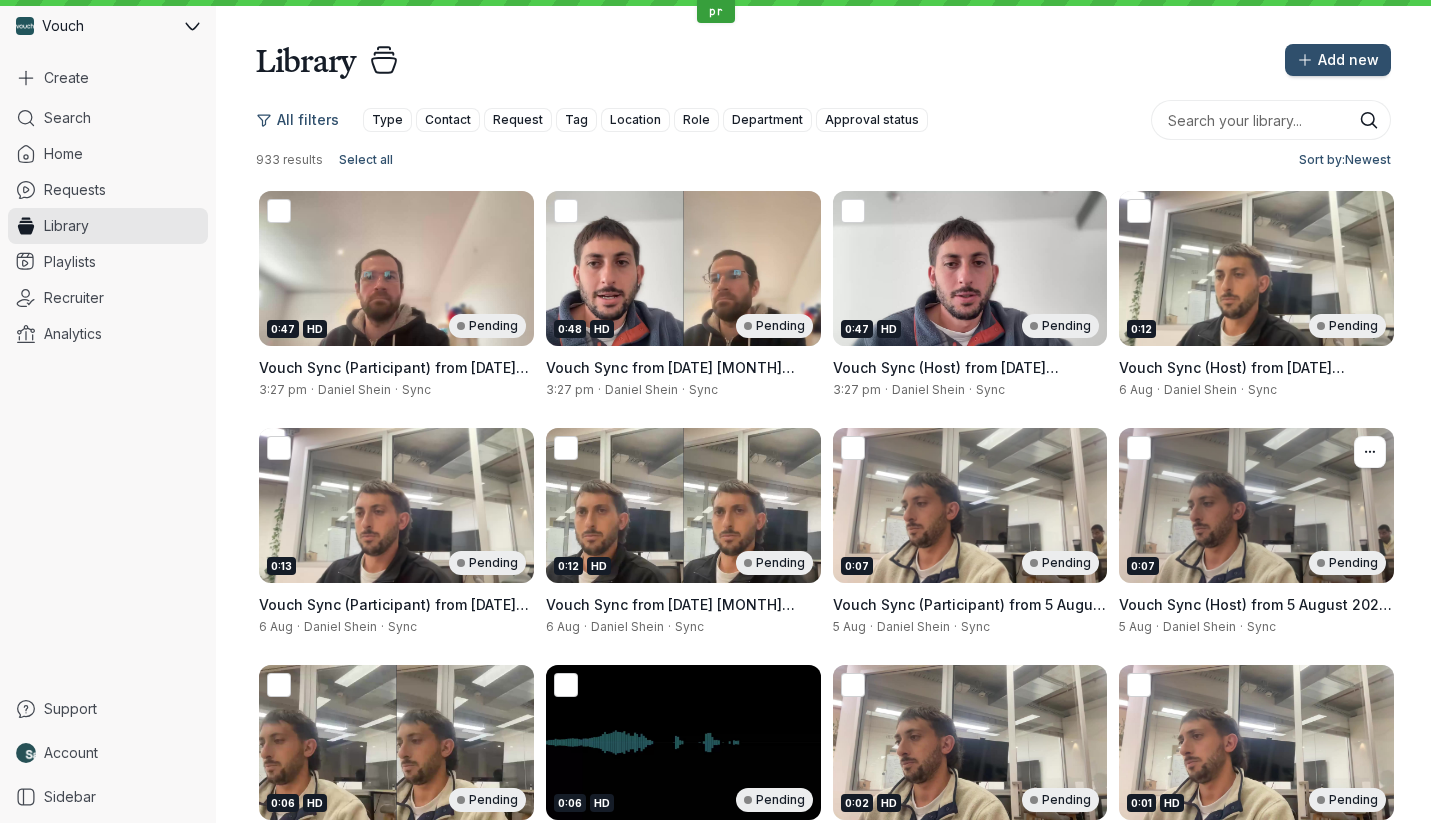 click on "0:07 Pending" at bounding box center (1256, 505) 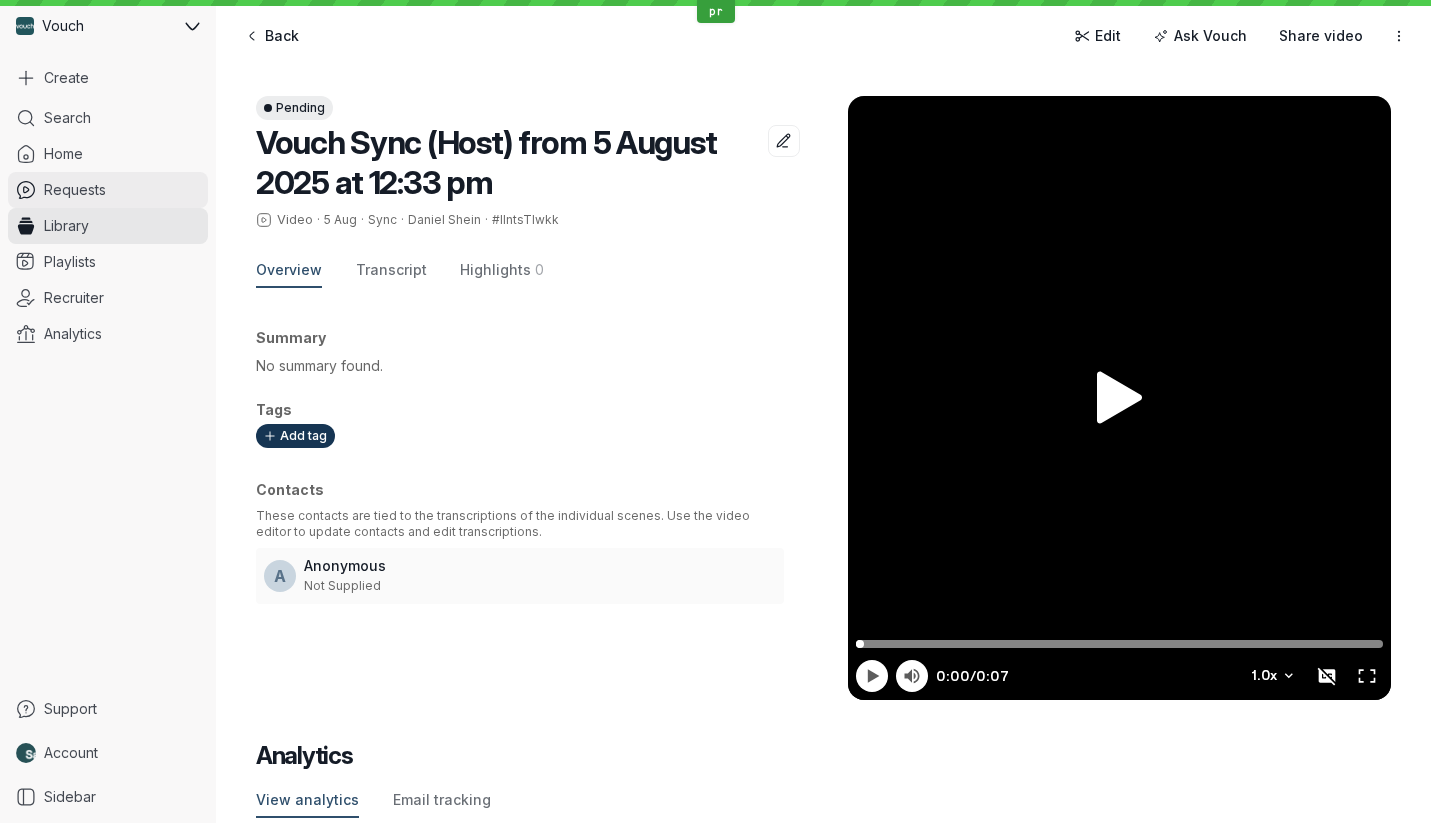 click on "Requests" at bounding box center (108, 190) 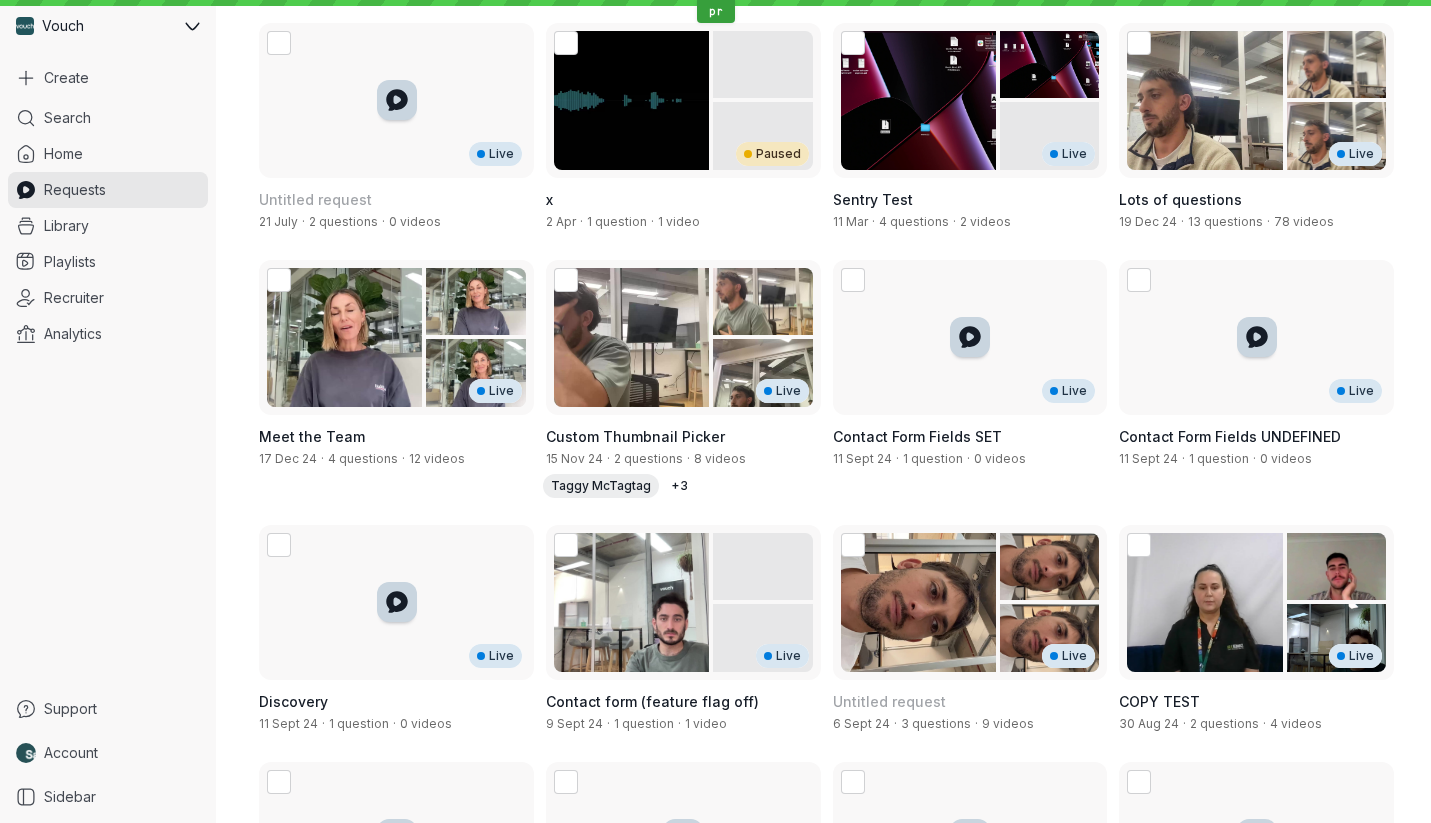 scroll, scrollTop: 0, scrollLeft: 0, axis: both 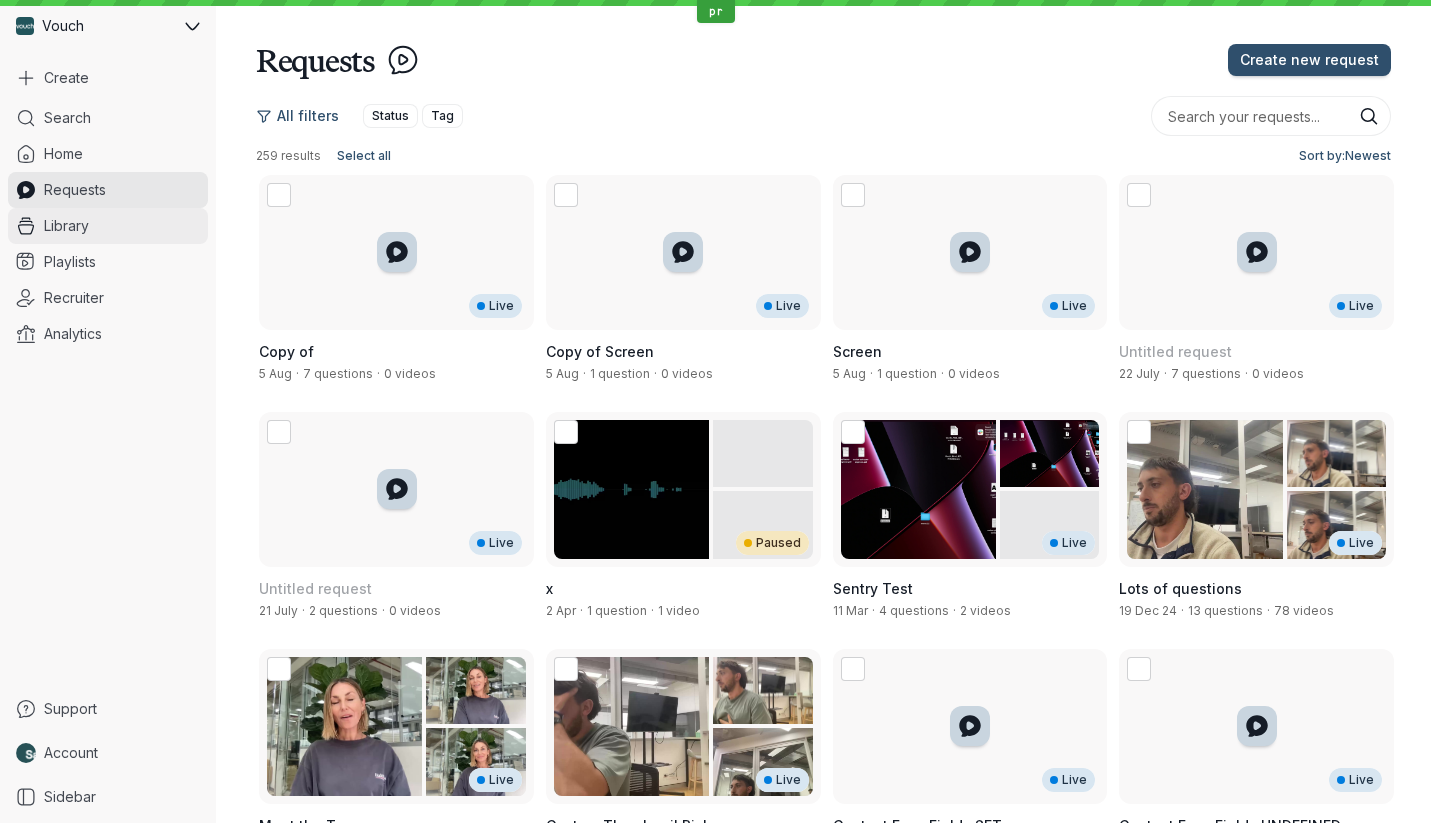 click on "Library" at bounding box center [108, 226] 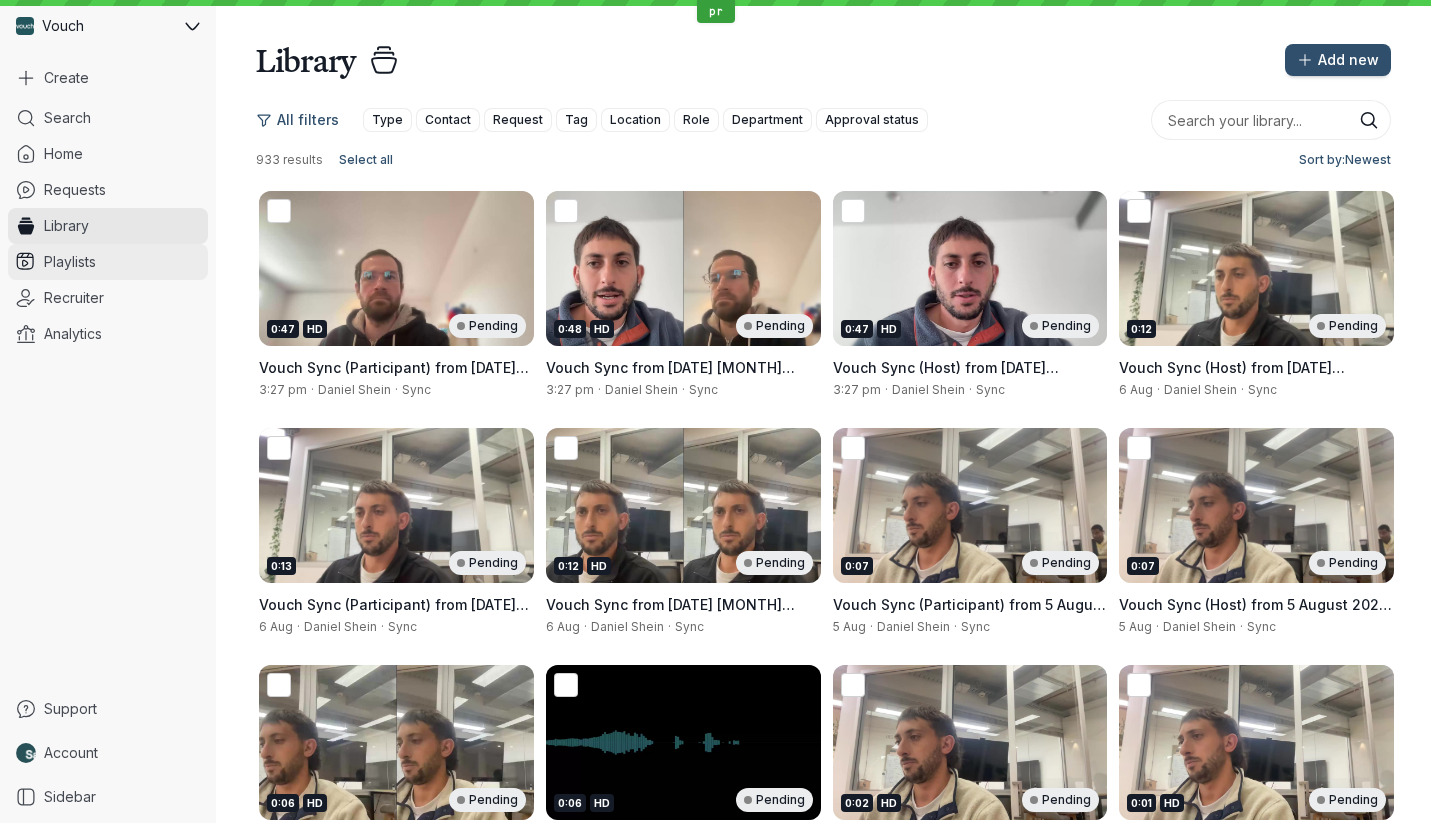 click on "Playlists" at bounding box center [108, 262] 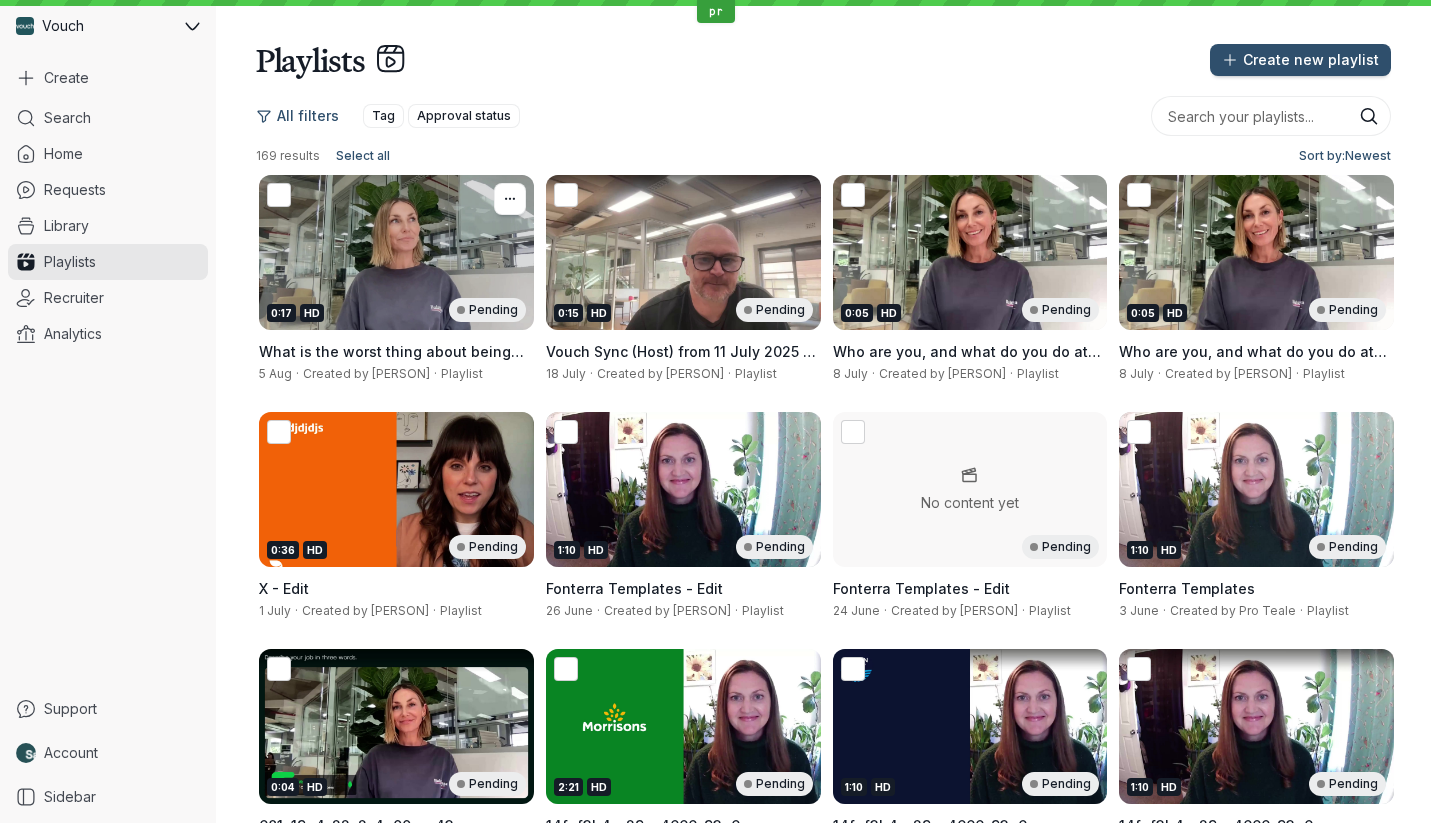 click on "0:17 HD Pending" at bounding box center [396, 252] 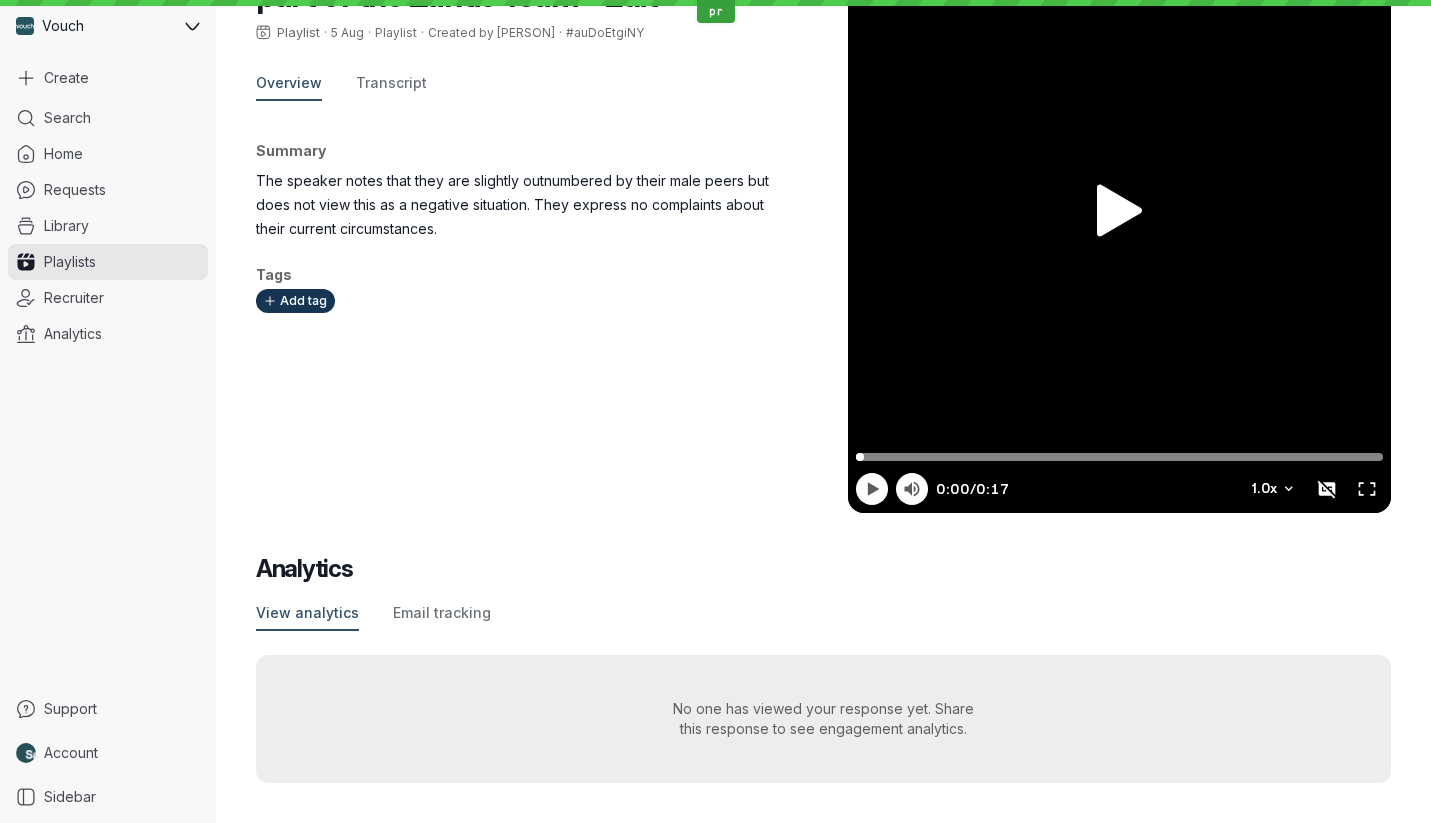 scroll, scrollTop: 0, scrollLeft: 0, axis: both 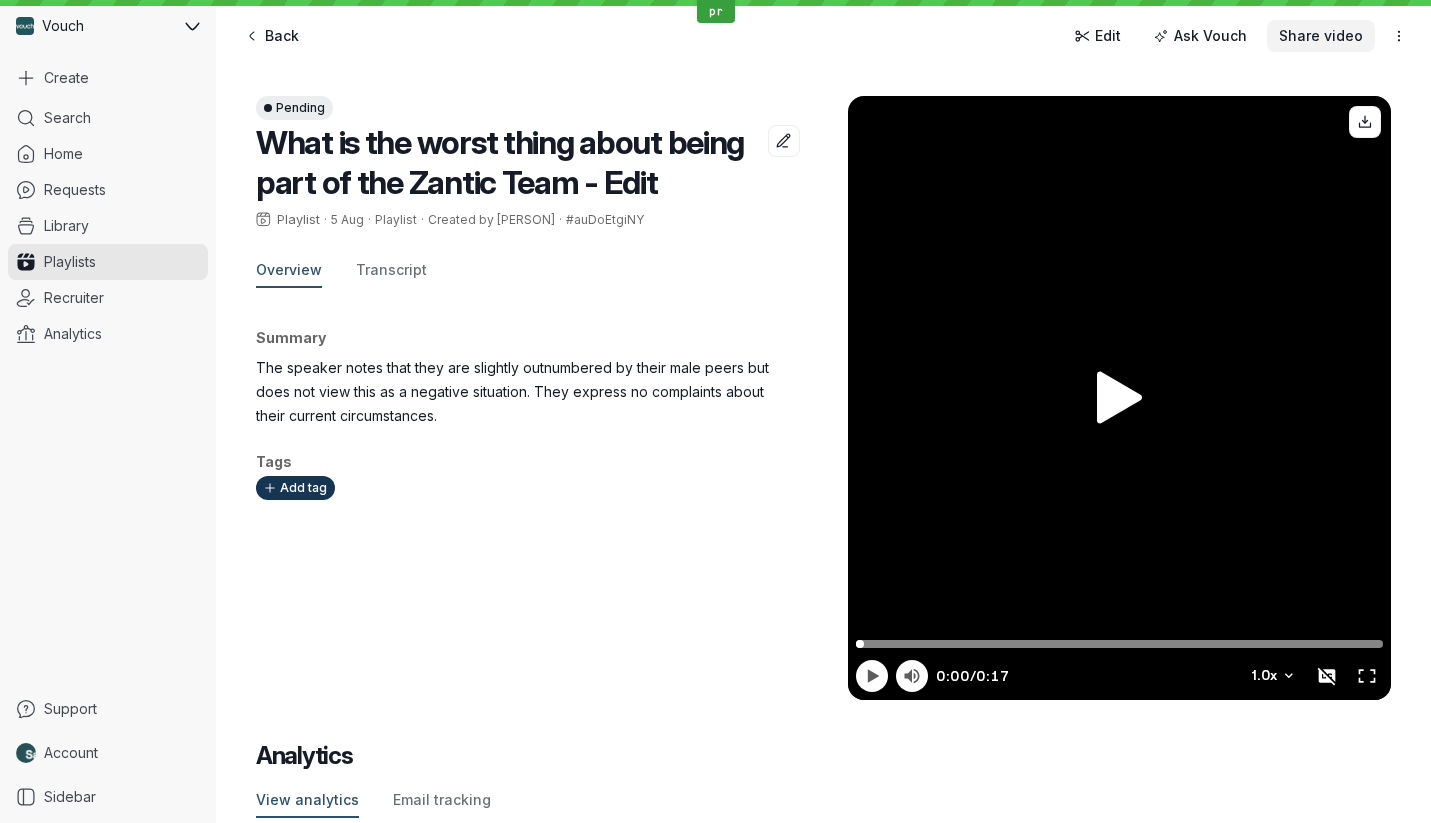 click on "Share video" at bounding box center [1321, 36] 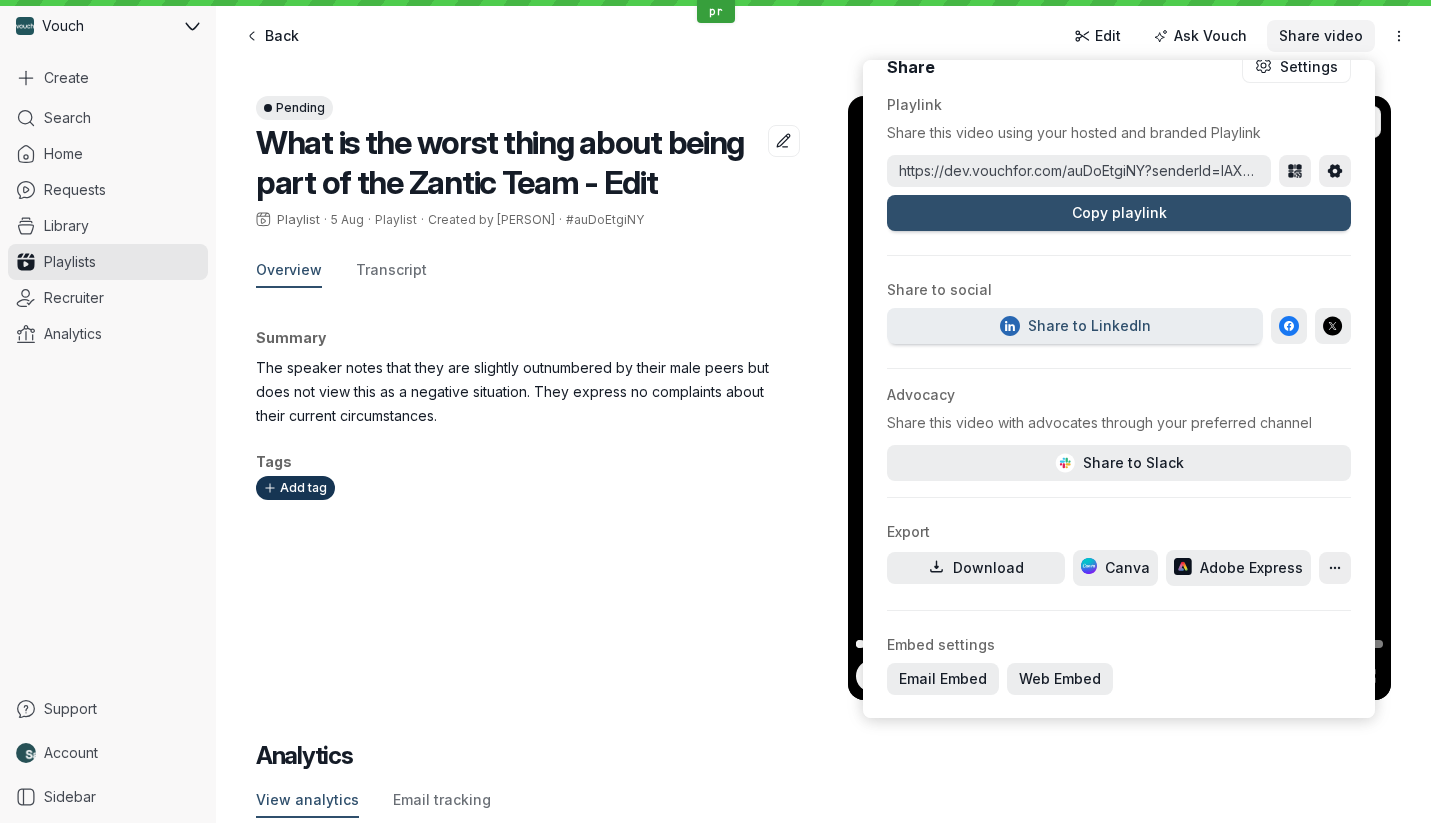 scroll, scrollTop: 22, scrollLeft: 0, axis: vertical 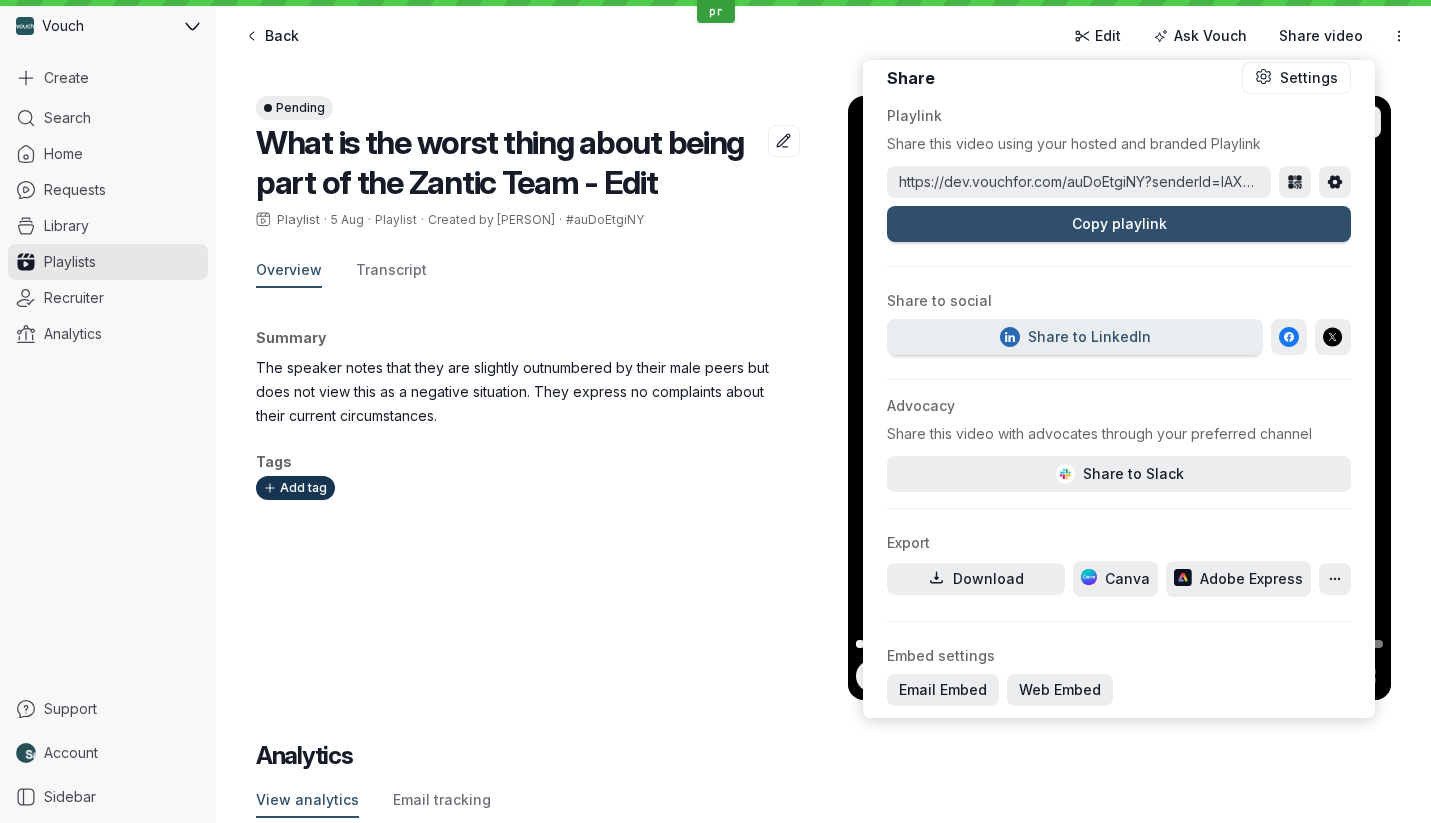 click on "Summary The speaker notes that they are slightly outnumbered by their male peers but does not view this as a negative situation. They express no complaints about their current circumstances. Tags Add tag" at bounding box center (528, 494) 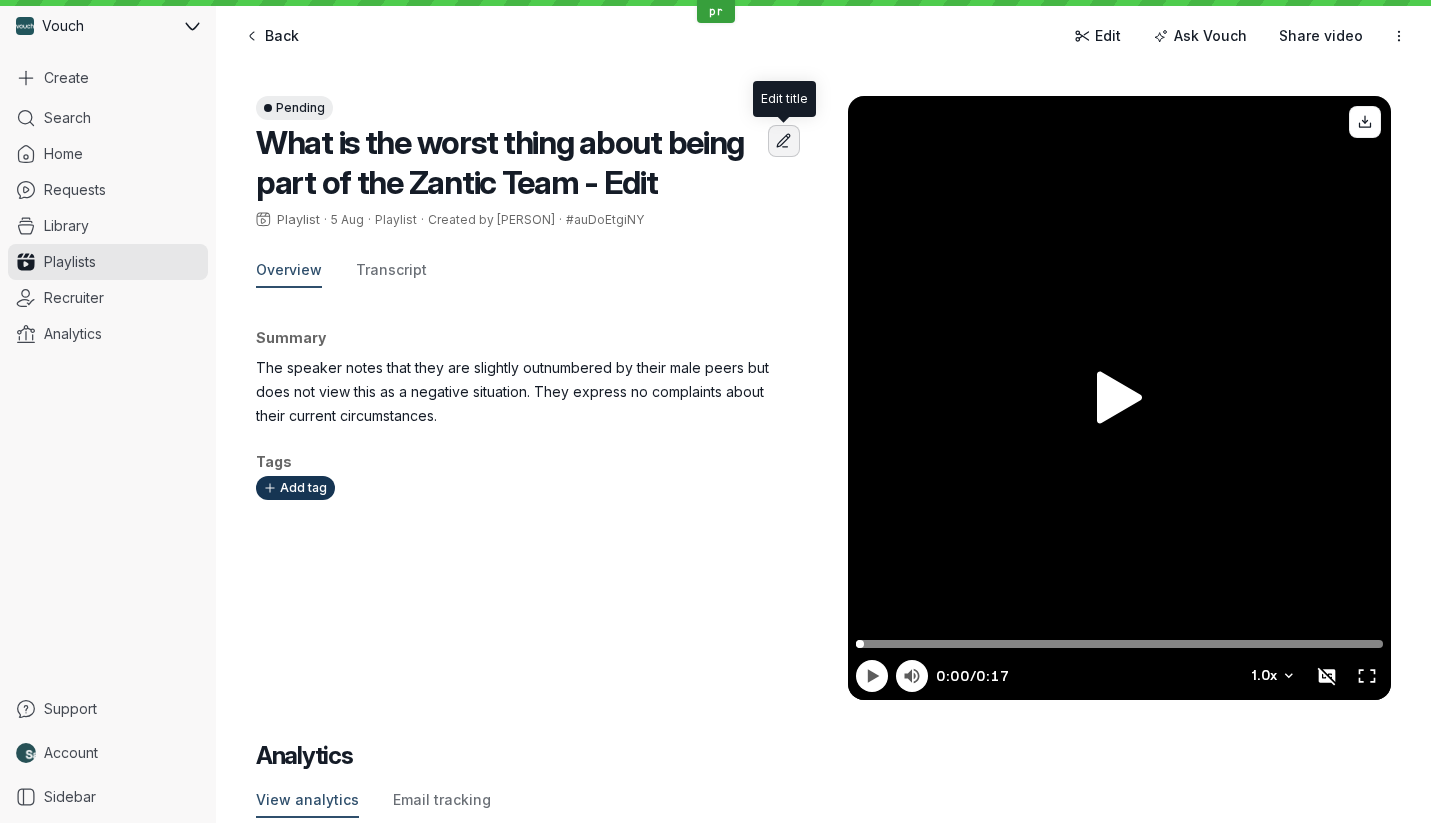 click 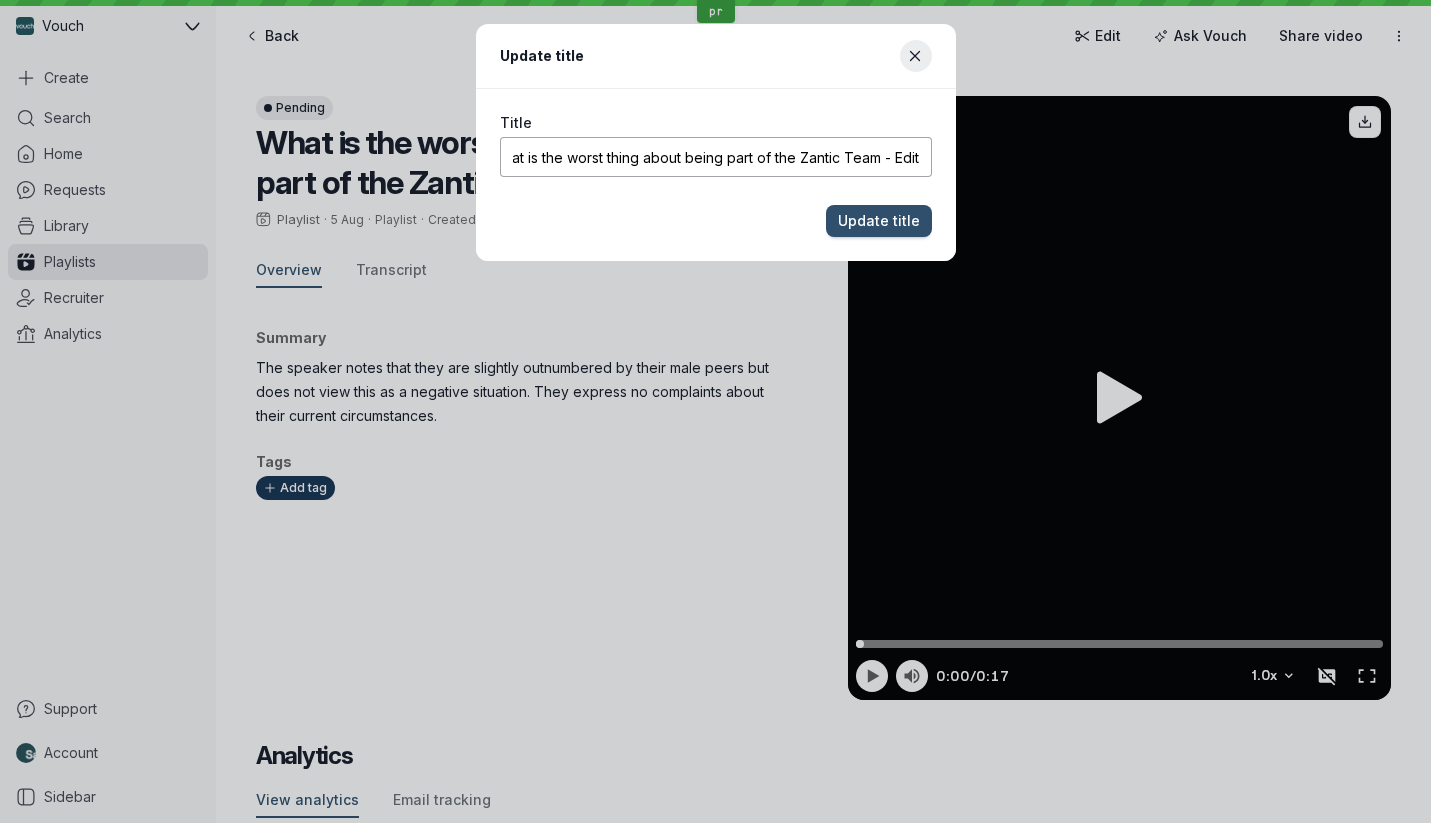scroll, scrollTop: 0, scrollLeft: 0, axis: both 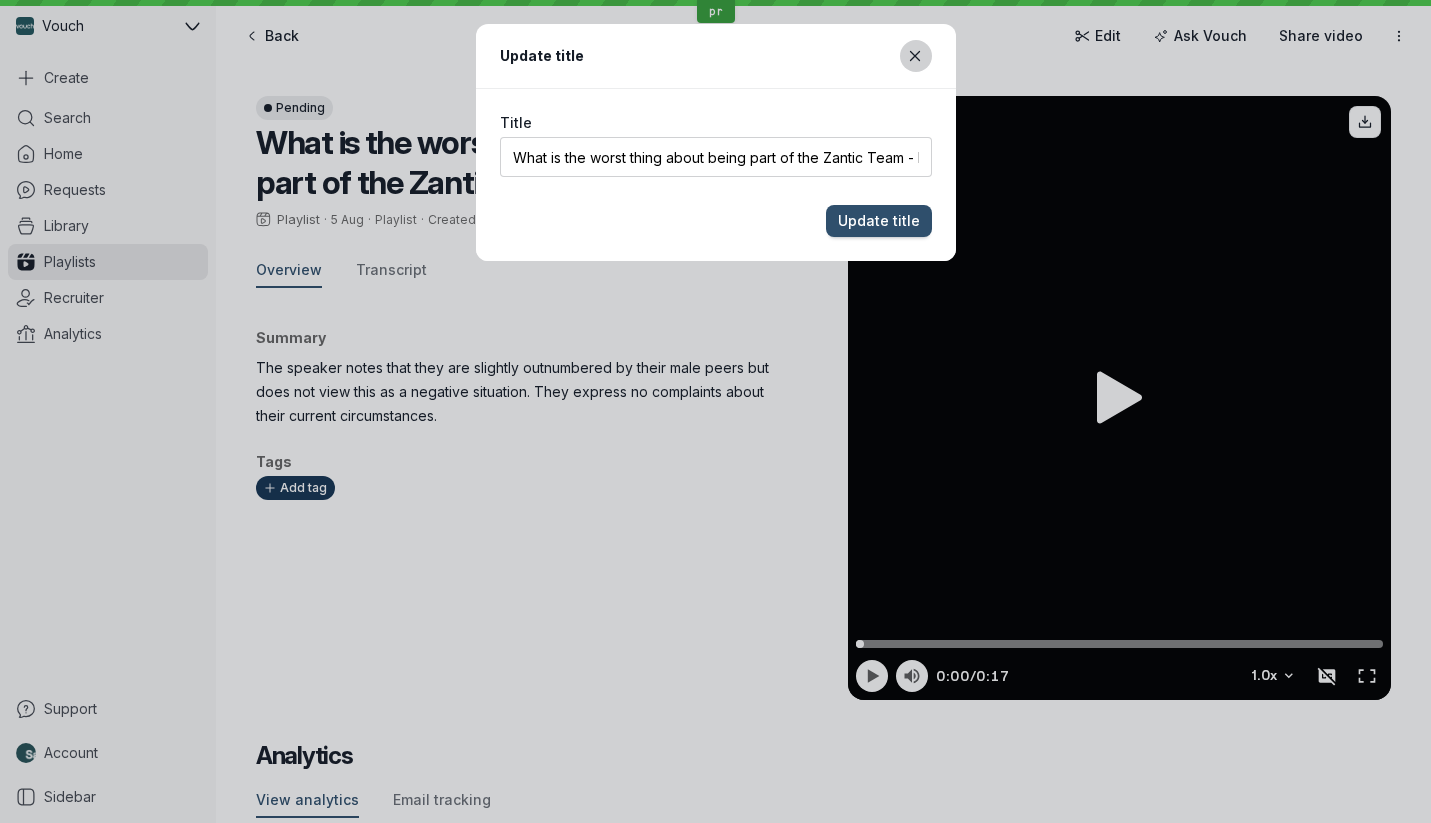 click 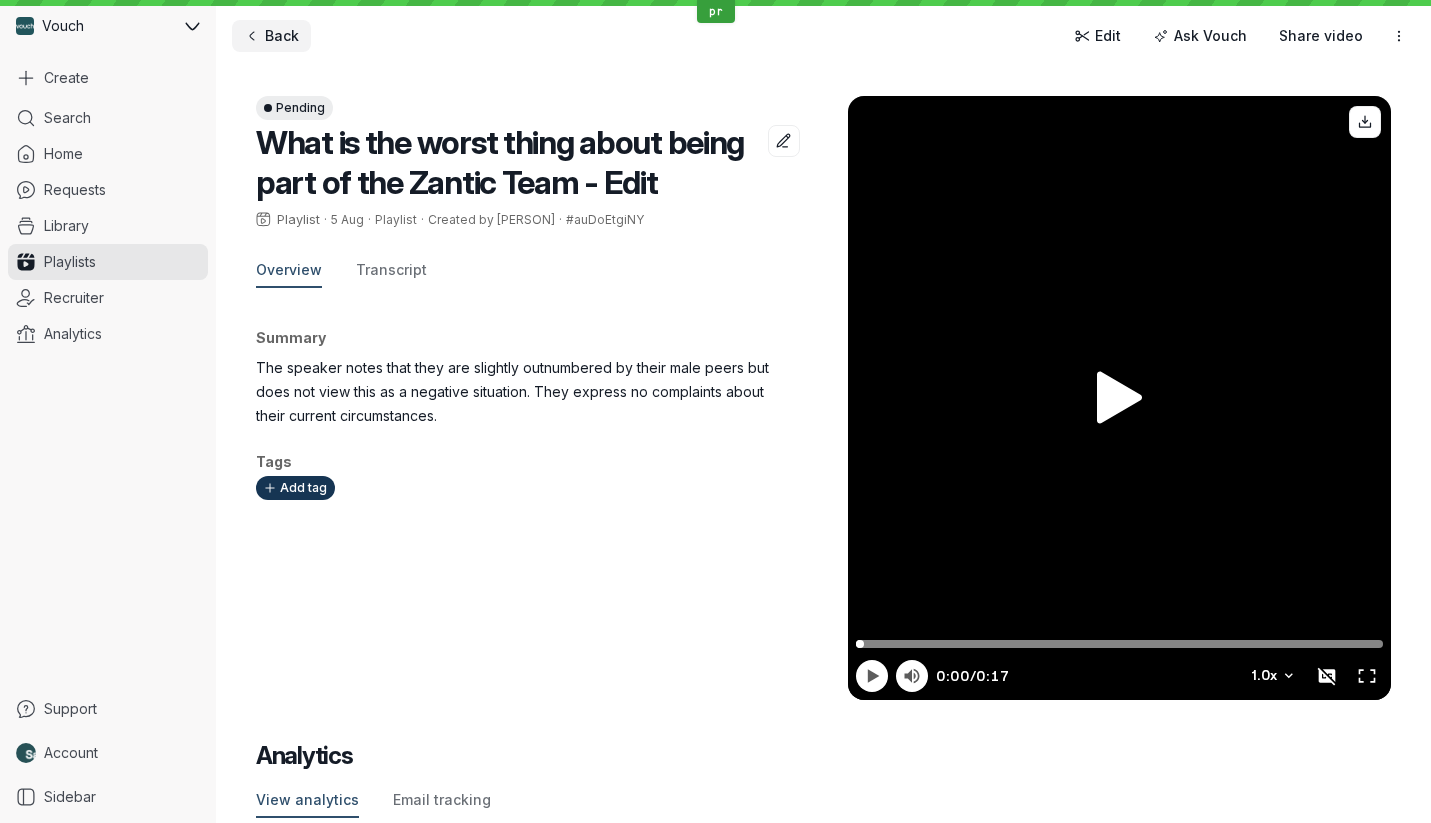 click 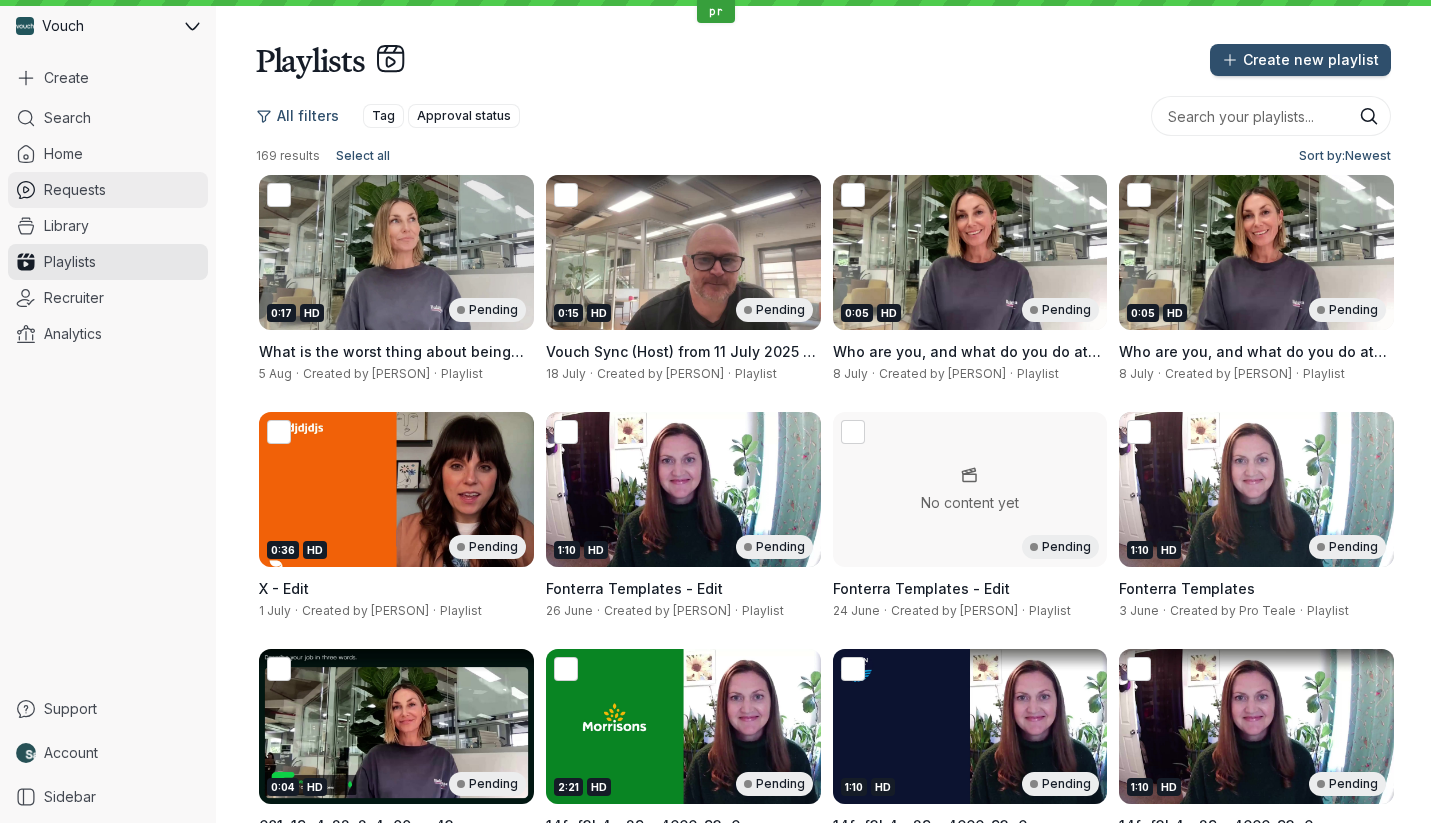 click on "Requests" at bounding box center (75, 190) 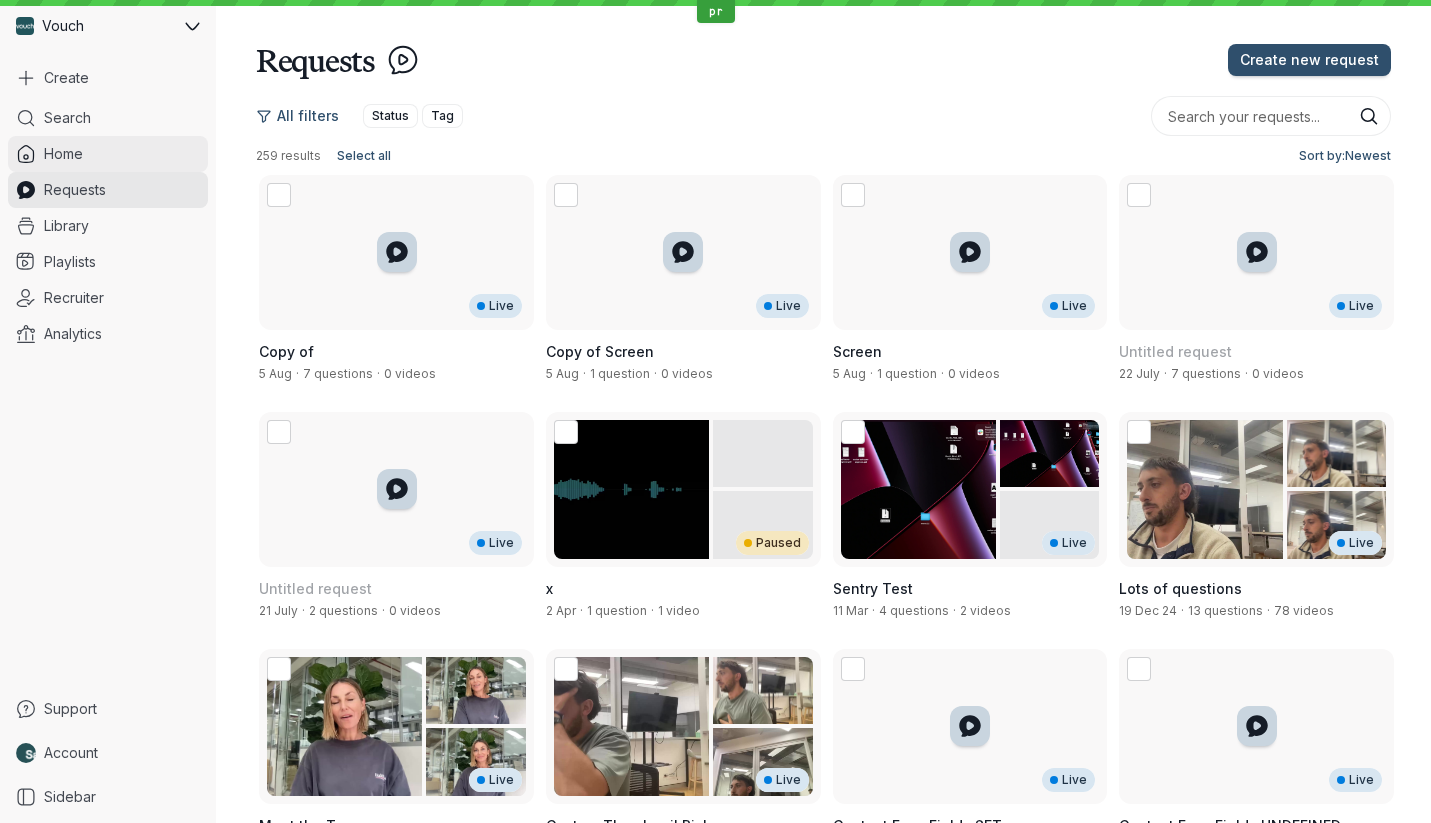 click on "Home" at bounding box center [108, 154] 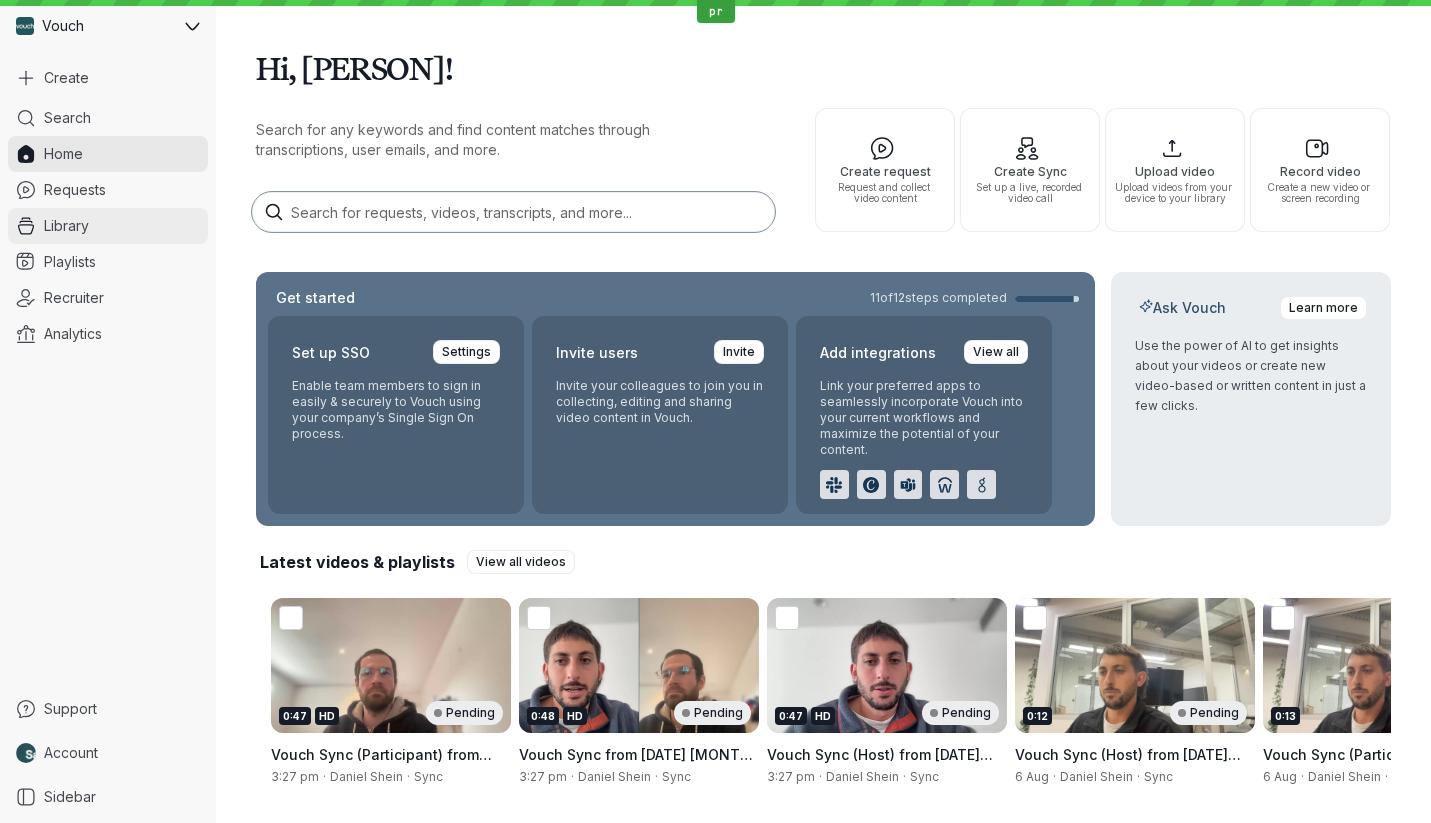 click on "Library" at bounding box center (108, 226) 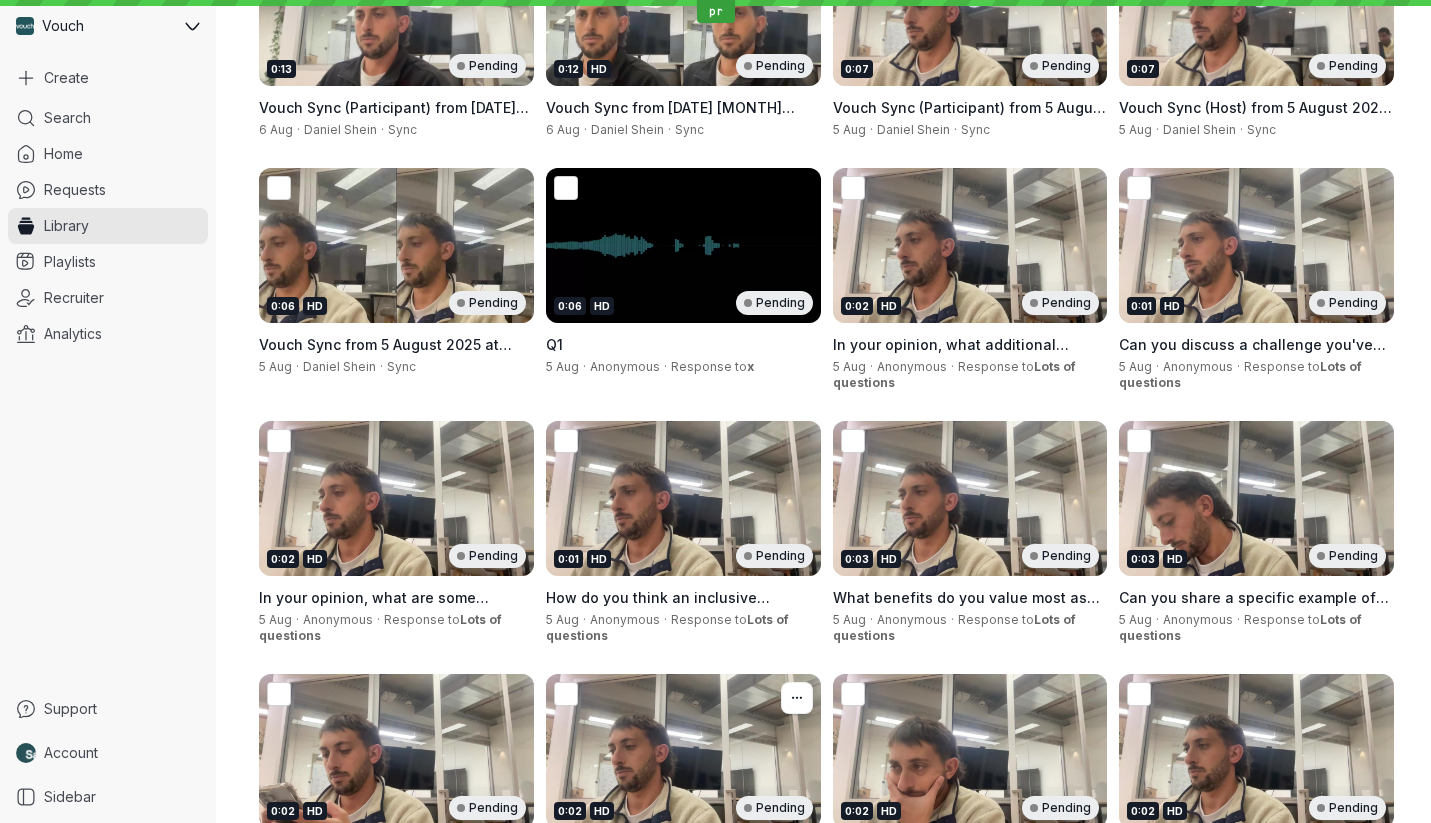 scroll, scrollTop: 0, scrollLeft: 0, axis: both 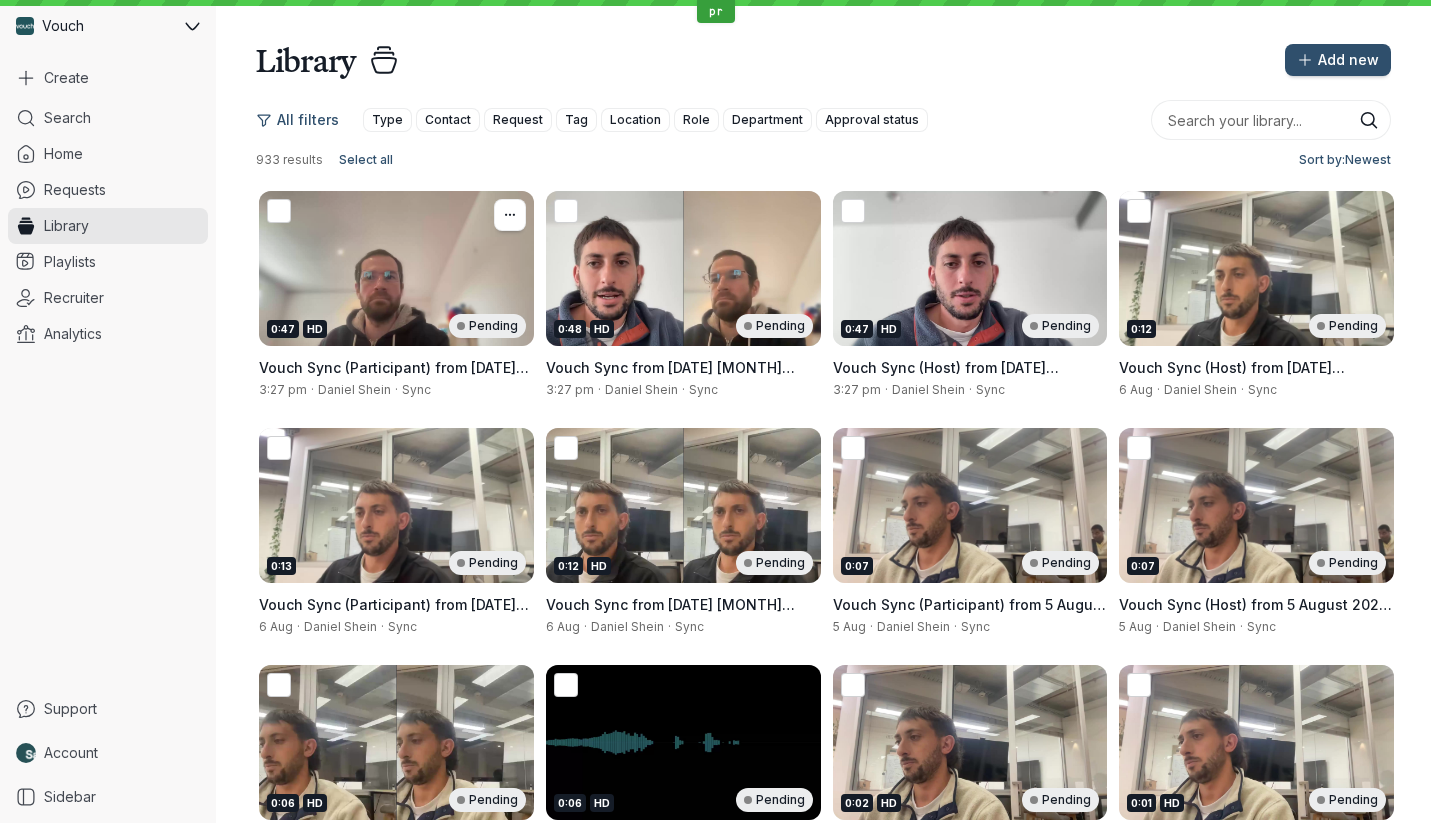 click on "0:47 HD Pending" at bounding box center (396, 268) 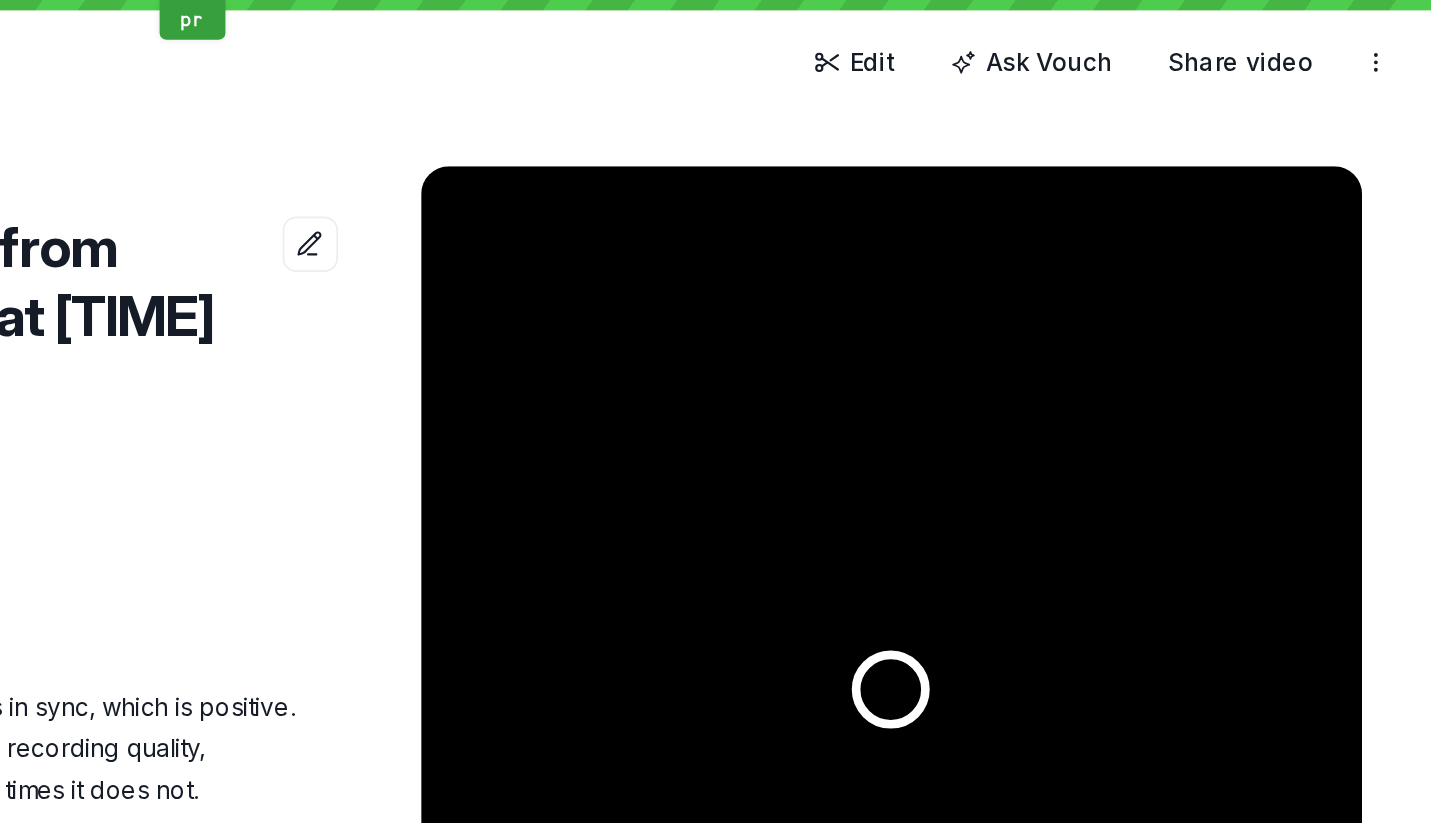 scroll, scrollTop: 0, scrollLeft: 0, axis: both 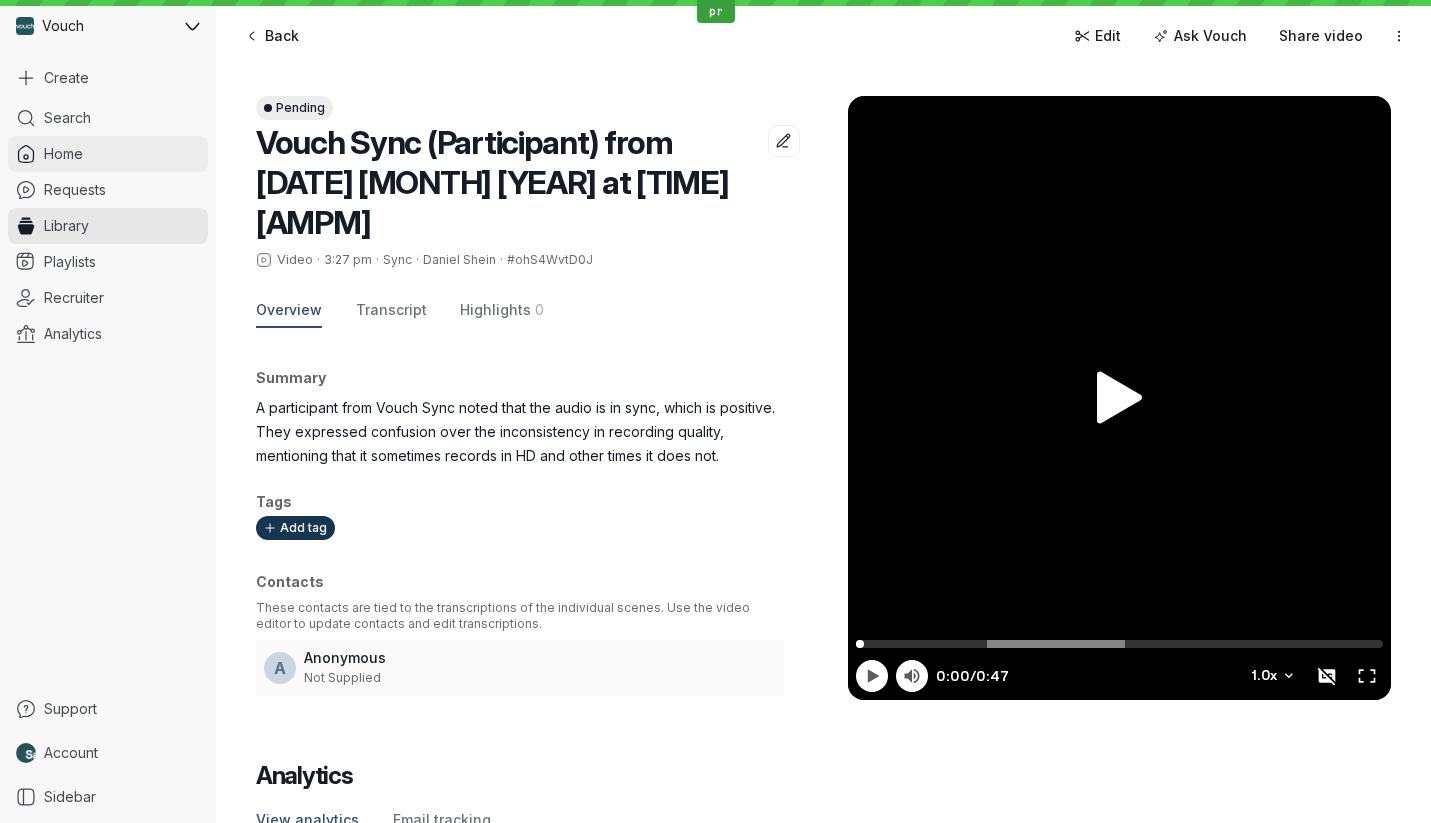 click on "Home" at bounding box center [108, 154] 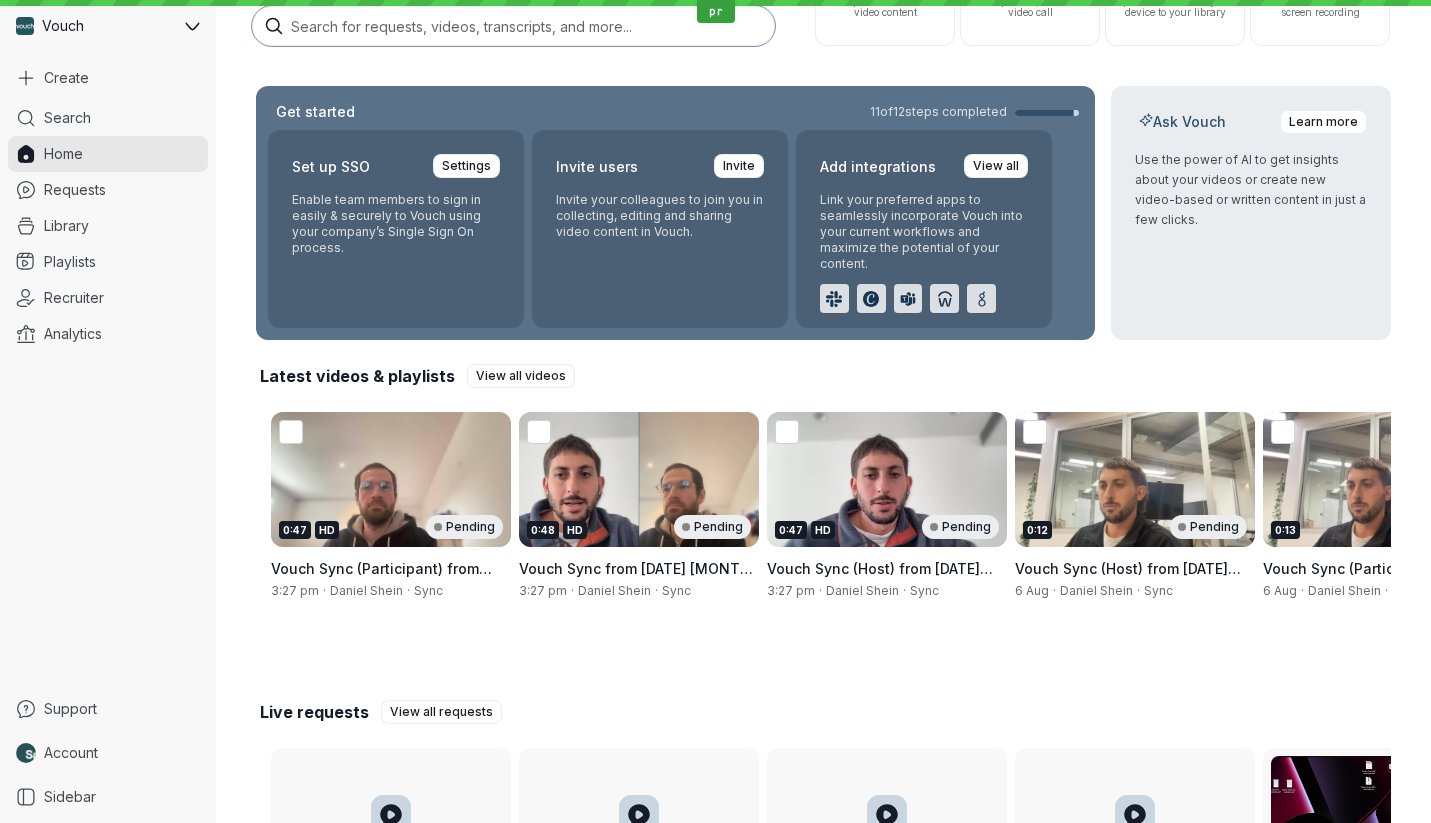 scroll, scrollTop: 399, scrollLeft: 0, axis: vertical 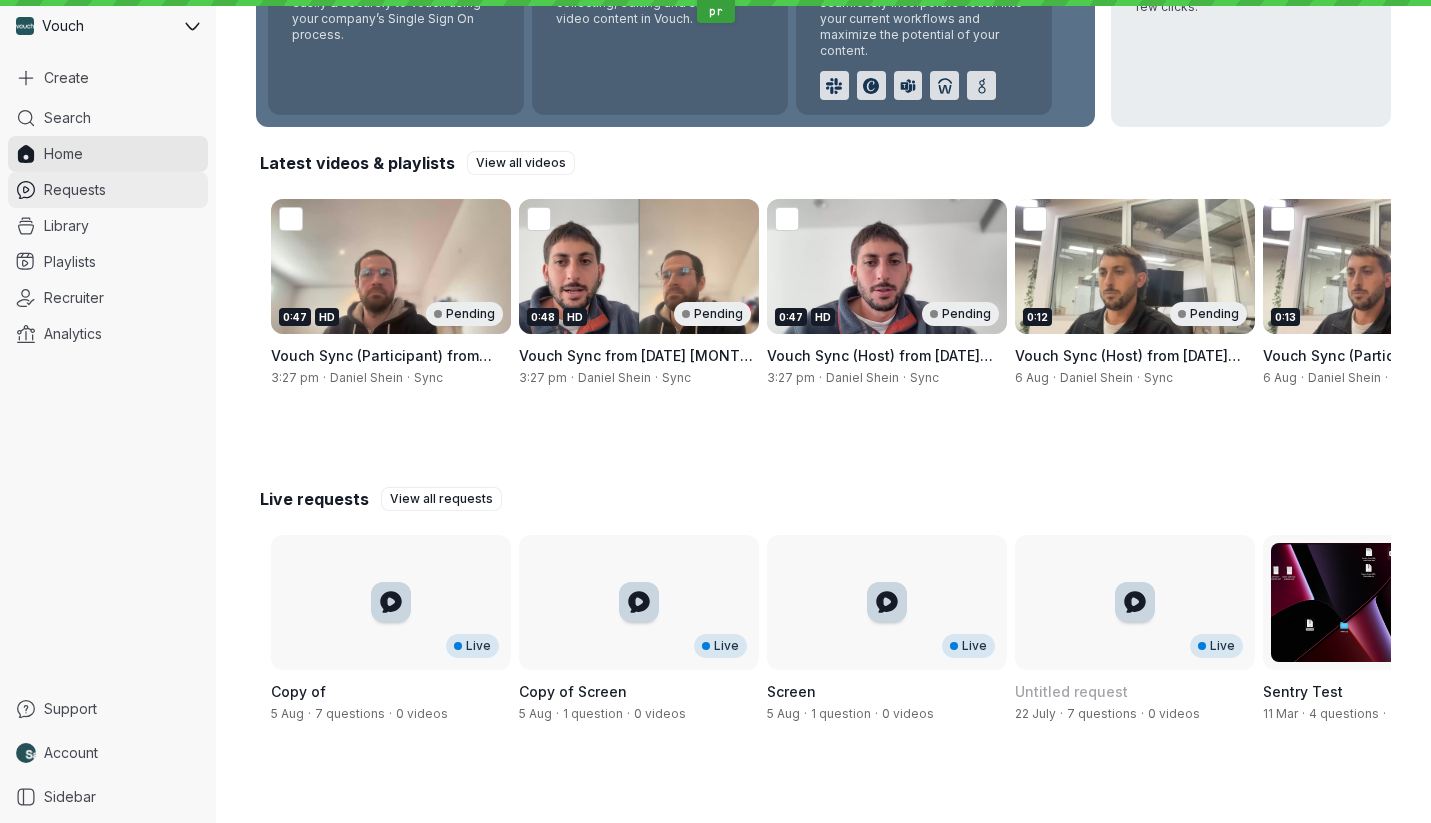 click on "Requests" at bounding box center (108, 190) 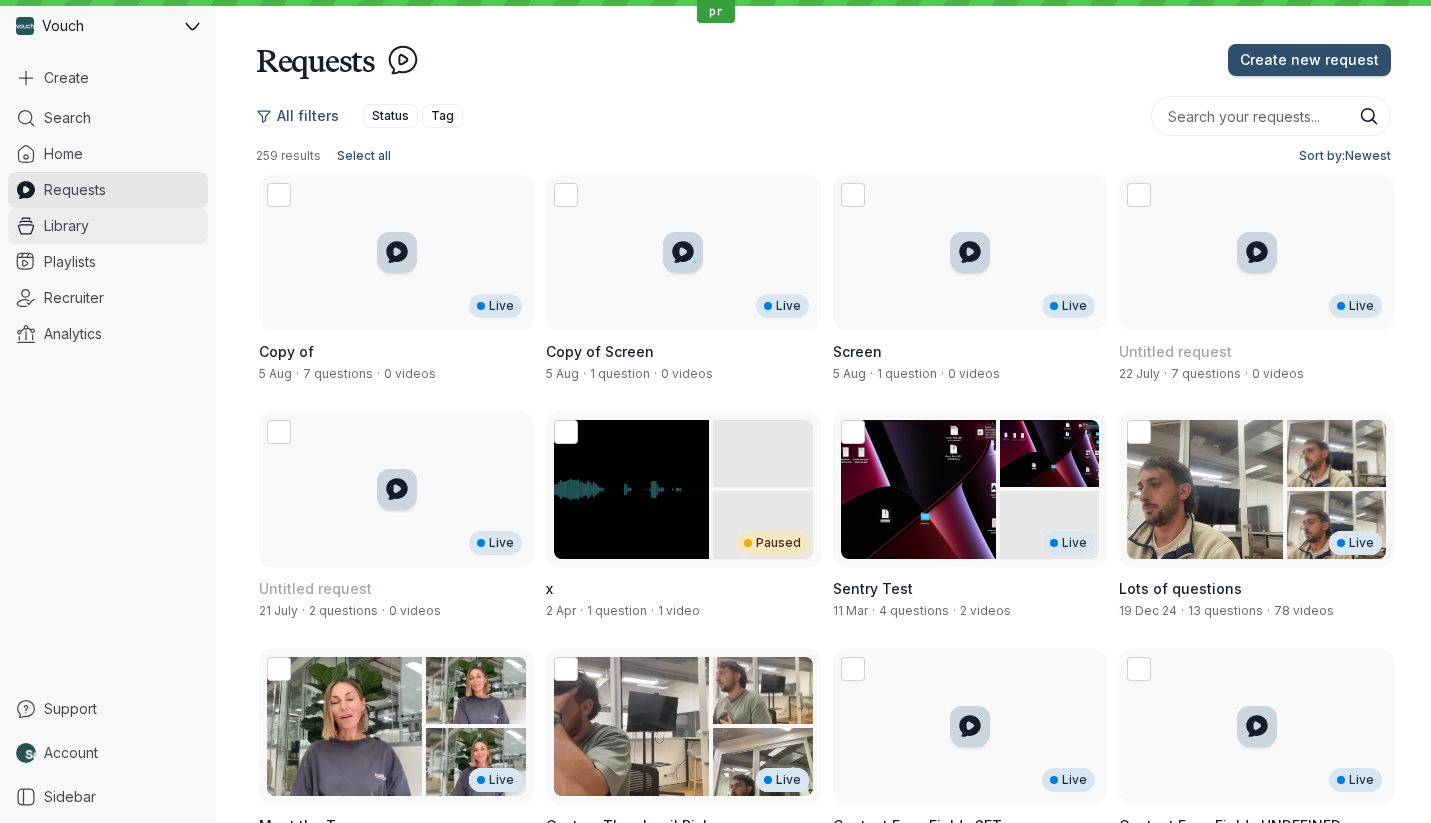 click on "Library" at bounding box center [108, 226] 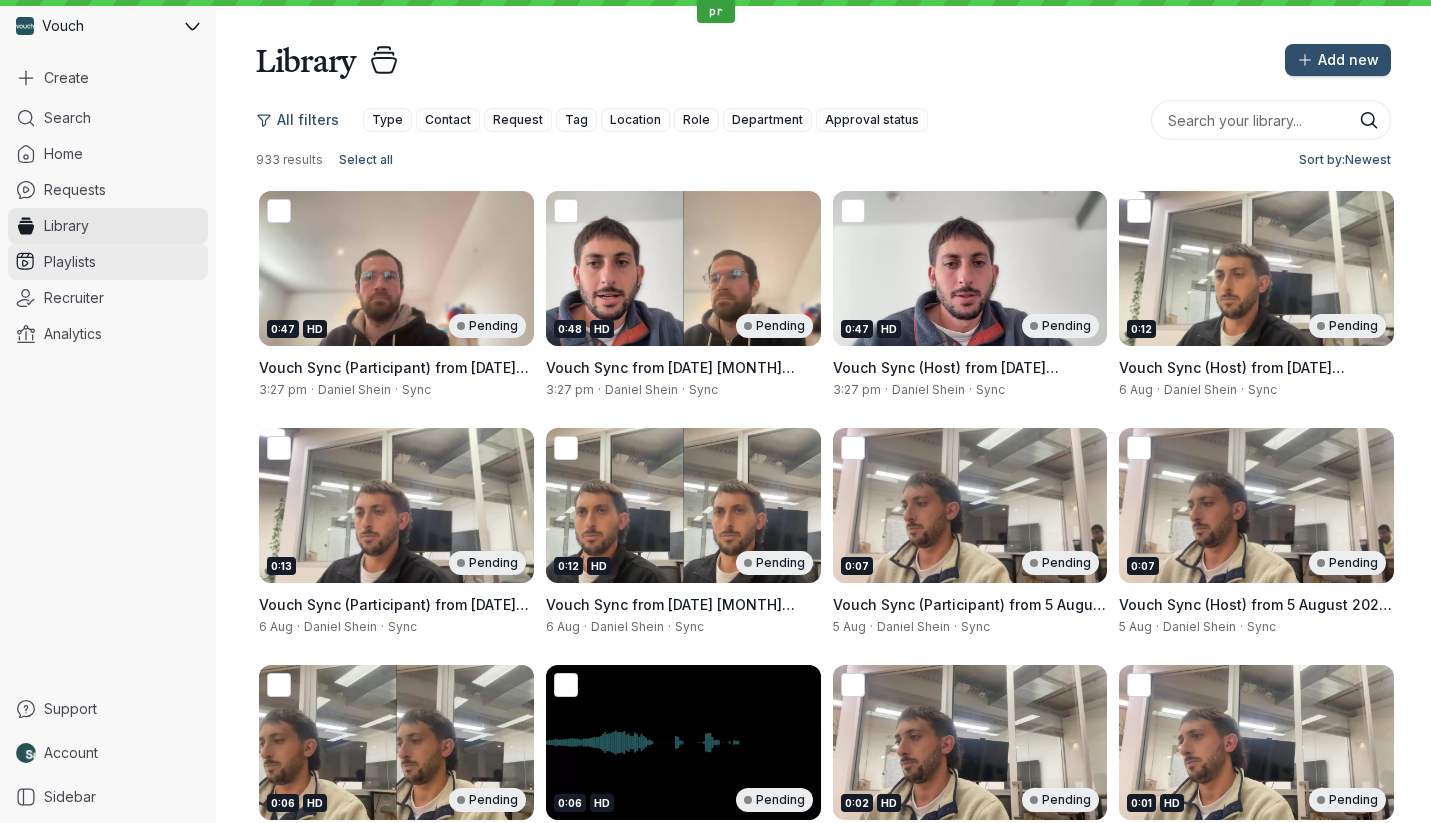 click on "Playlists" at bounding box center (108, 262) 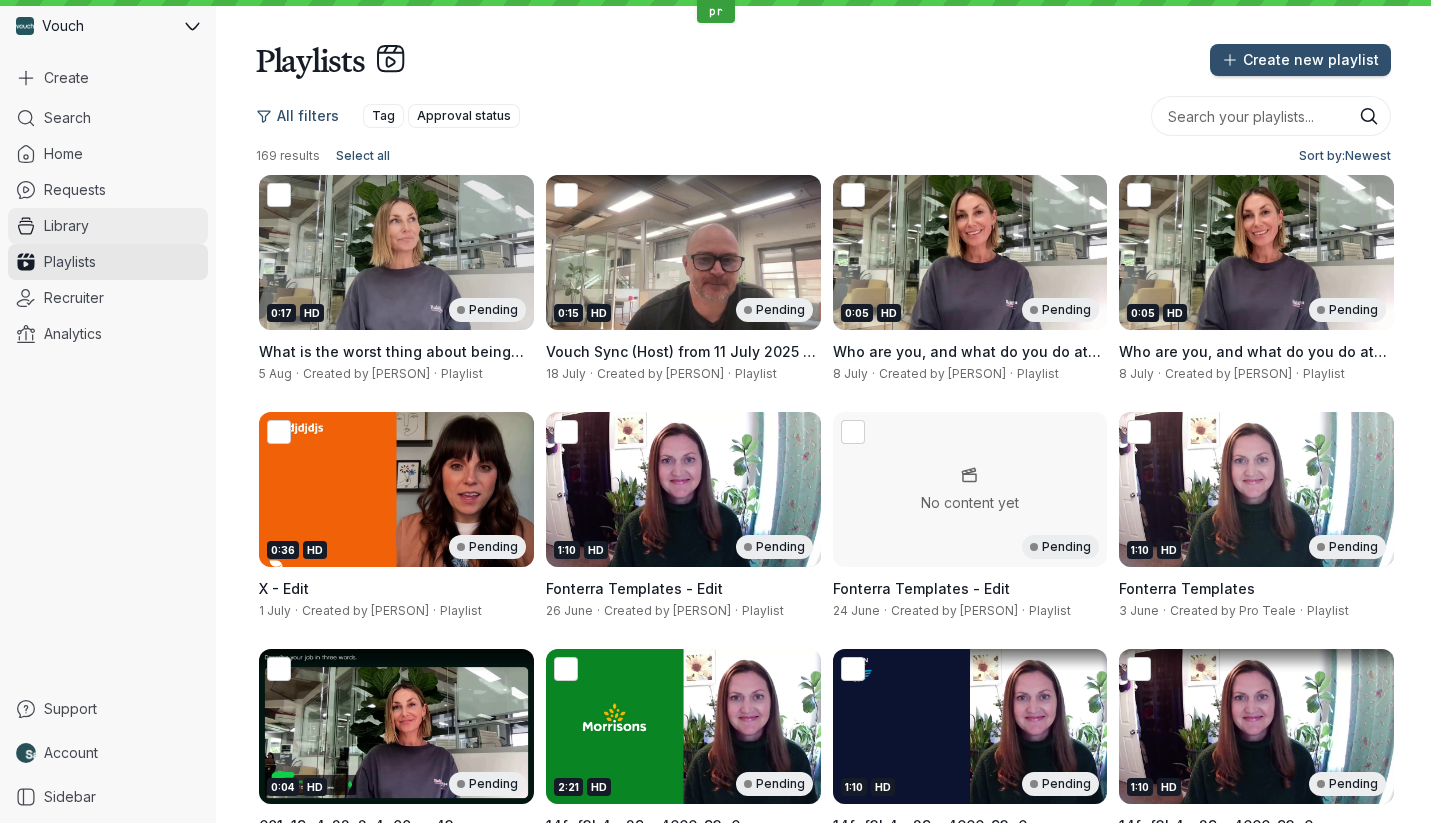 click on "Library" at bounding box center (108, 226) 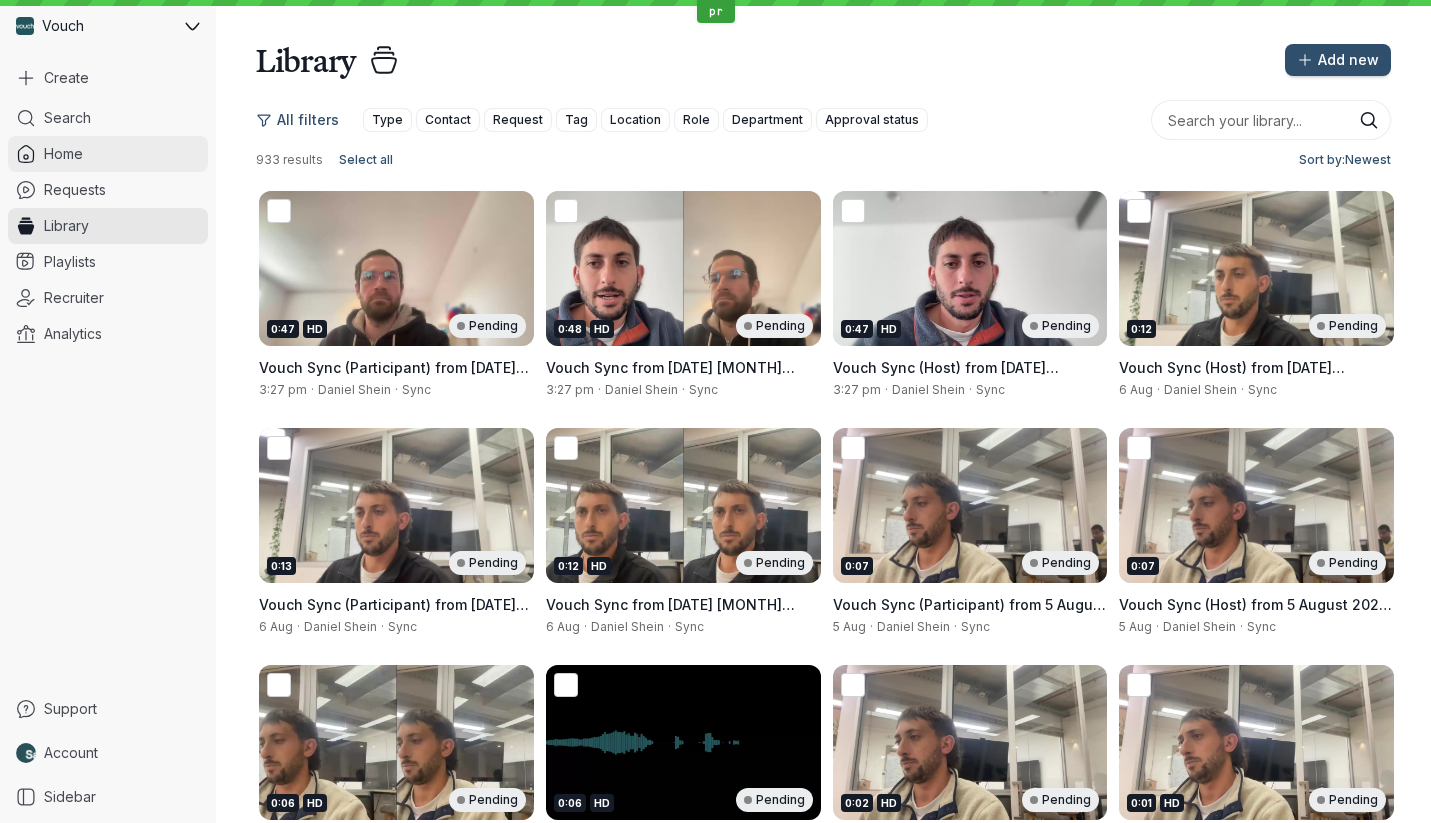 click on "Home" at bounding box center [108, 154] 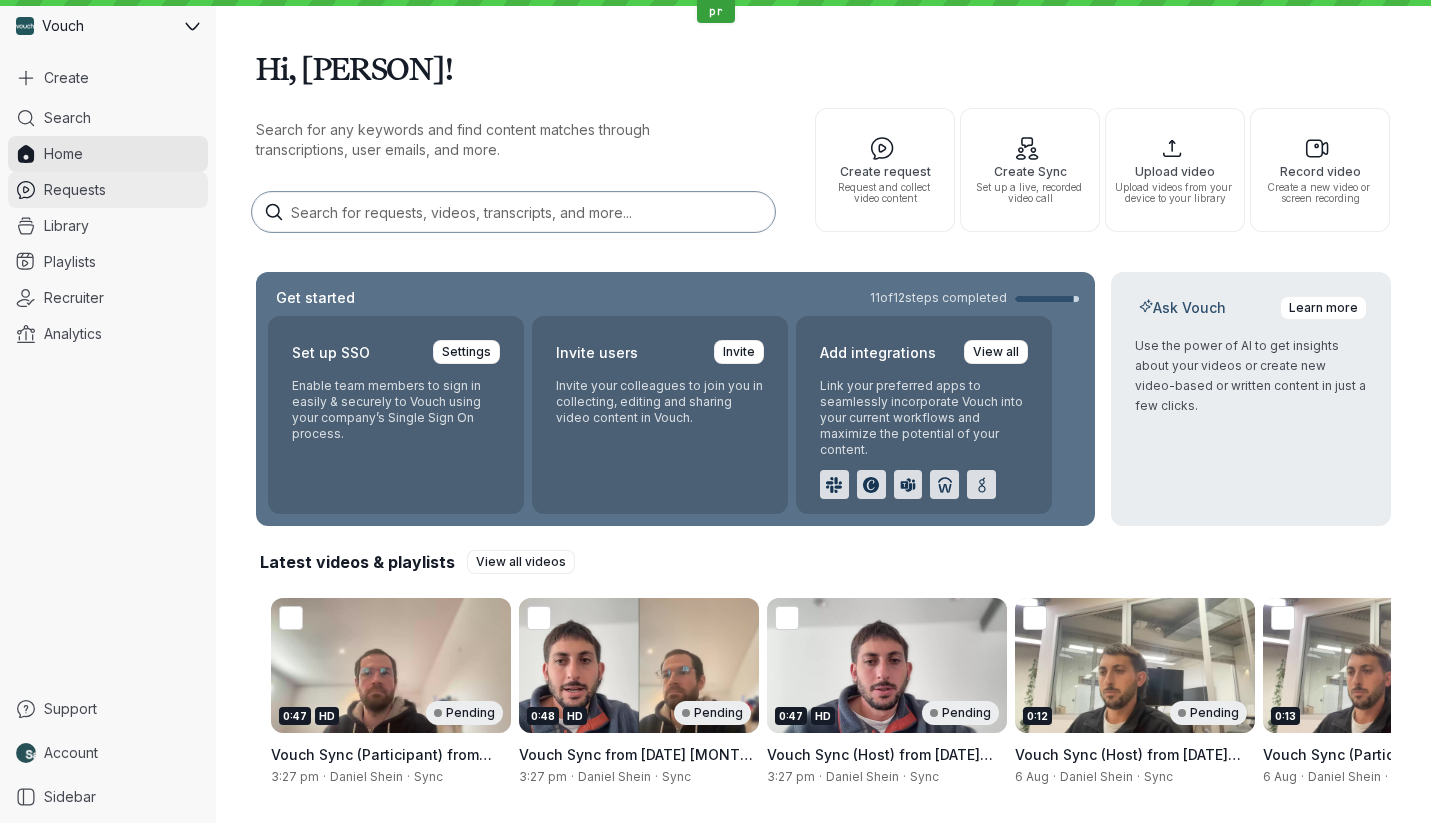 click on "Requests" at bounding box center (108, 190) 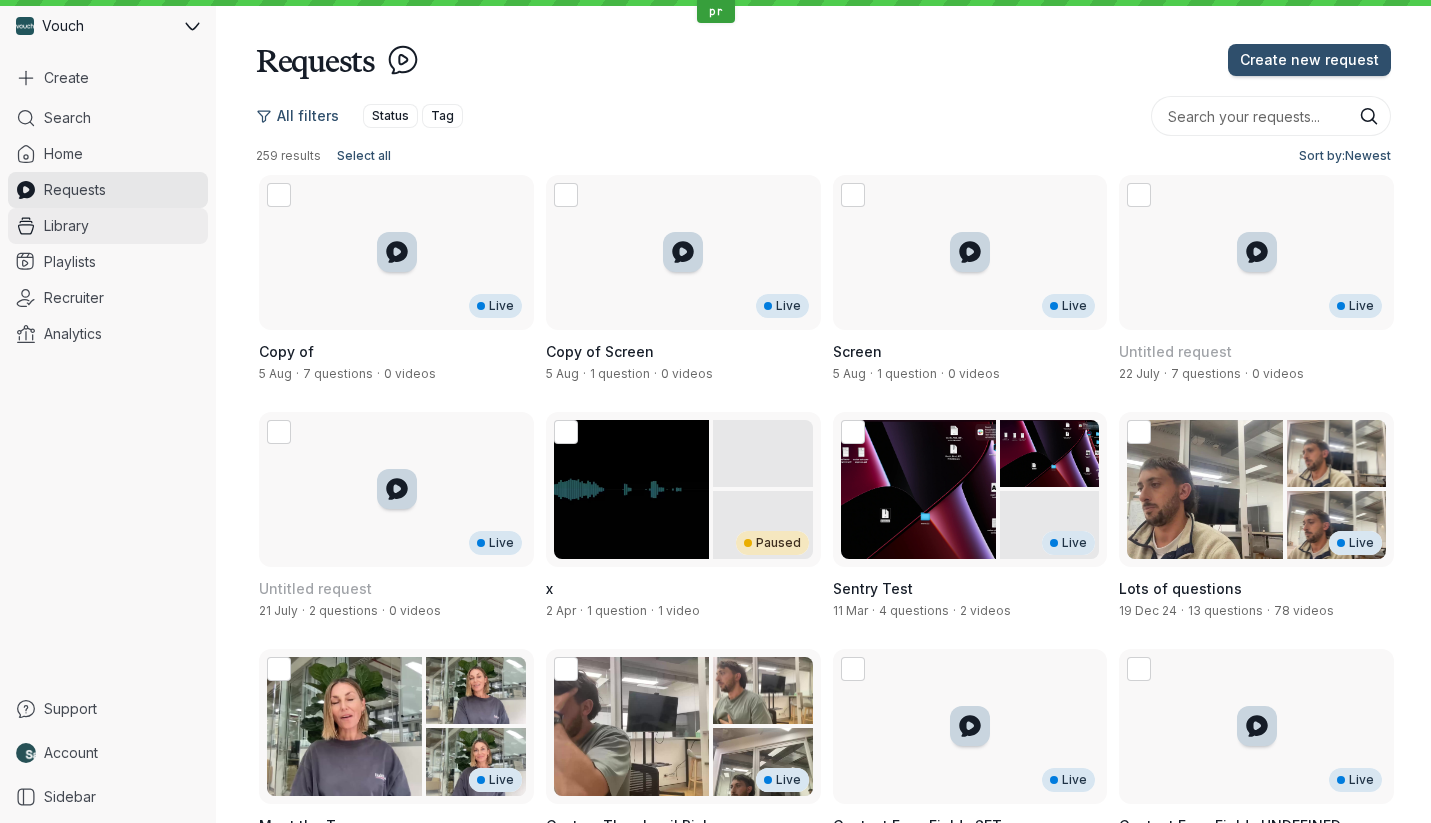 click on "Library" at bounding box center (108, 226) 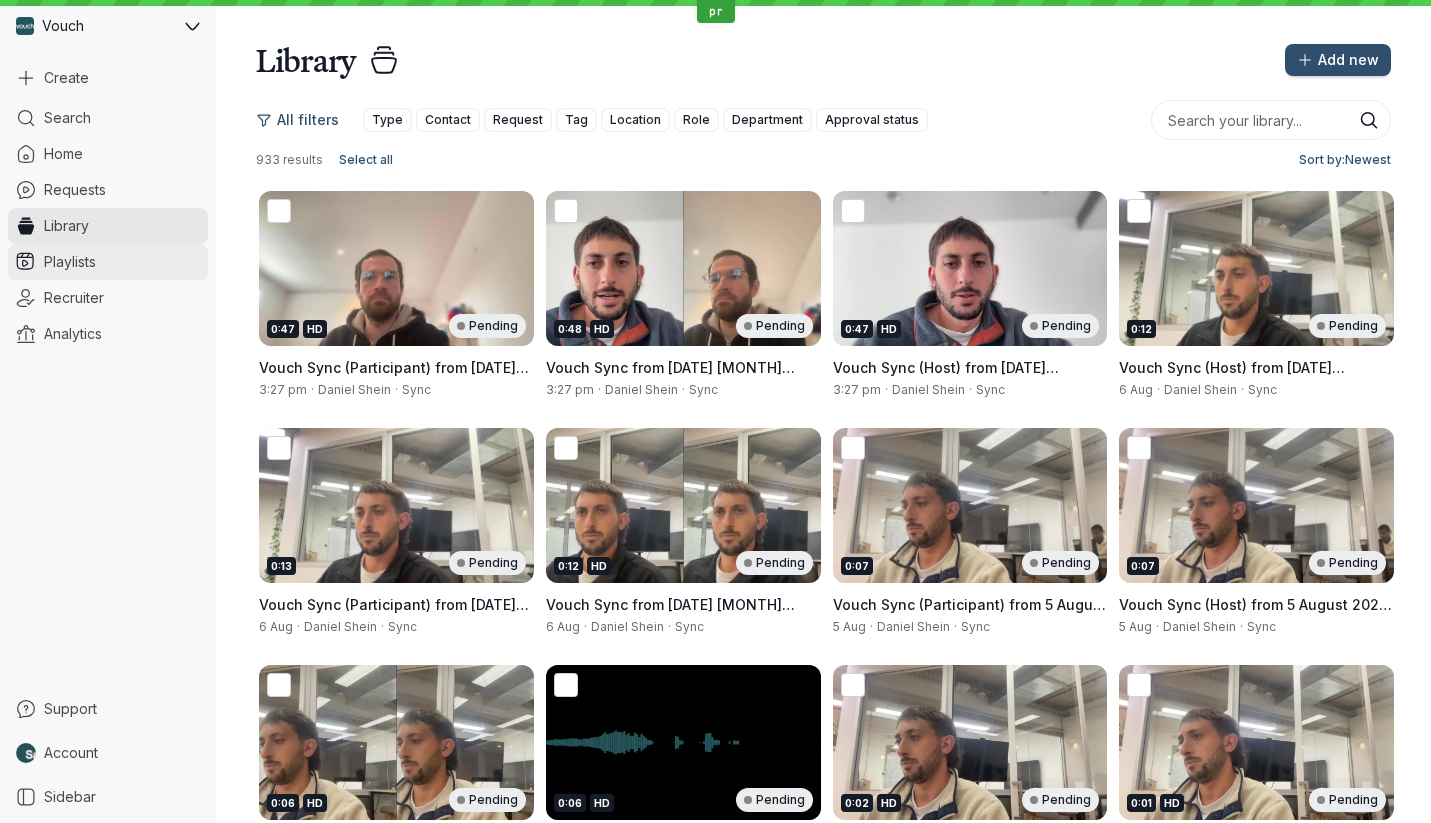 click on "Playlists" at bounding box center [108, 262] 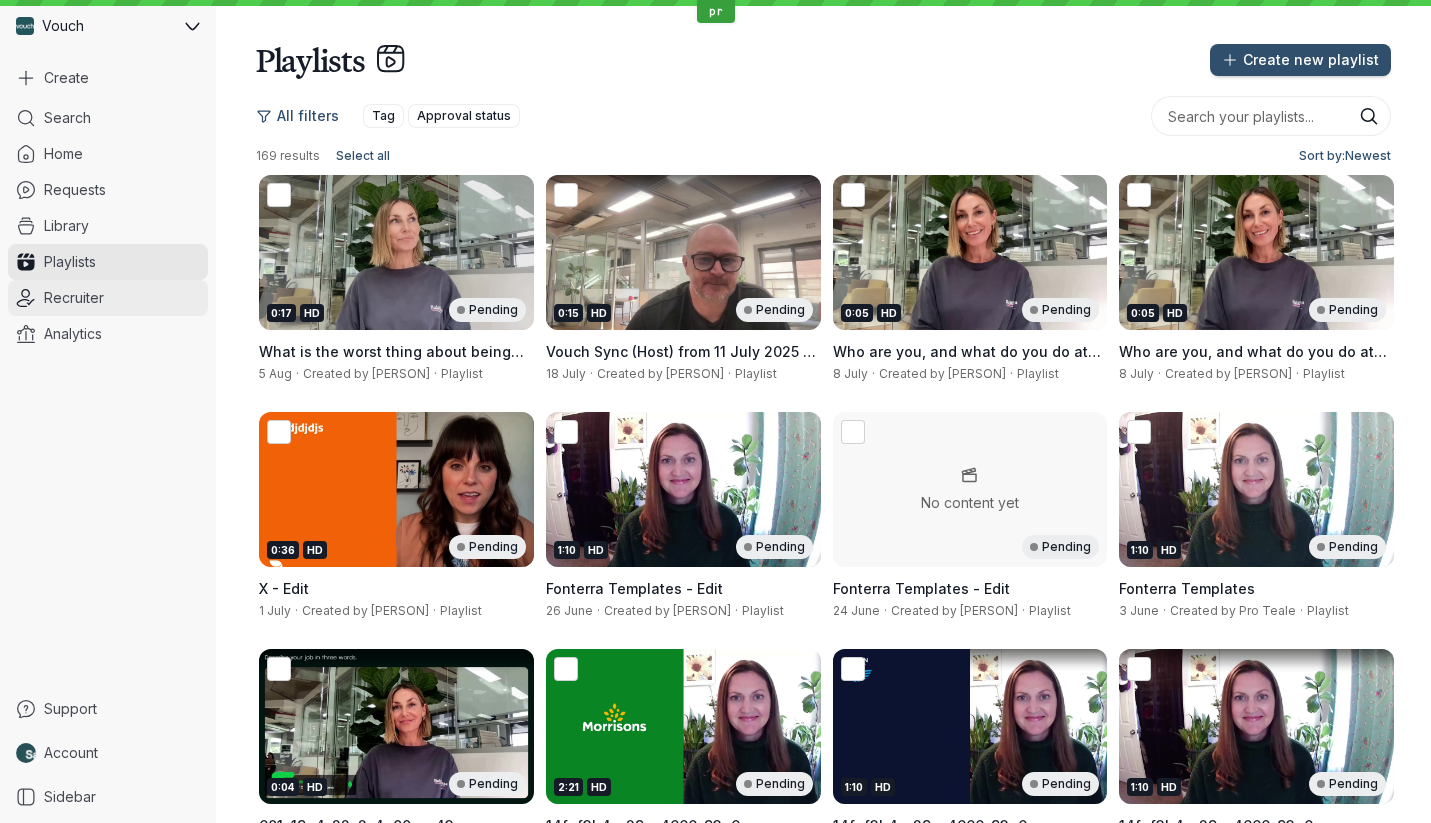 click on "Recruiter" at bounding box center [108, 298] 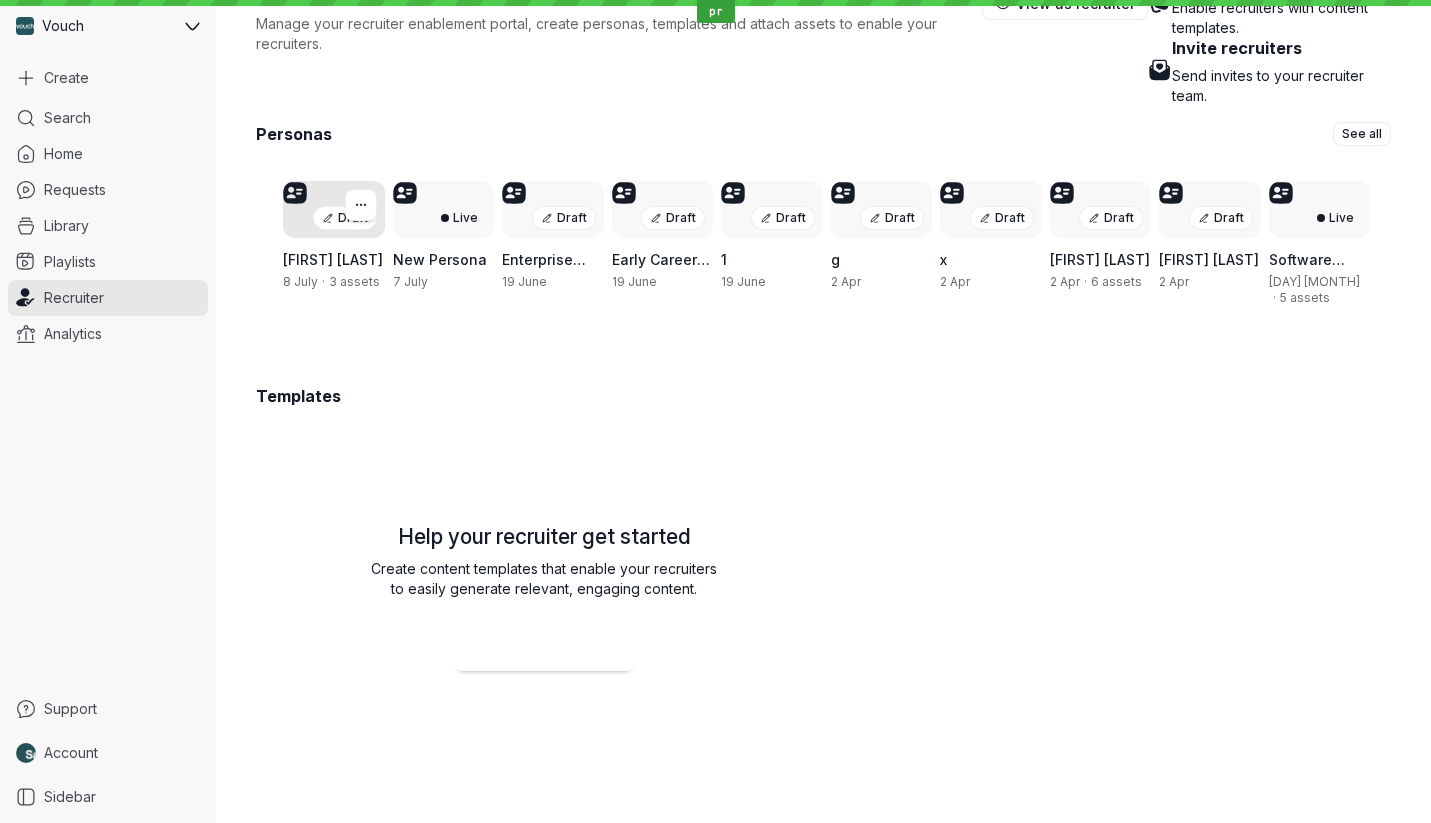 scroll, scrollTop: 0, scrollLeft: 0, axis: both 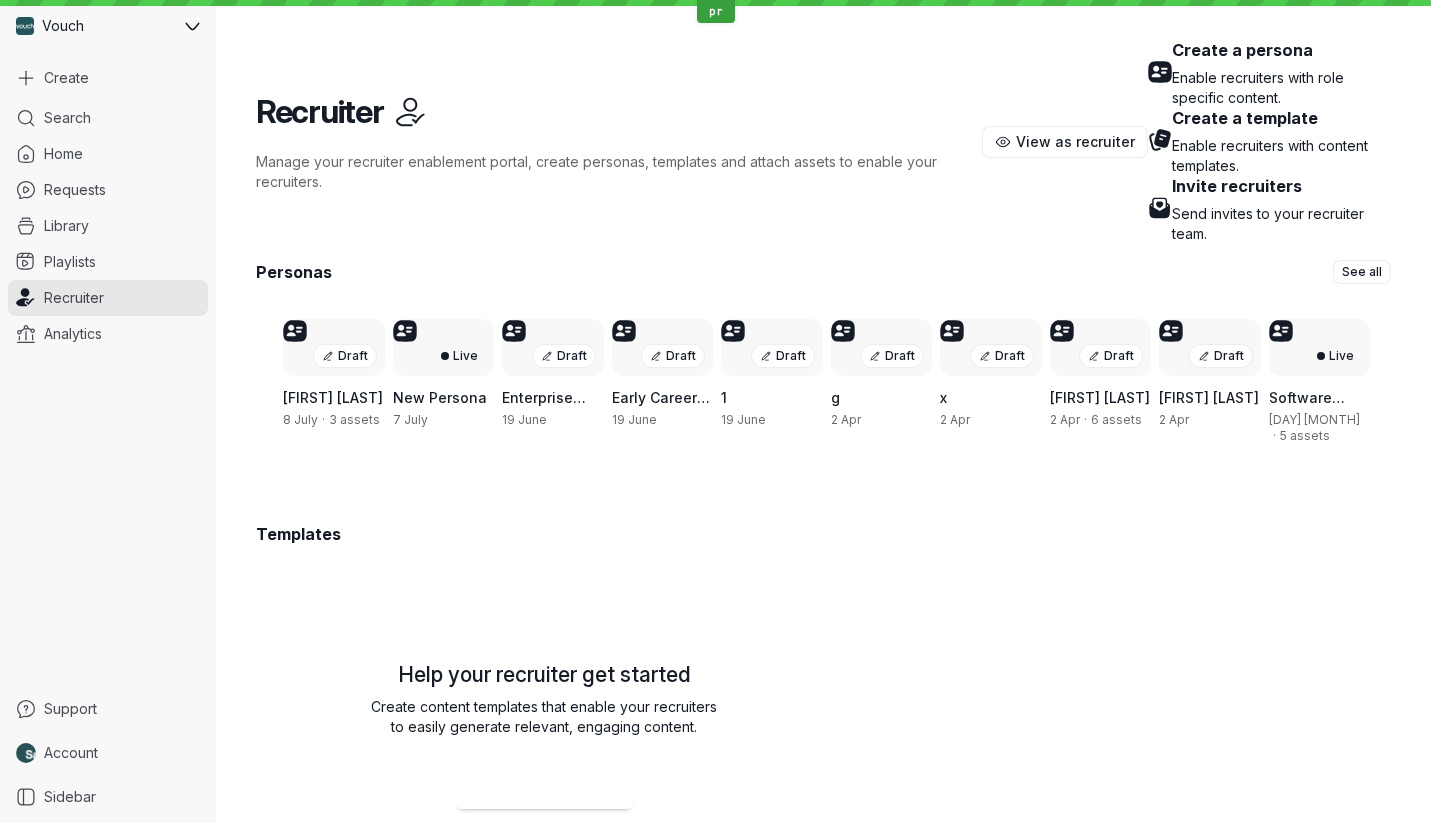 click on "Create a persona" at bounding box center [1281, 50] 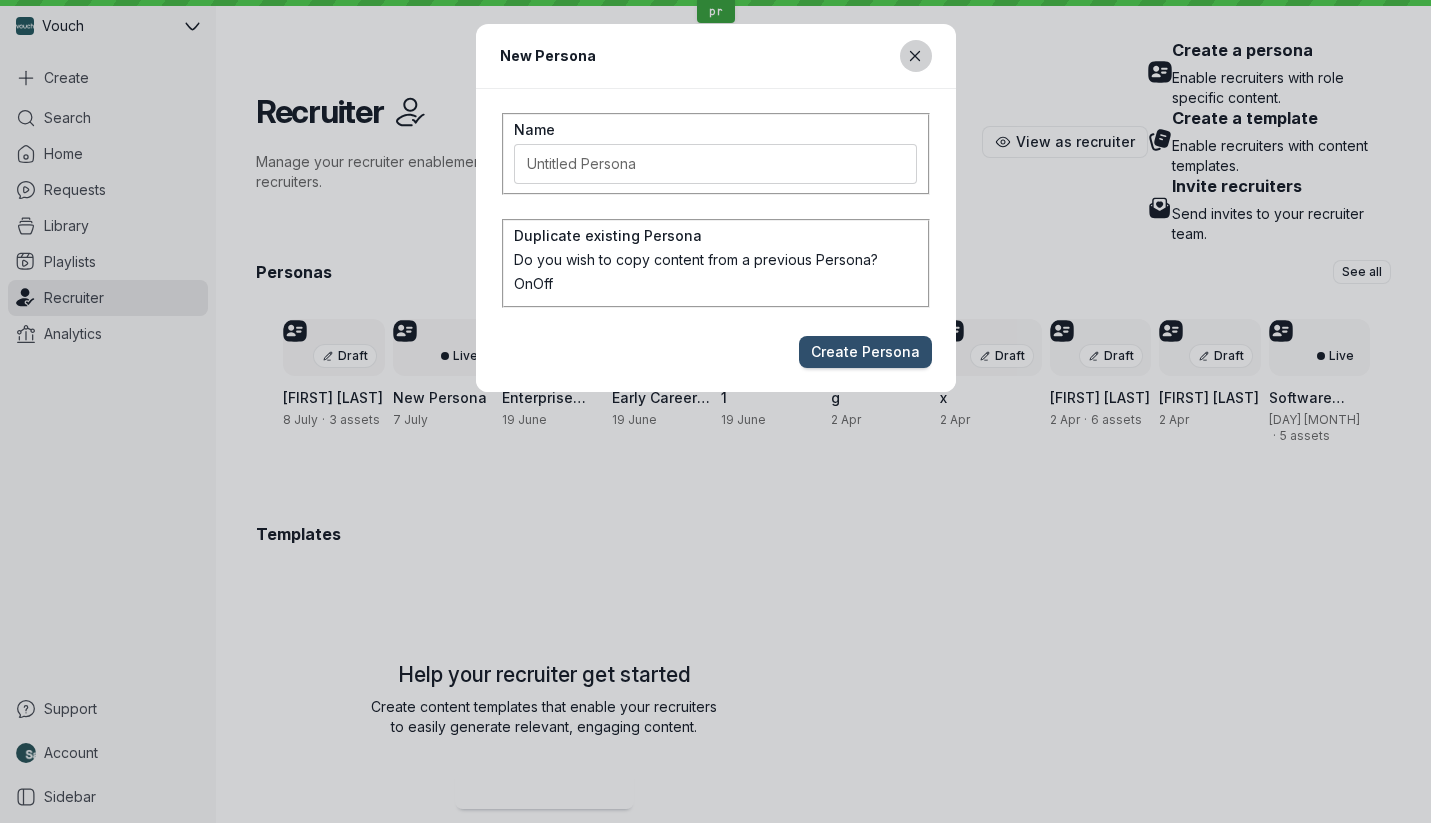 click 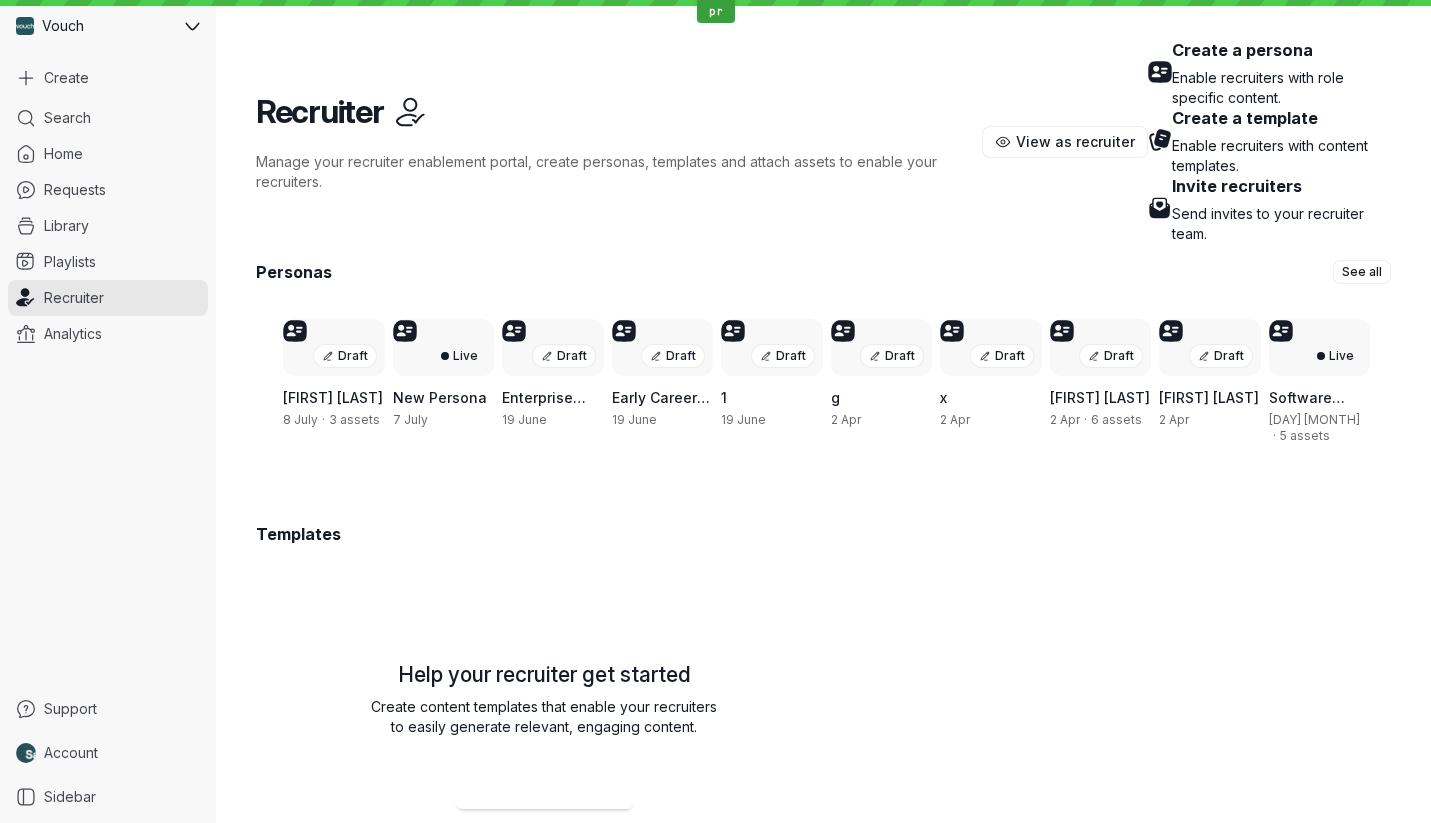 click on "Enable recruiters with content templates." at bounding box center [1281, 156] 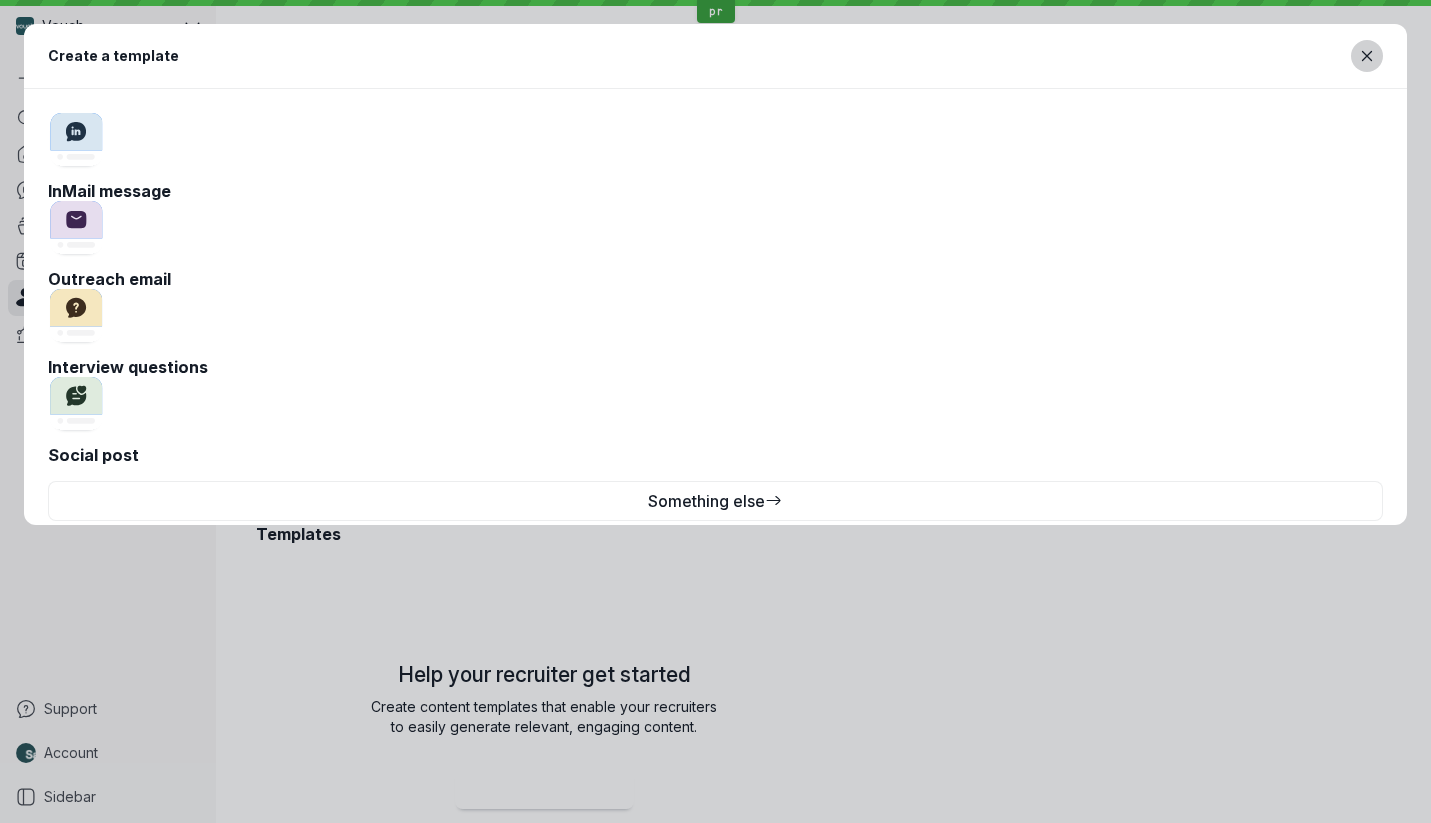 click 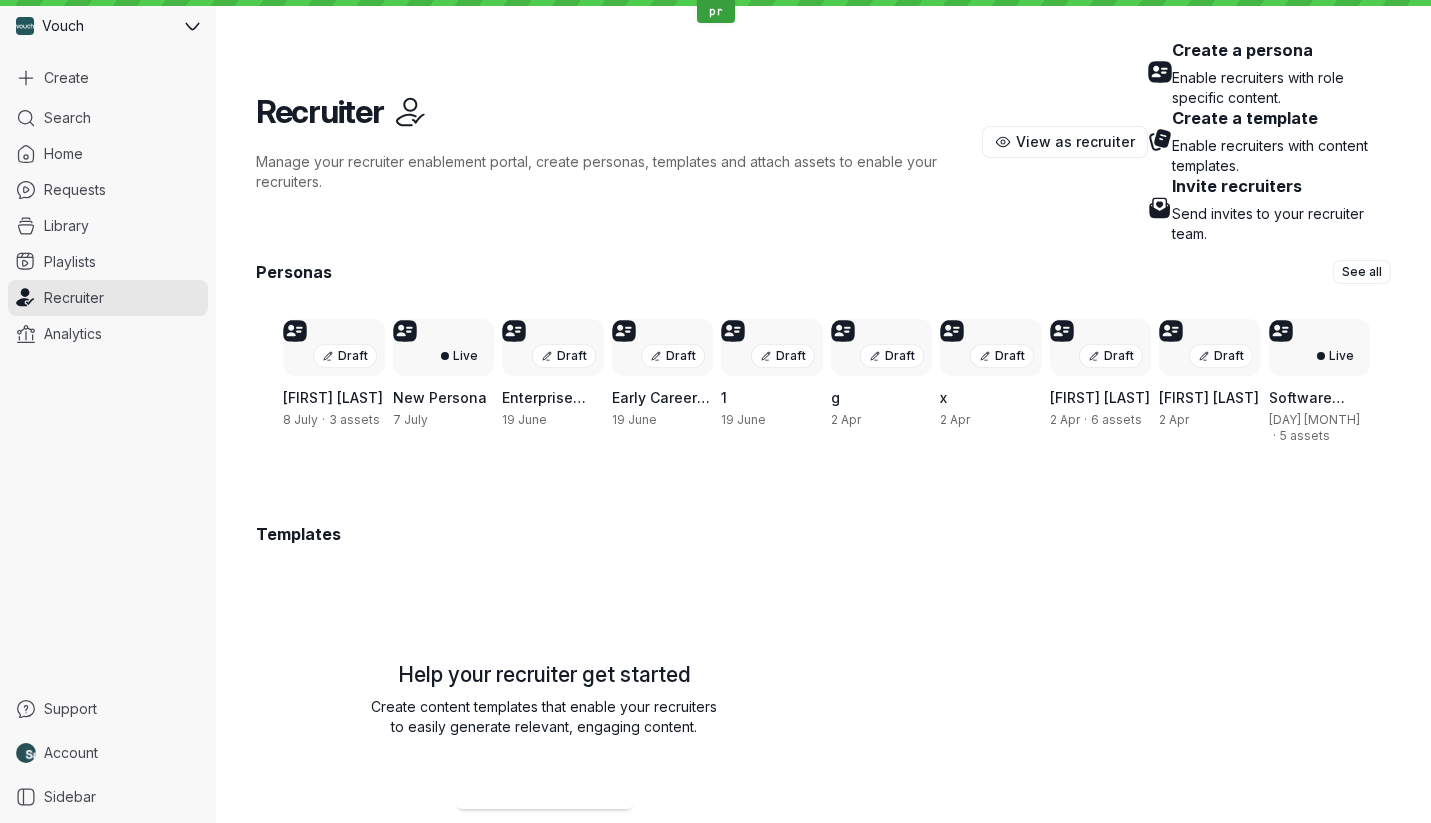 click on "Invite recruiters Send invites to your recruiter team." at bounding box center (1269, 210) 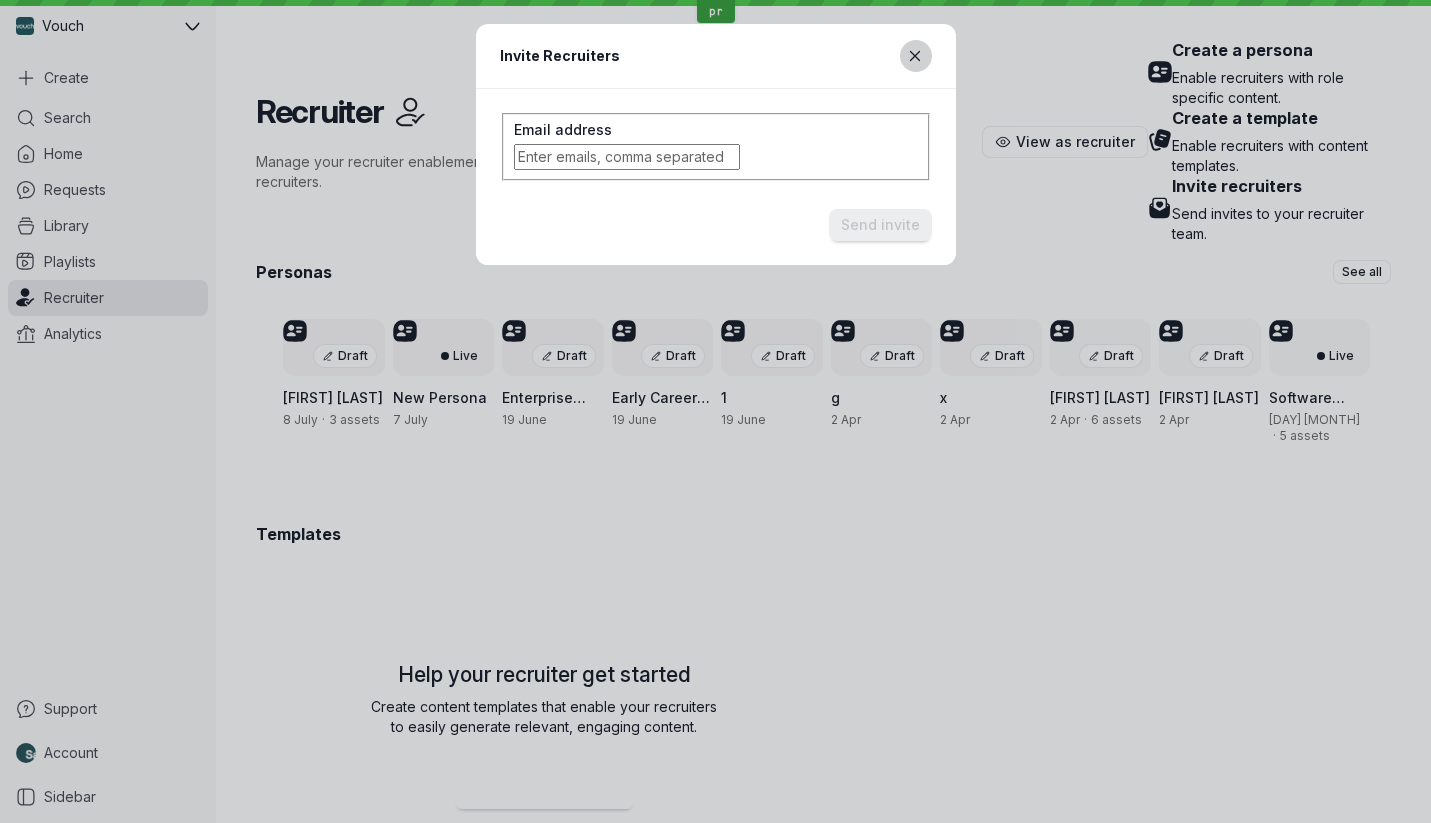 click 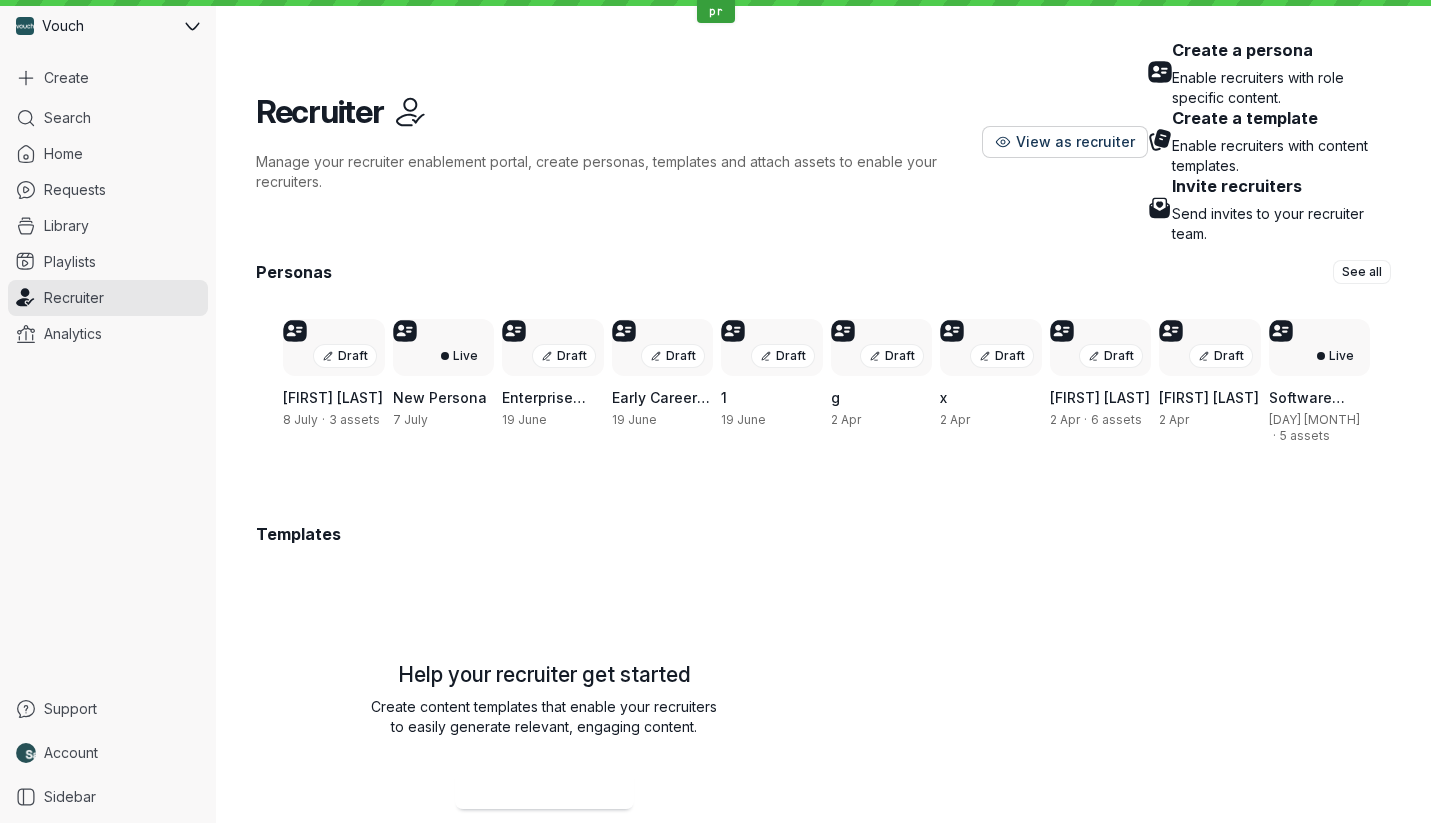 click on "View as recruiter" at bounding box center (1075, 142) 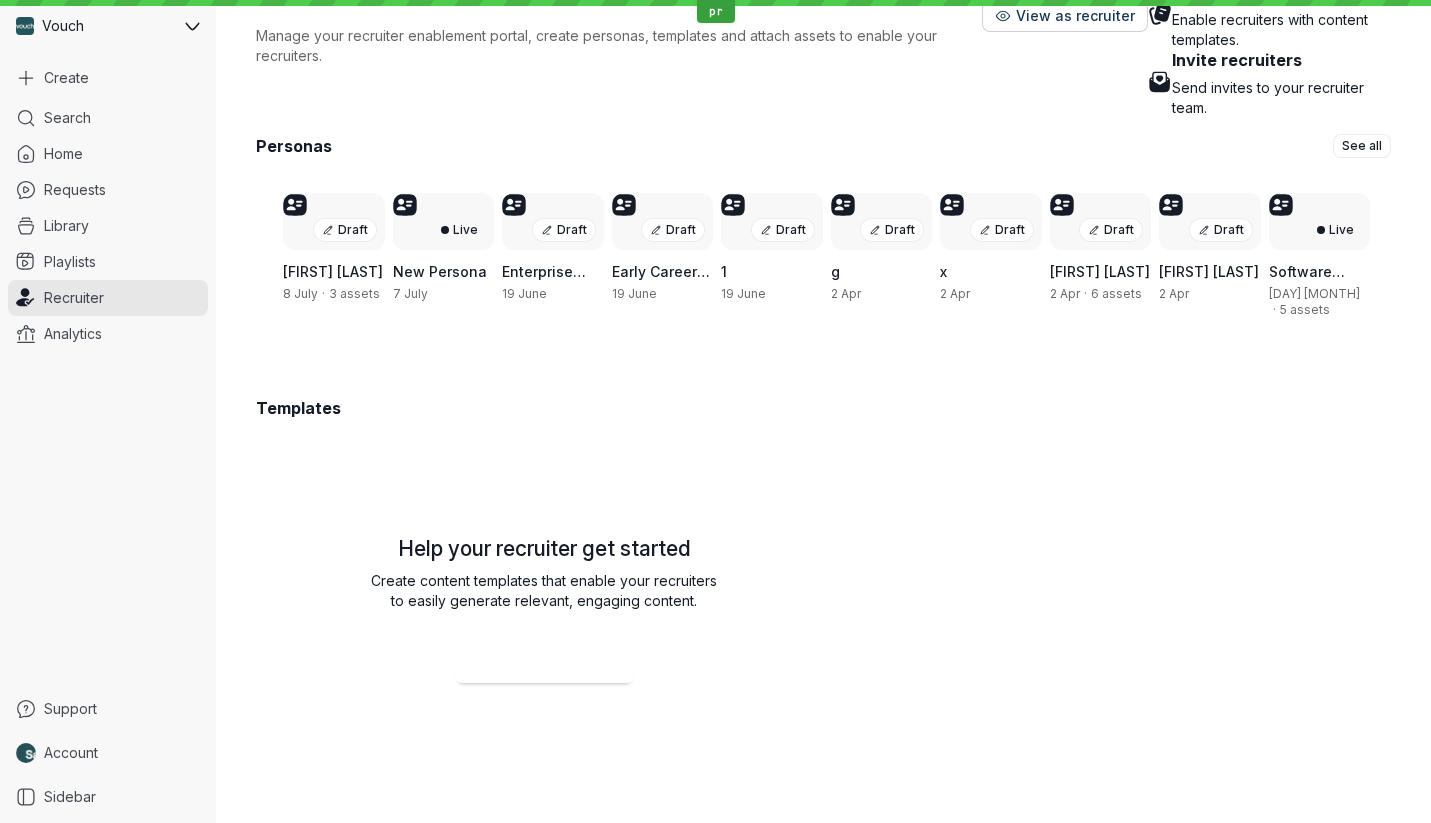 scroll, scrollTop: 179, scrollLeft: 0, axis: vertical 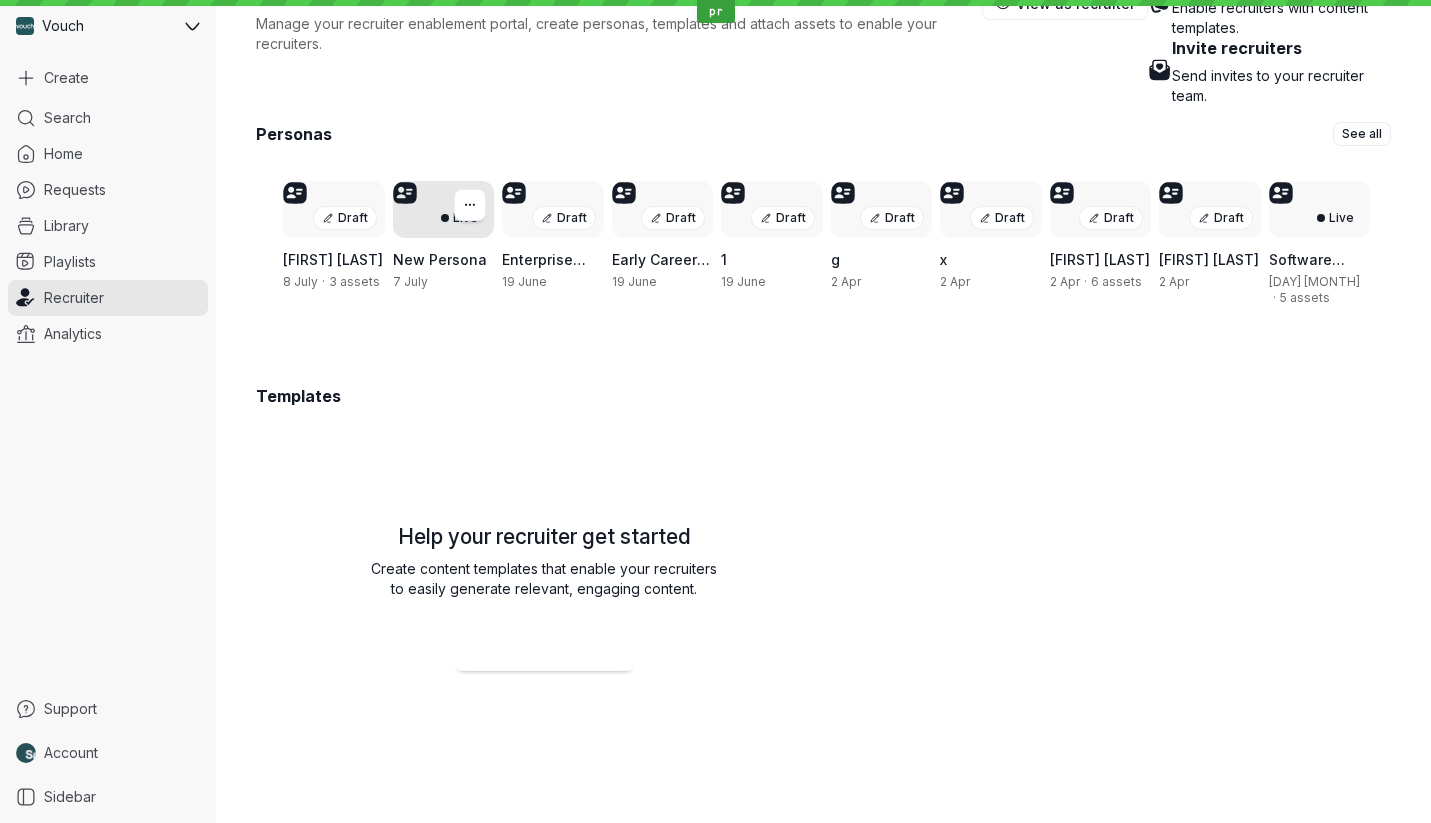 click on "Live" at bounding box center (444, 218) 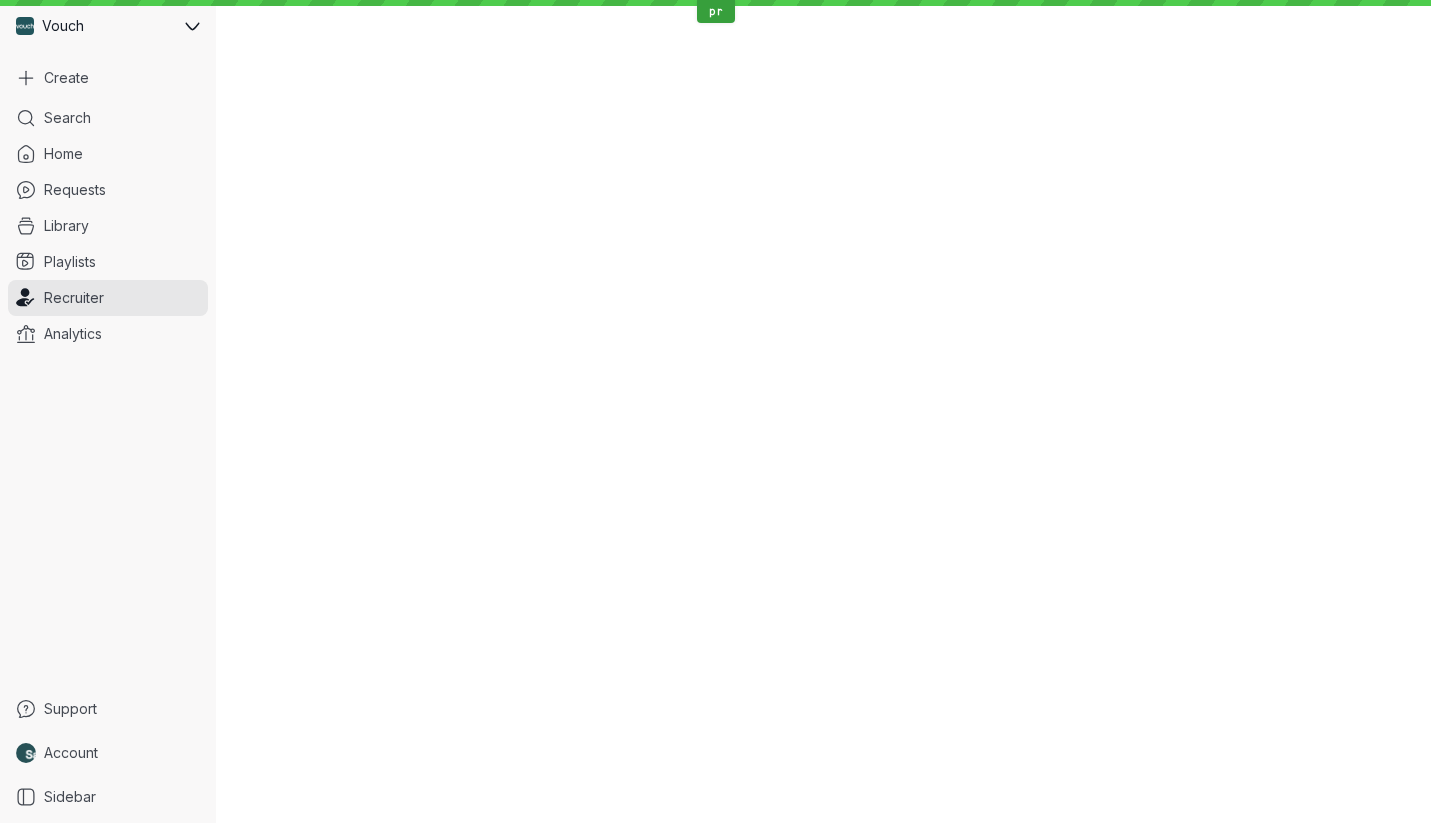 scroll, scrollTop: 0, scrollLeft: 0, axis: both 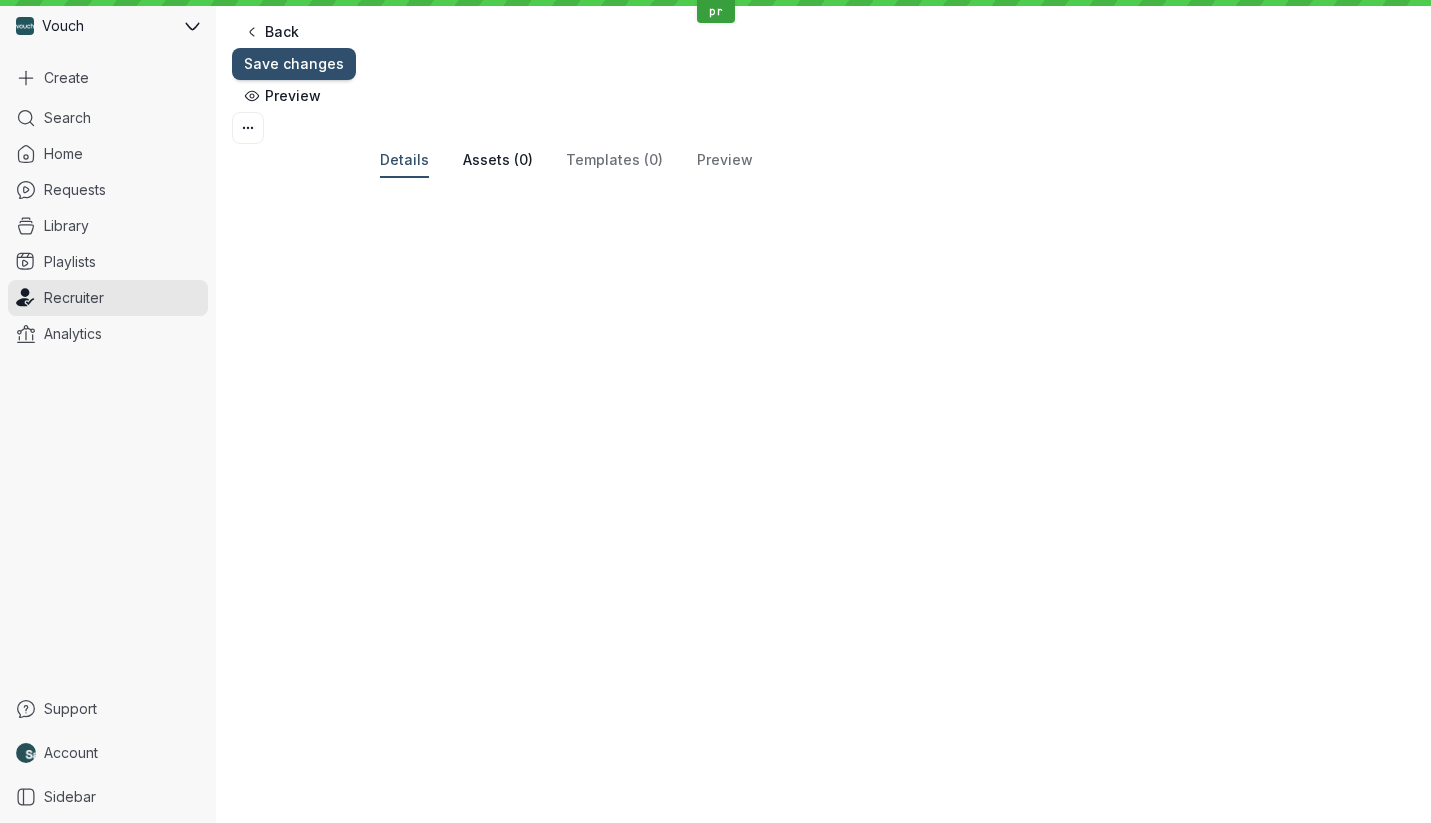 click on "Assets (0)" at bounding box center (498, 160) 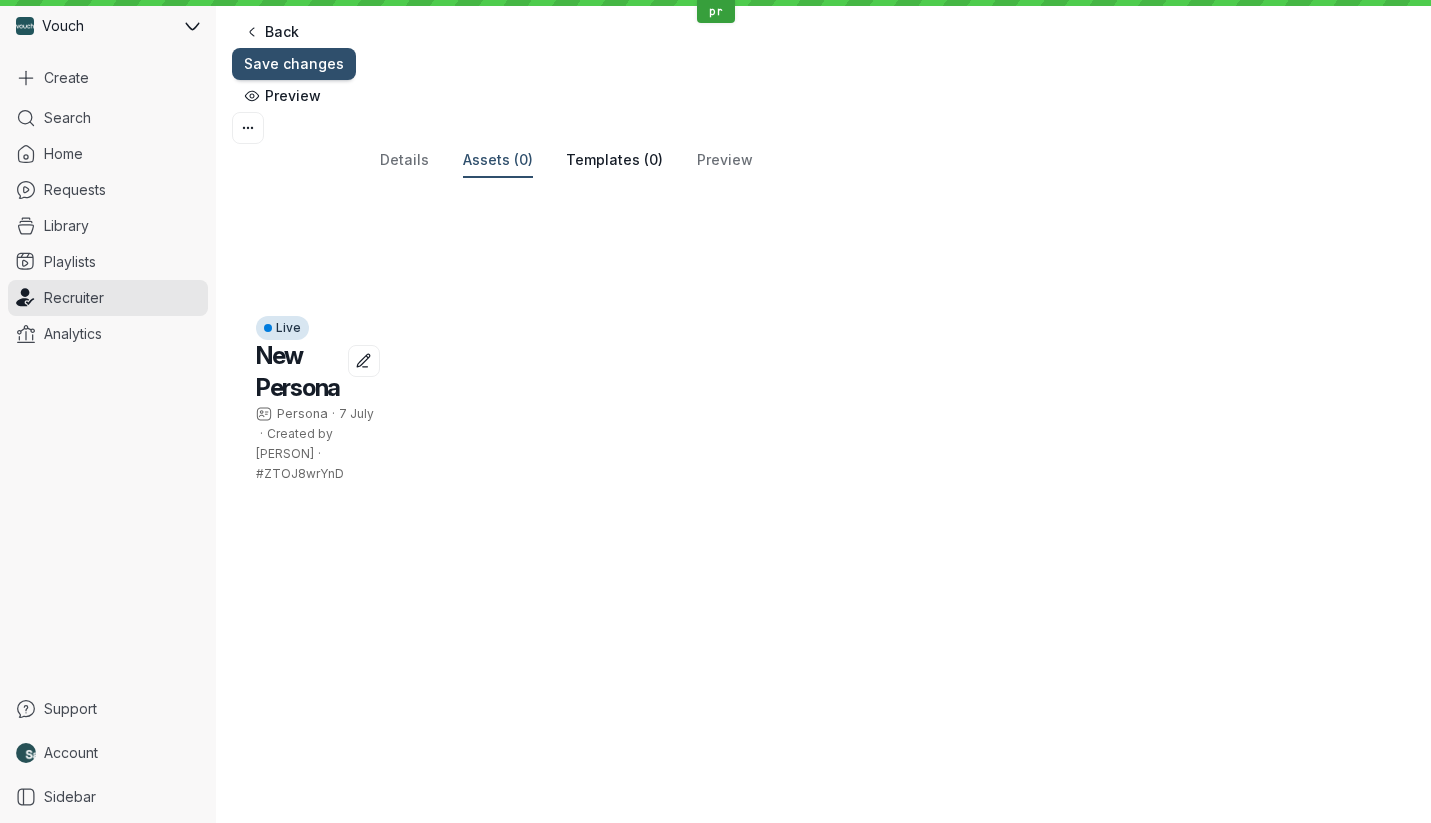 click on "Templates (0)" at bounding box center (614, 160) 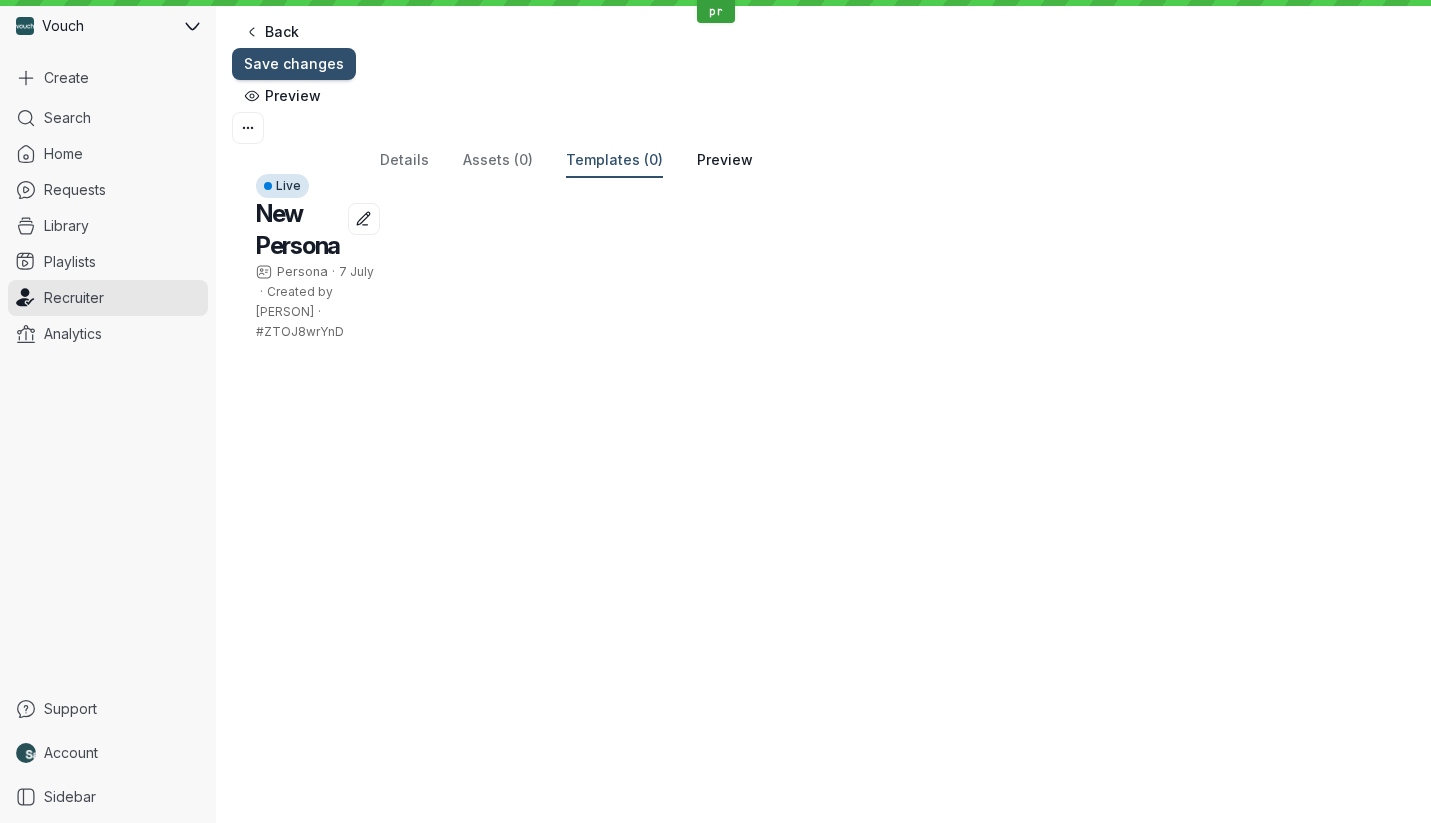 click on "Preview" at bounding box center (725, 160) 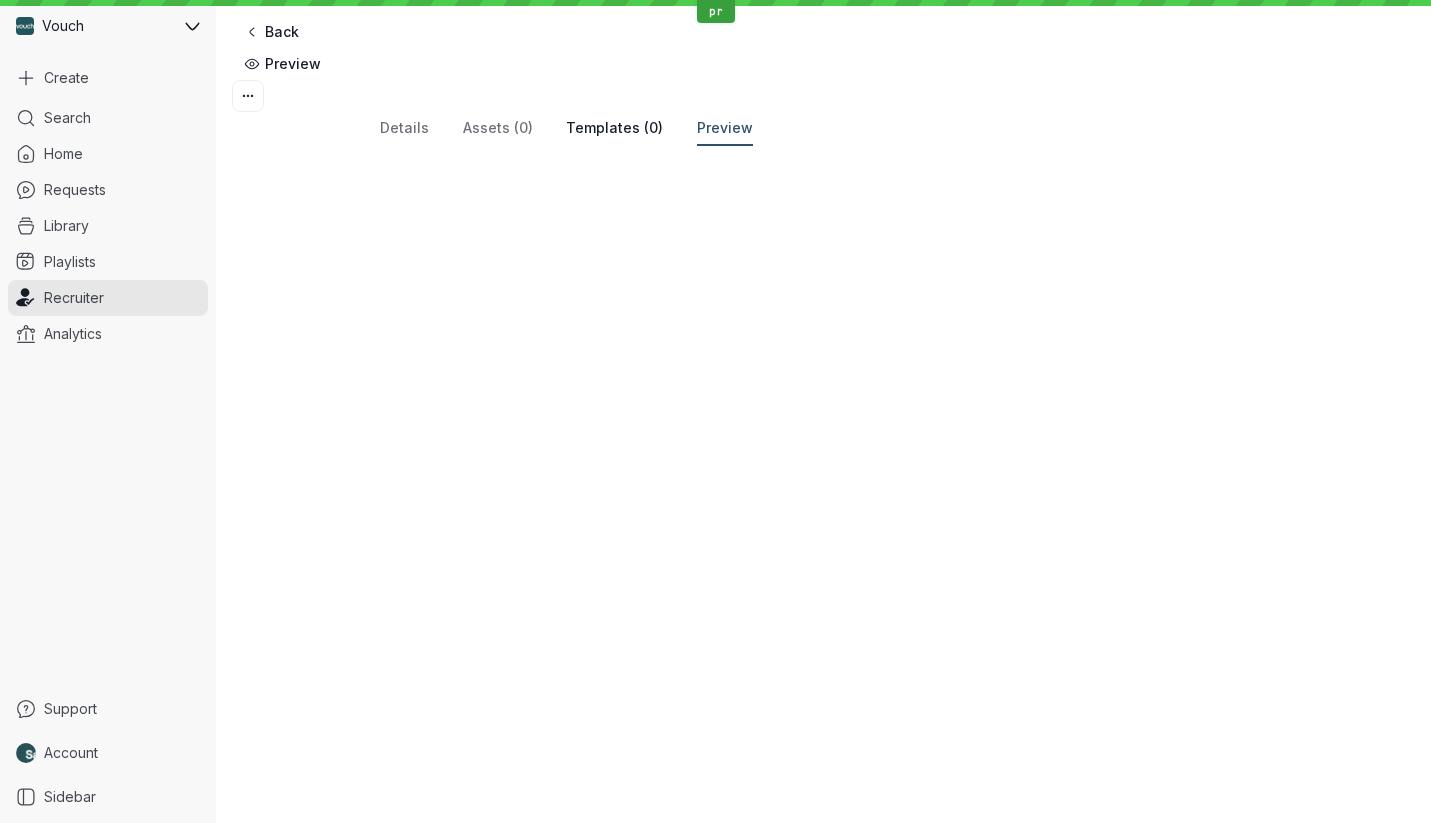 click on "Templates (0)" at bounding box center [614, 129] 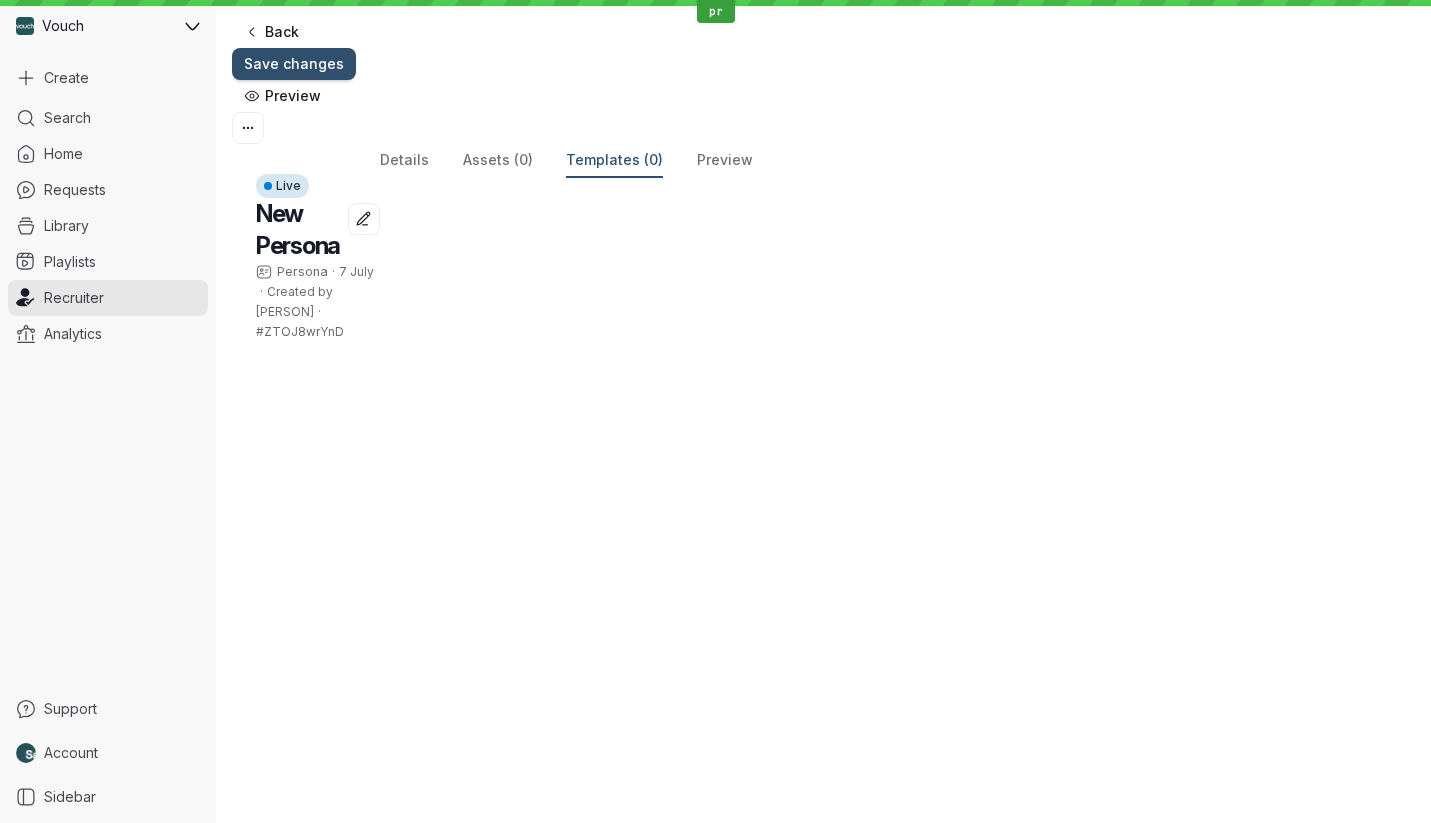 click on "Live New Persona Persona · [MONTH] [DAY] · Created by [PERSON] · #ZTOJ8wrYnD Details Assets (0) Templates (0) Preview Add templates 0 results Sort by:  Newest No items found." at bounding box center [823, 258] 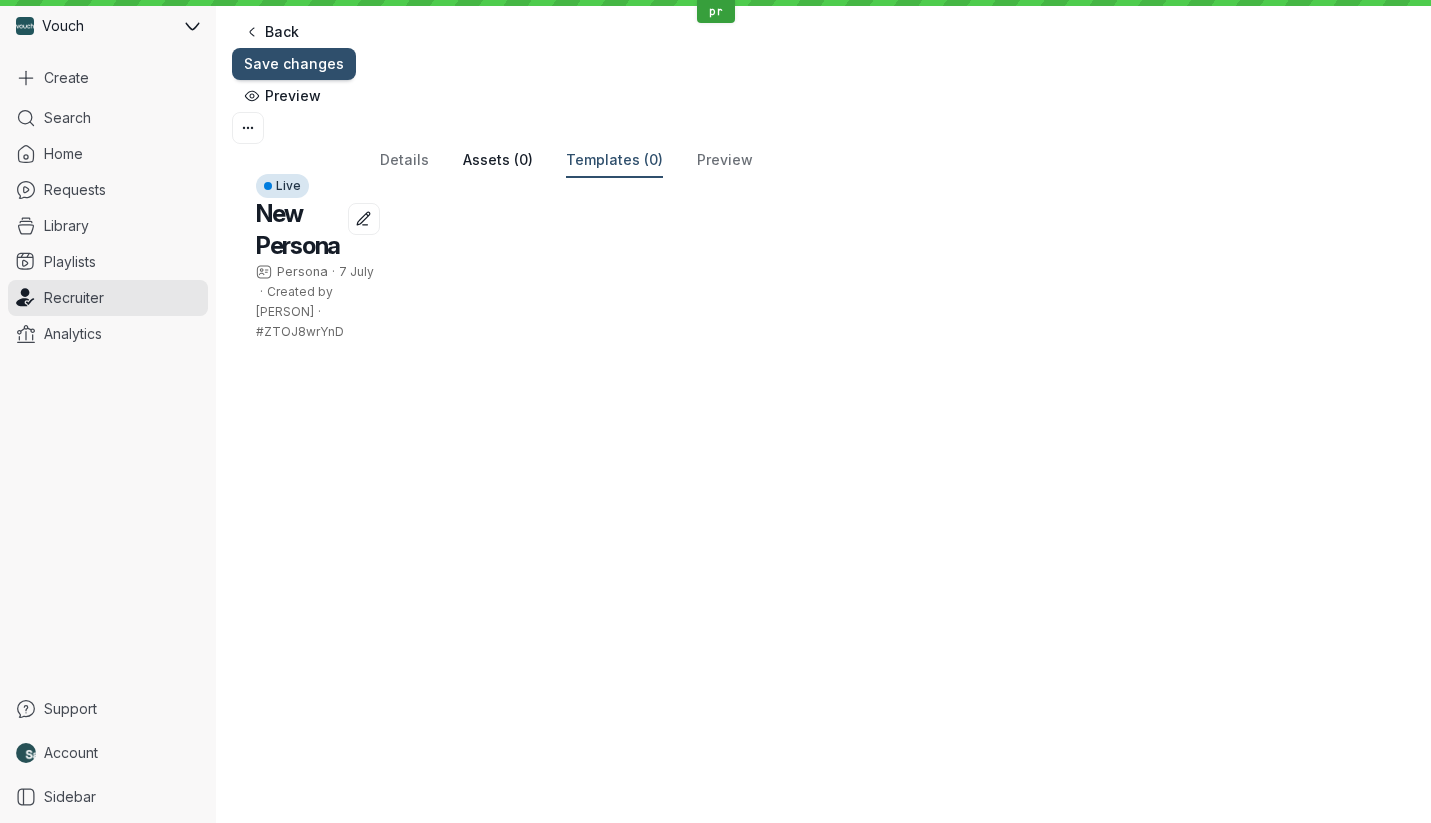 click on "Assets (0)" at bounding box center (498, 160) 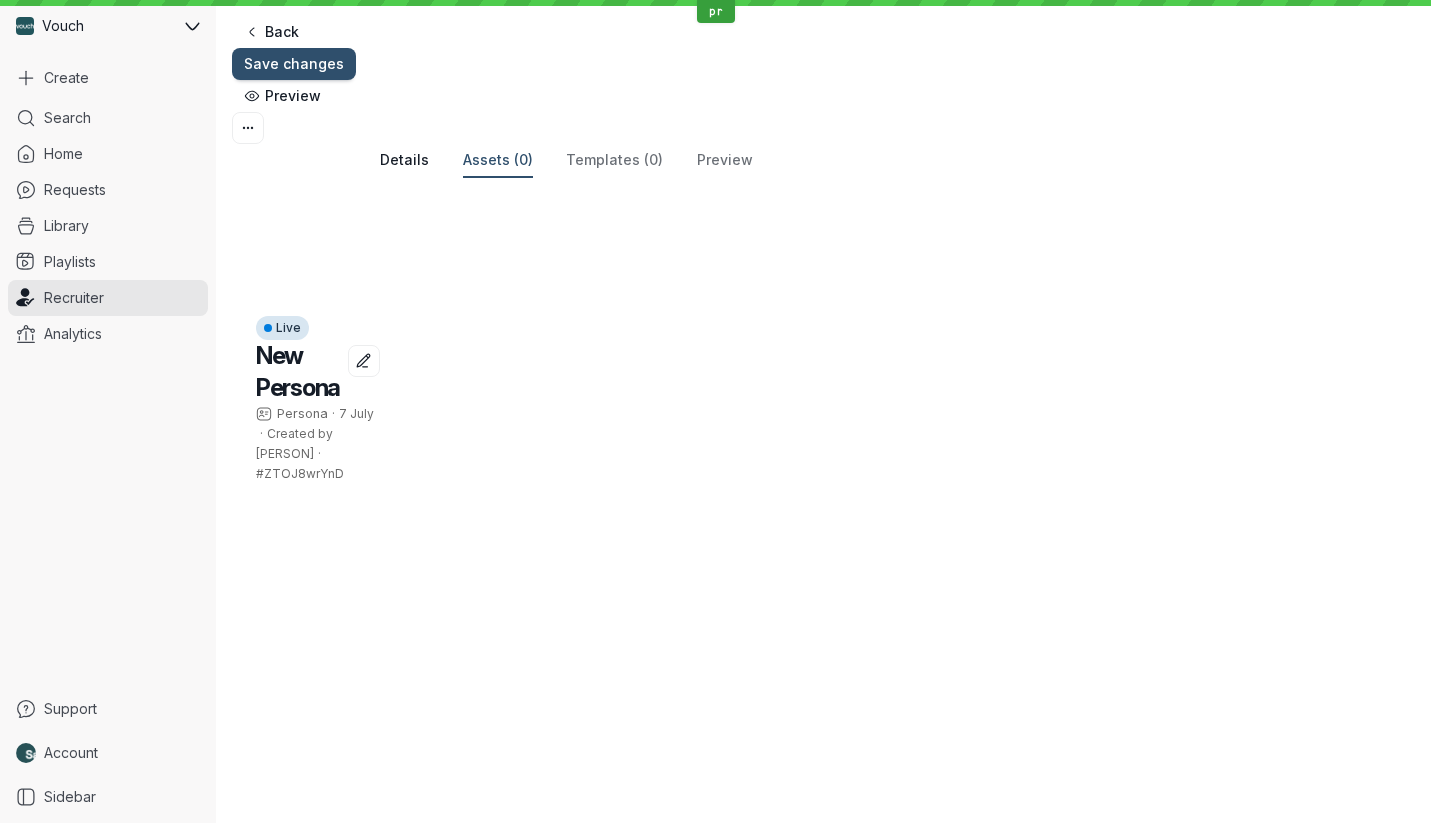 click on "Details" at bounding box center (404, 160) 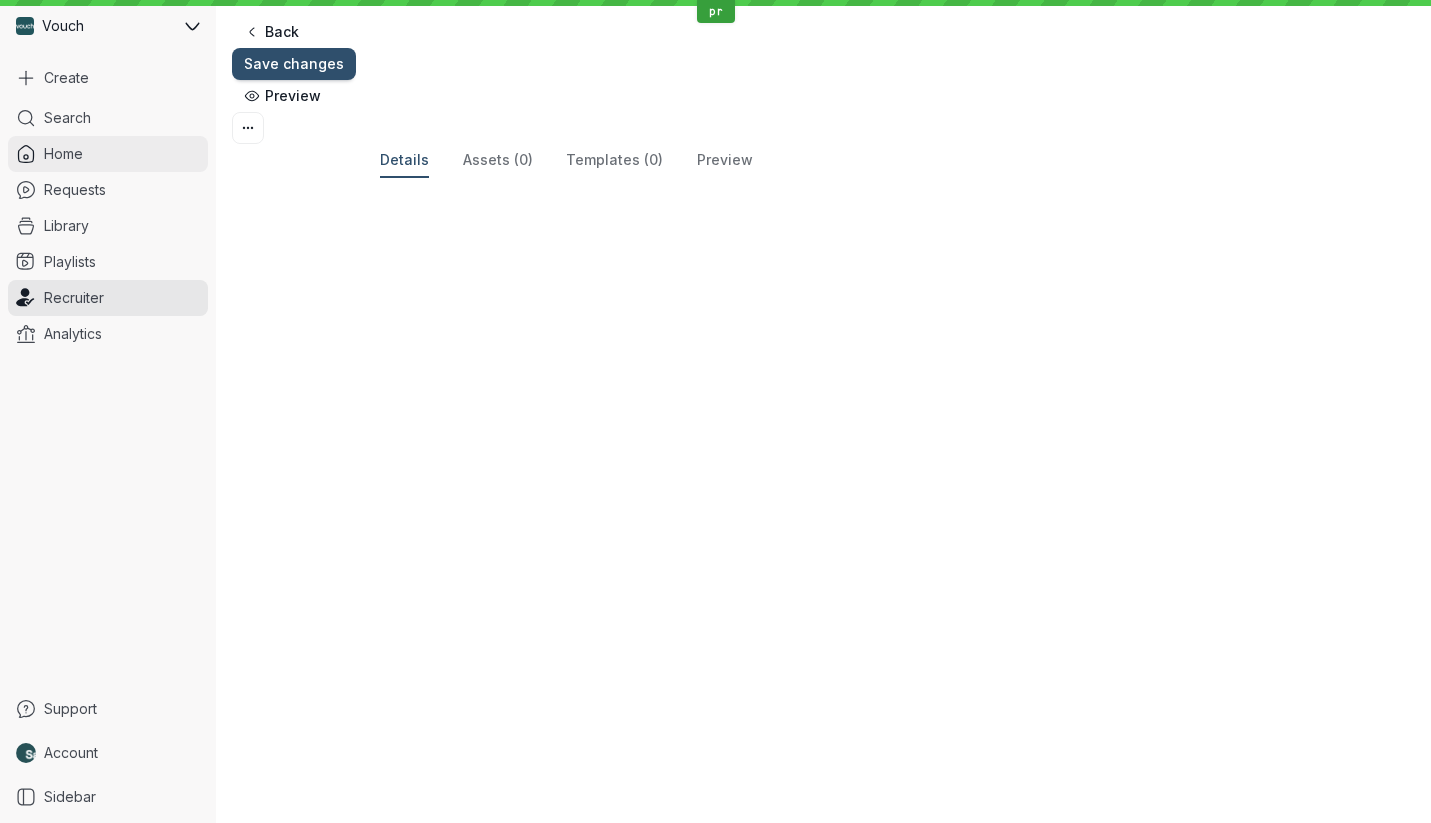 click on "Home" at bounding box center [108, 154] 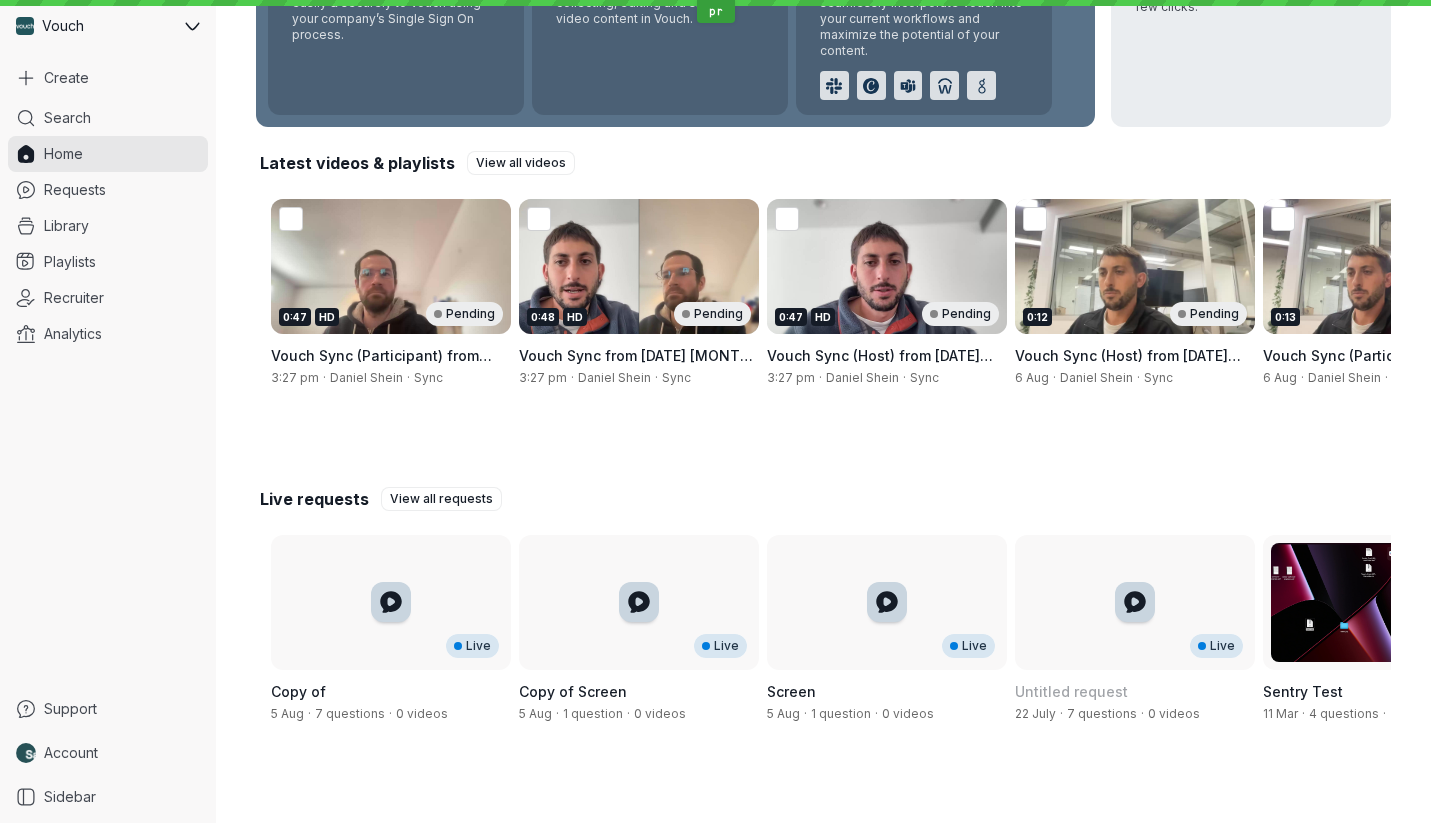 scroll, scrollTop: 0, scrollLeft: 0, axis: both 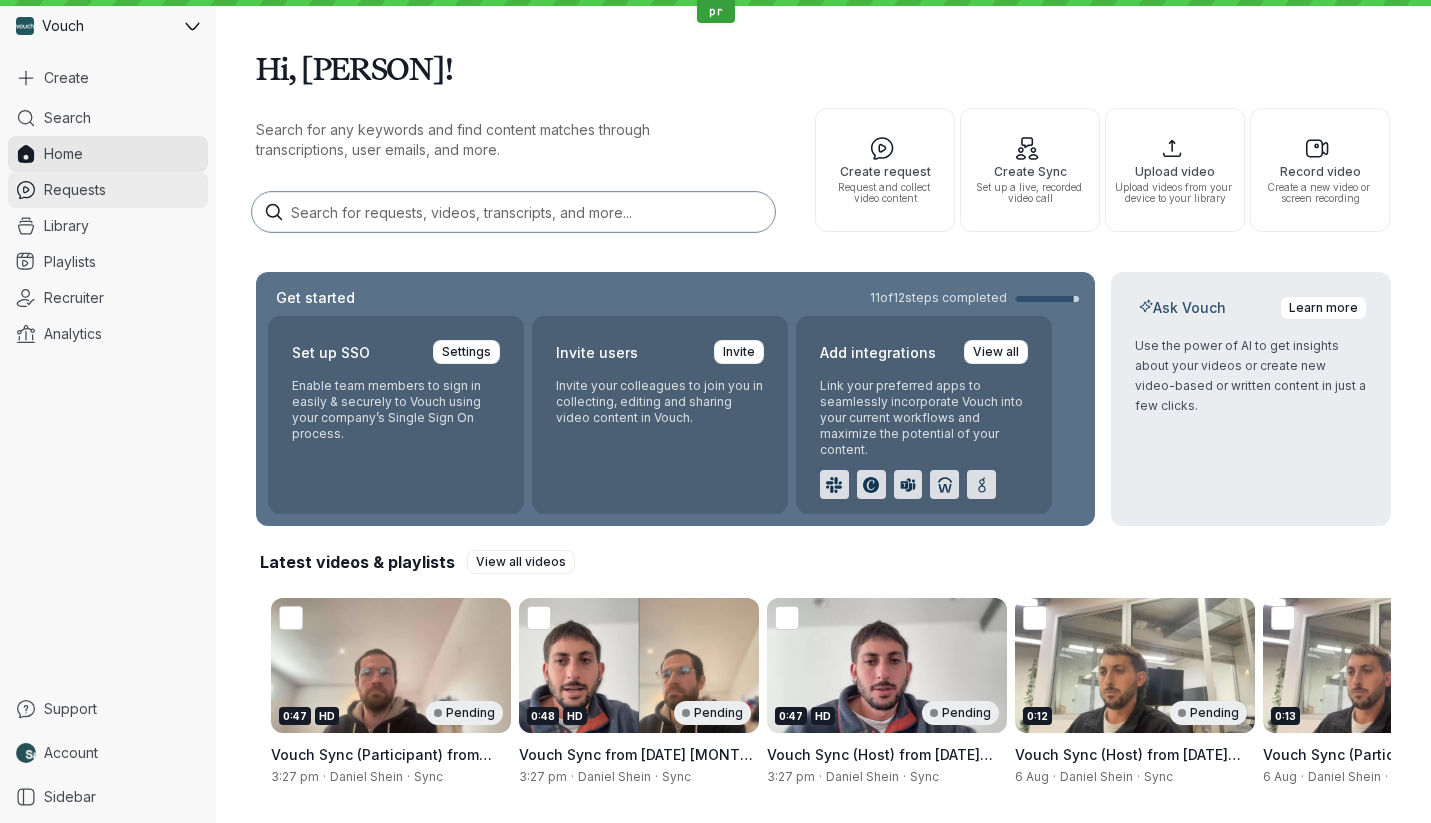 click on "Requests" at bounding box center (108, 190) 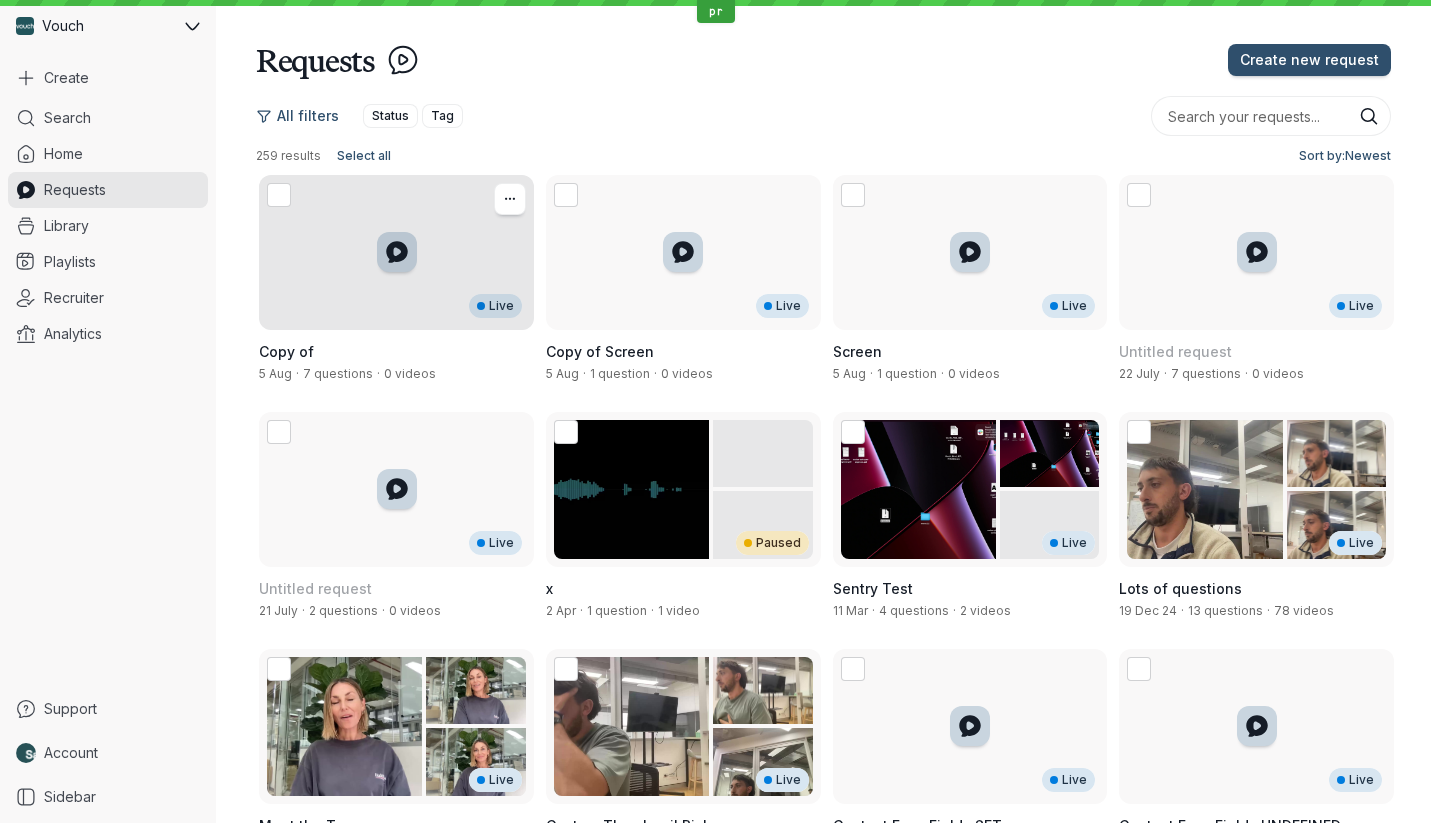 click on "Copy of  [MONTH] [DAY] · 7 questions · 0 videos" at bounding box center [396, 362] 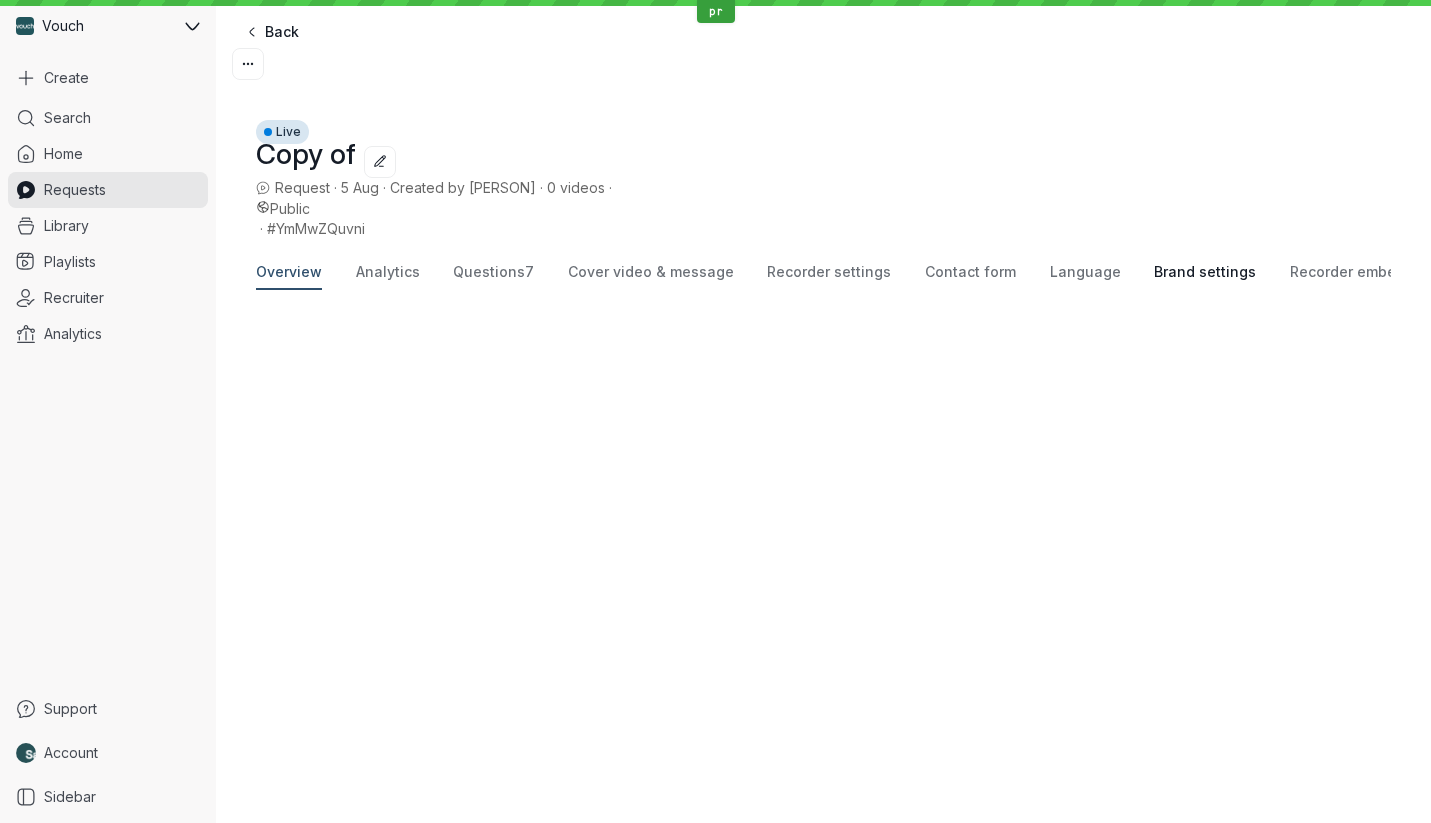 click on "Brand settings" at bounding box center [1205, 273] 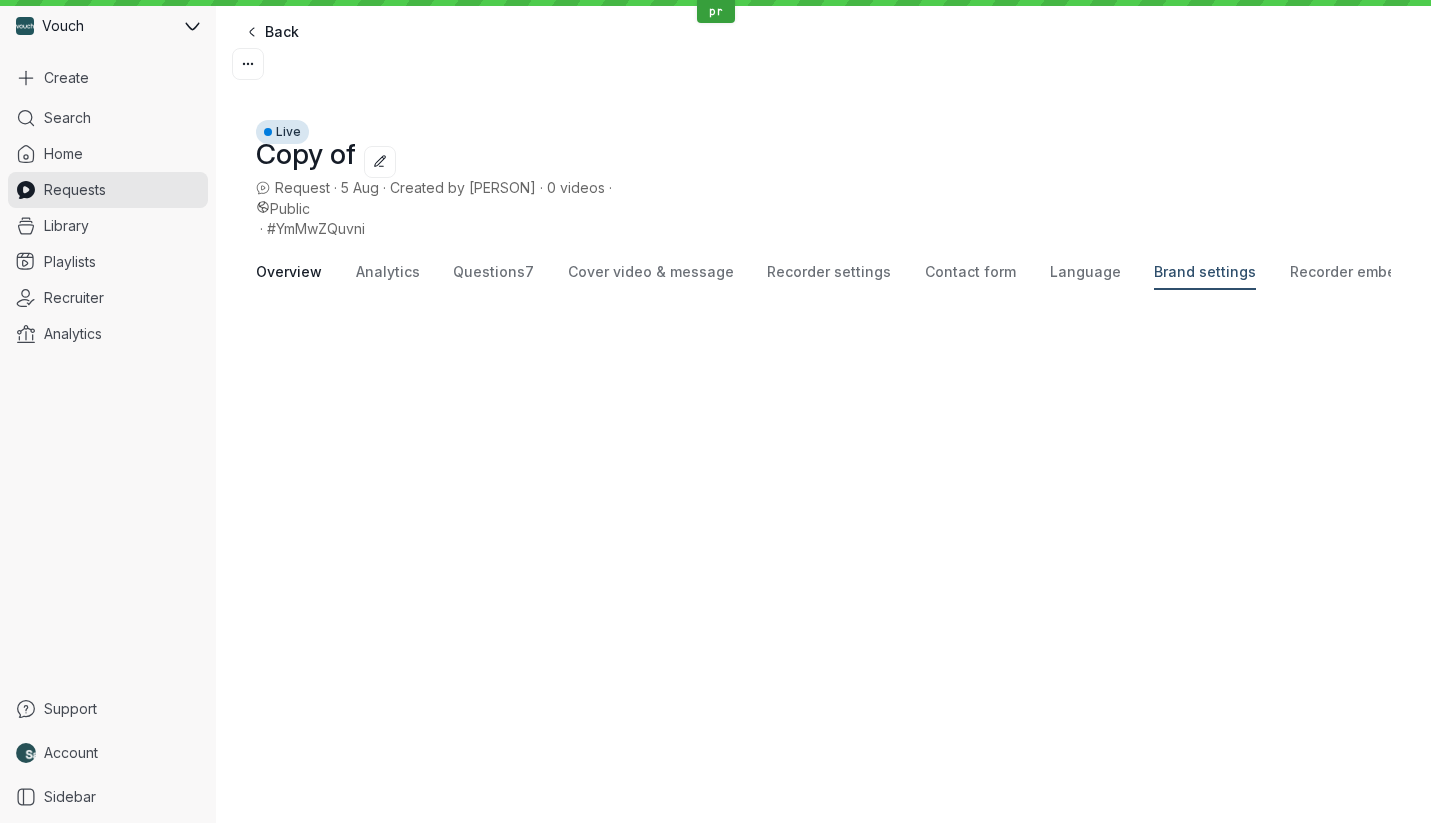 click on "Overview" at bounding box center (289, 273) 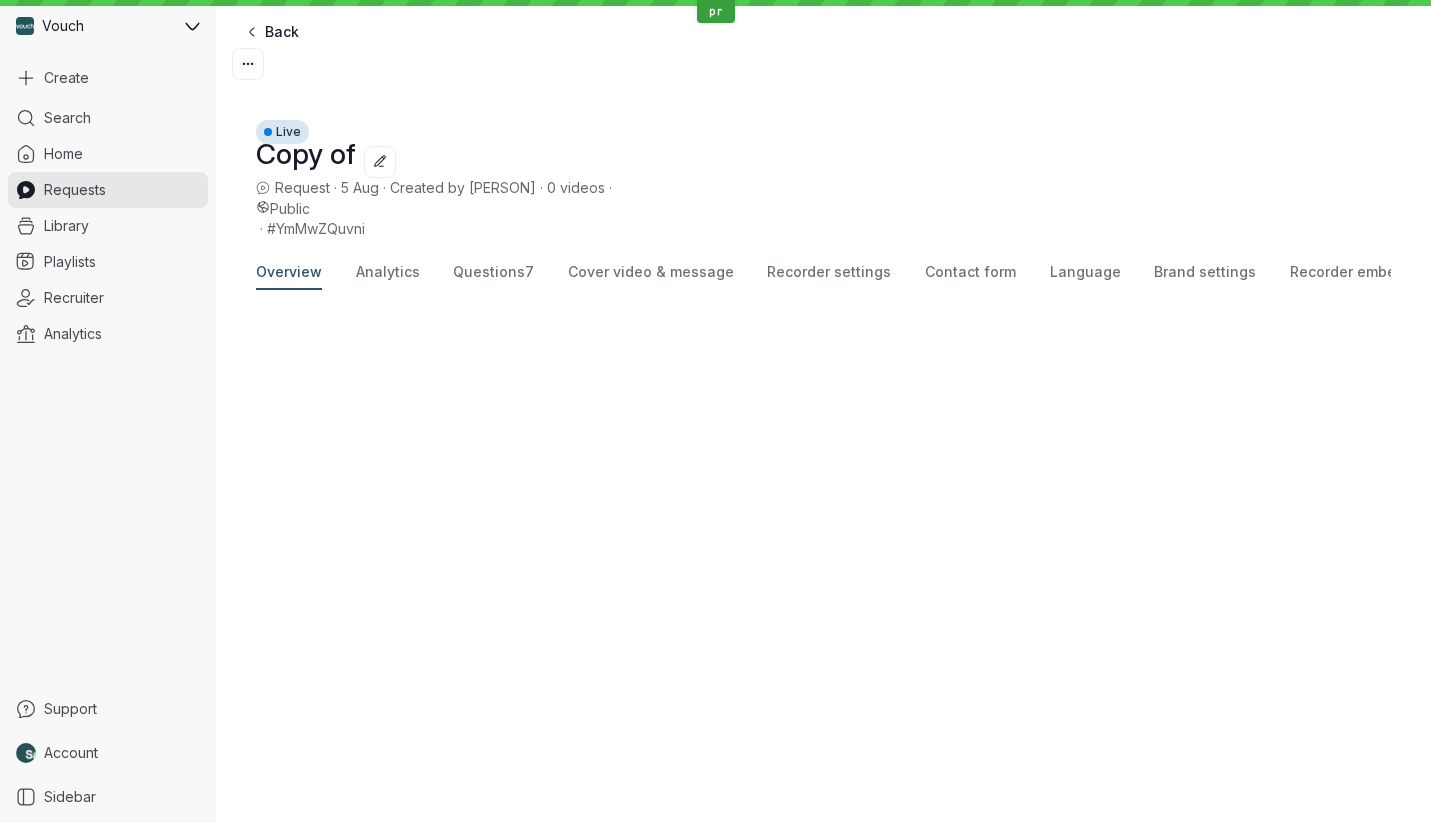 click on "Overview Analytics Questions 7 Cover video & message Recorder settings Contact form Language Brand settings Recorder embed Public access On Off Your request is accessible to everyone with the link. This allows you to throw a wide net, share the link on socials, and collect responses from a larger group of people. https://dev.vouchfor.com/c/YmMwZQuvni?senderId=IAXWiSCV4p Contacts with access Invite contacts You have not invited any individual contact yet. Invite contacts to get a unique link for their request and track their response progress more easily. Tags Manage tags Use tags to organise your requests, videos and playlists. Add tag  Ask Vouch Get insights Use the power of AI to get insights about the collected videos or create new video-based or written content in just a few clicks. Analytics View more Total opens 1 Unique opens 1 Total starts 1 Unique starts 1 Responded — Videos Click on individual videos to edit and share them. All filters Tag Organization Contact Approval status 0 results Select all" at bounding box center (823, 931) 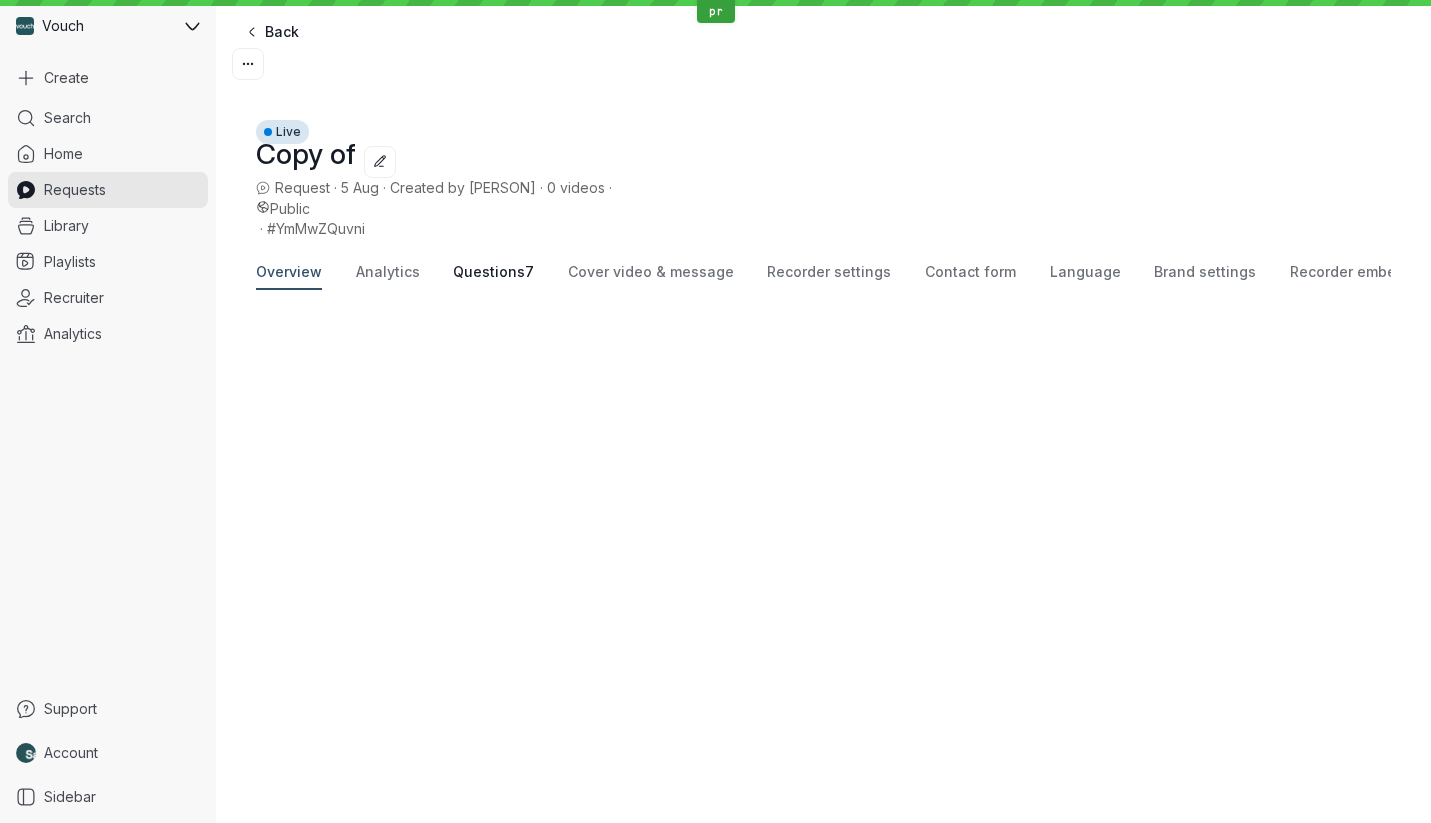 click on "Questions" at bounding box center [489, 271] 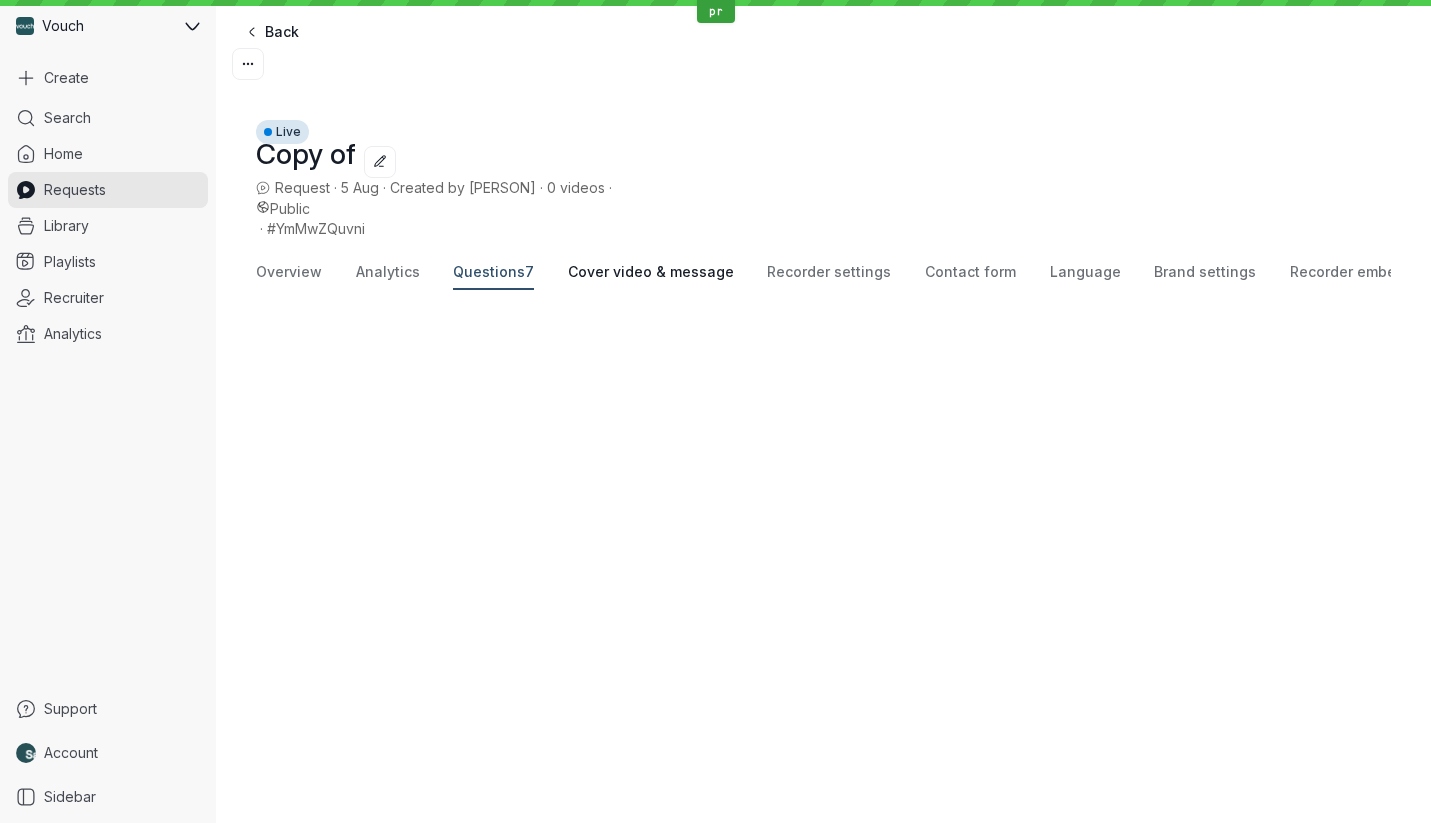 click on "Cover video & message" at bounding box center (651, 272) 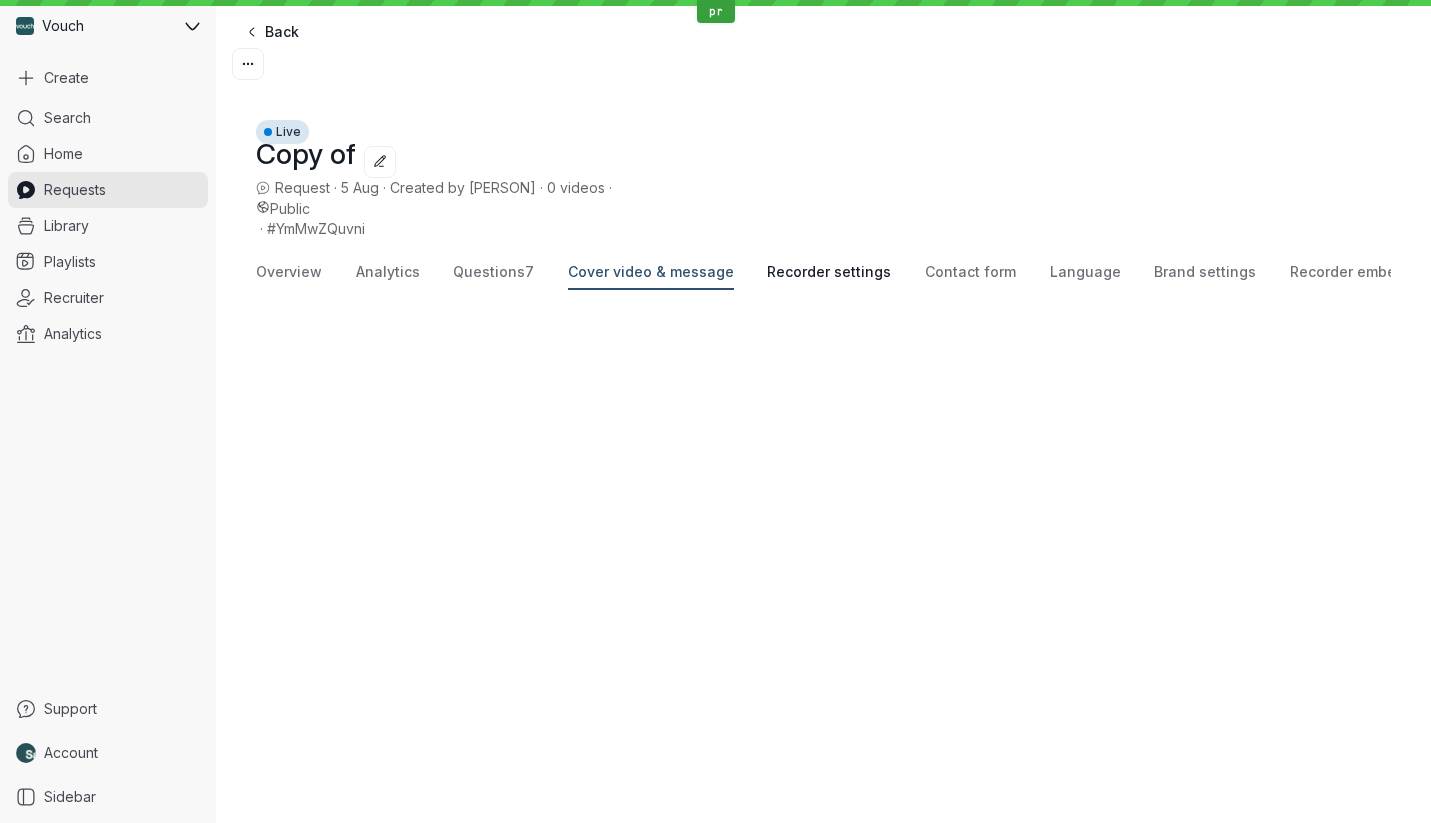 click on "Recorder settings" at bounding box center (829, 272) 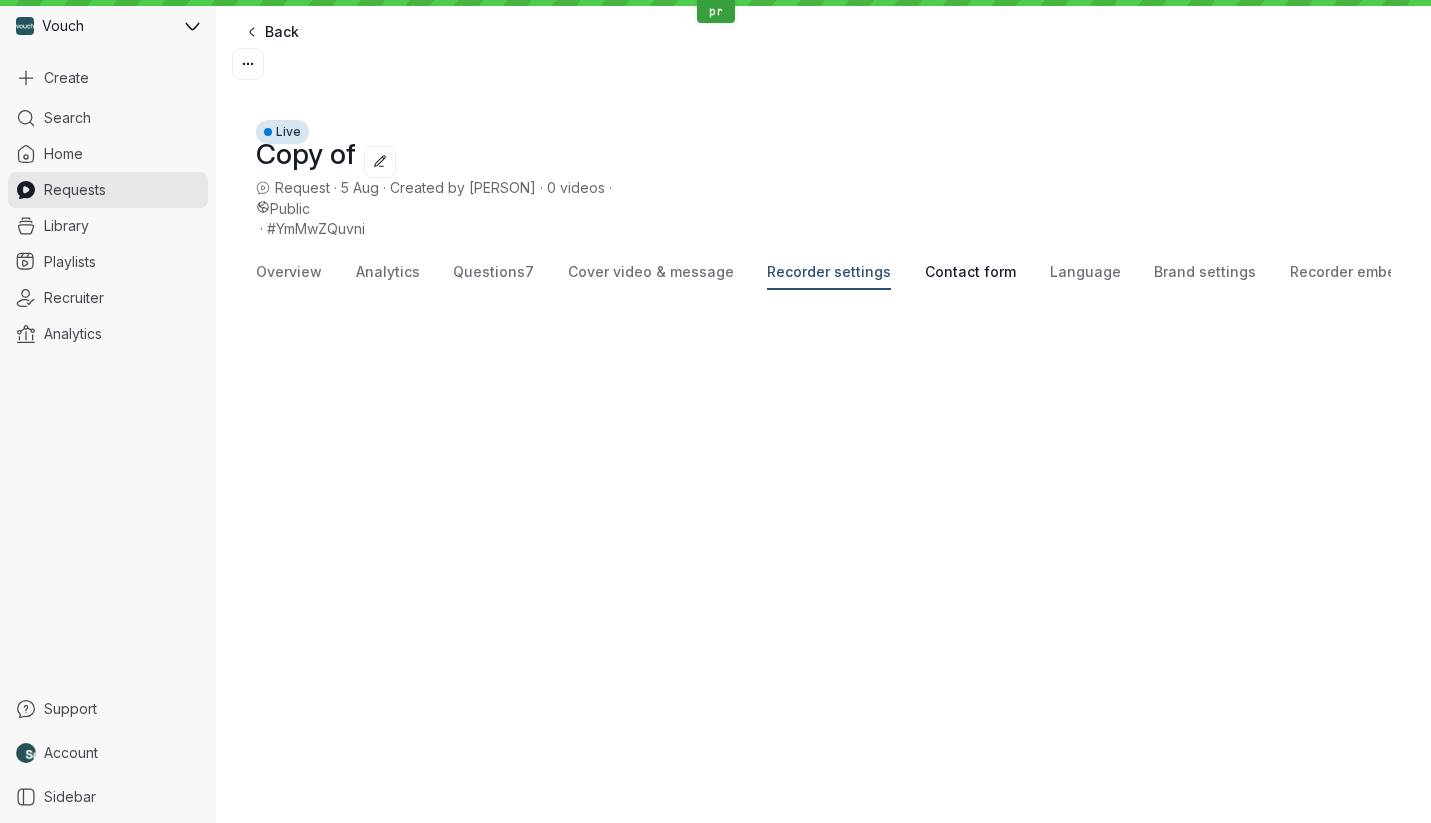 click on "Contact form" at bounding box center [970, 272] 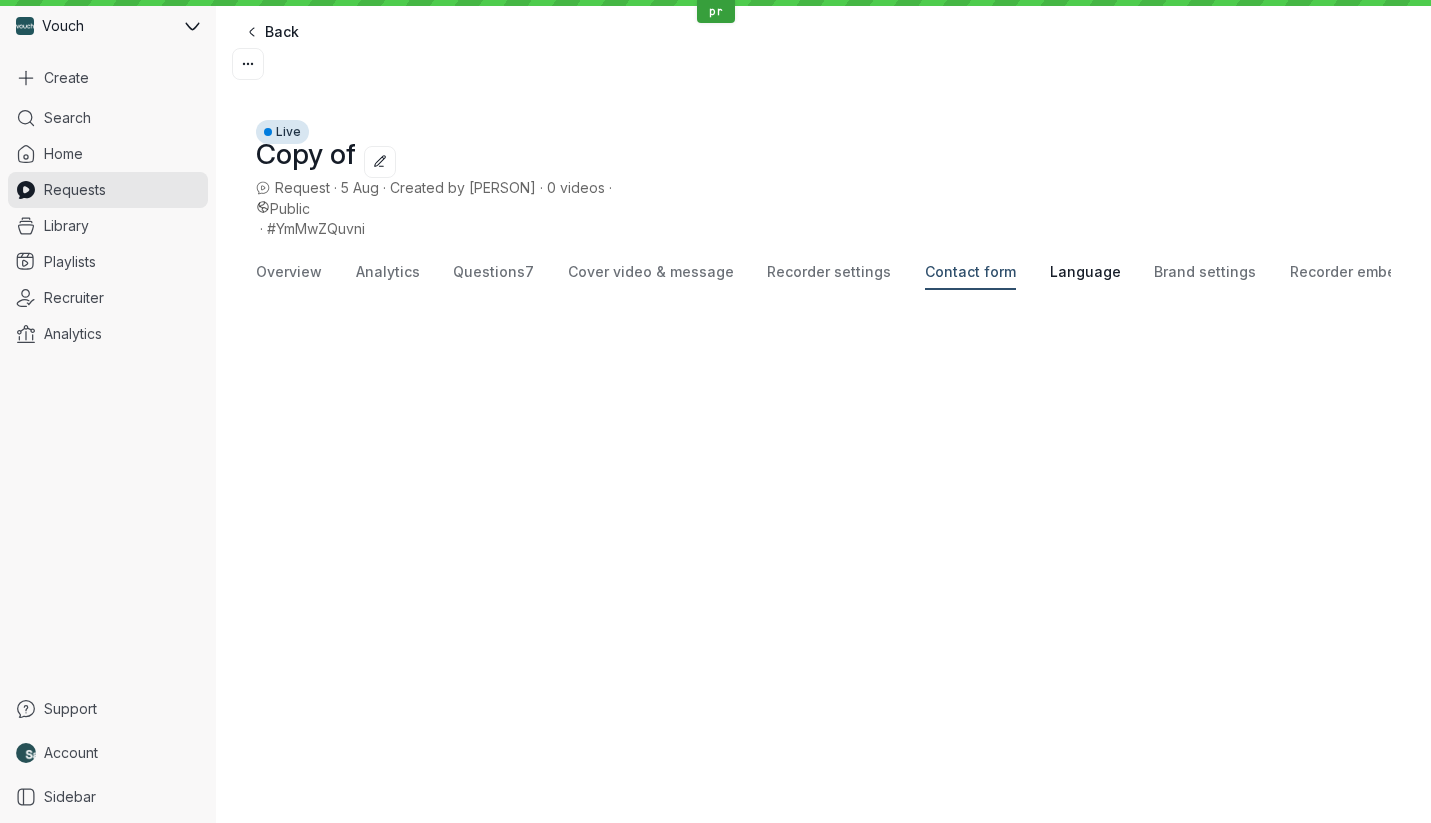 click on "Language" at bounding box center [1085, 272] 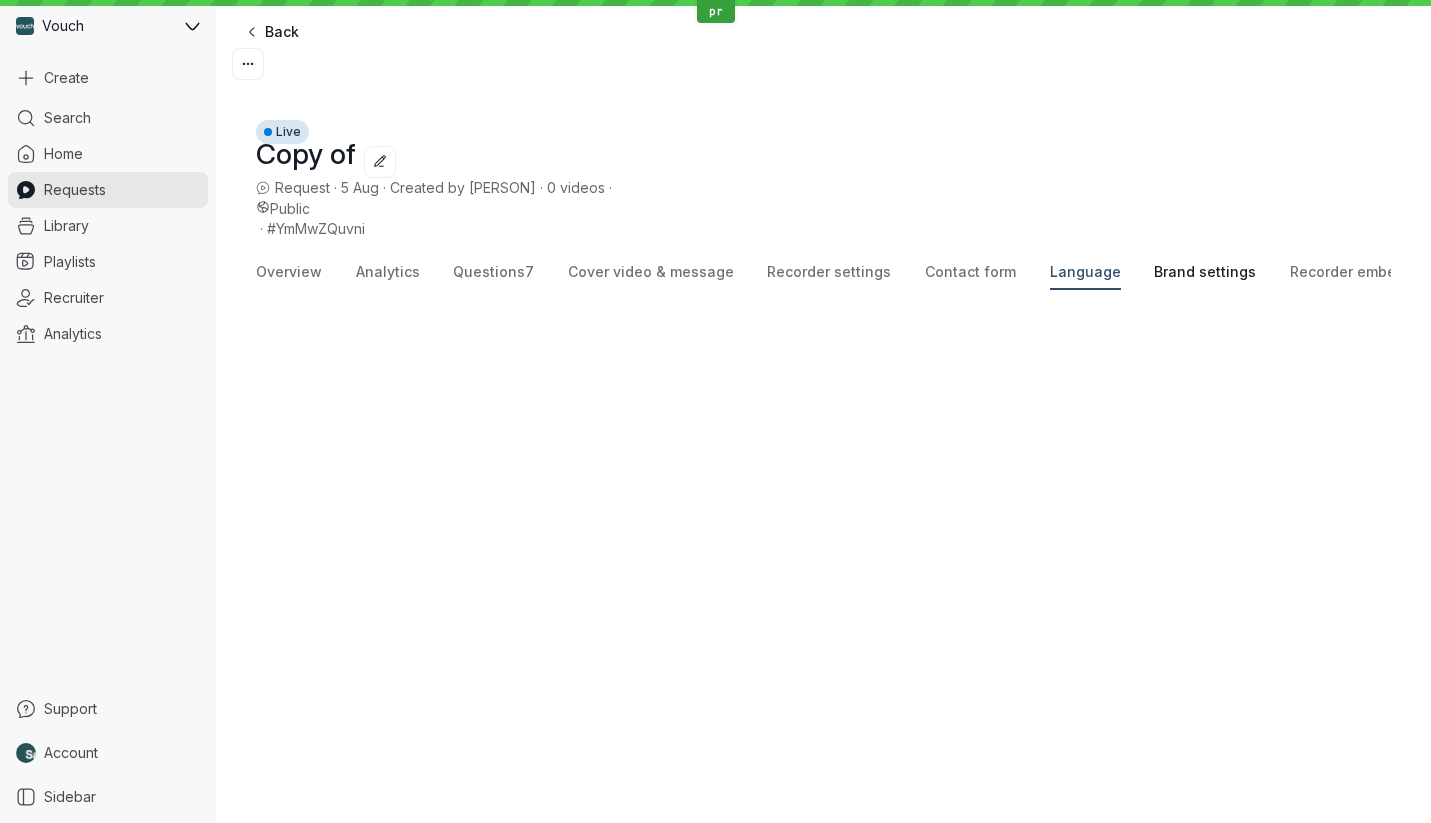 click on "Brand settings" at bounding box center (1205, 272) 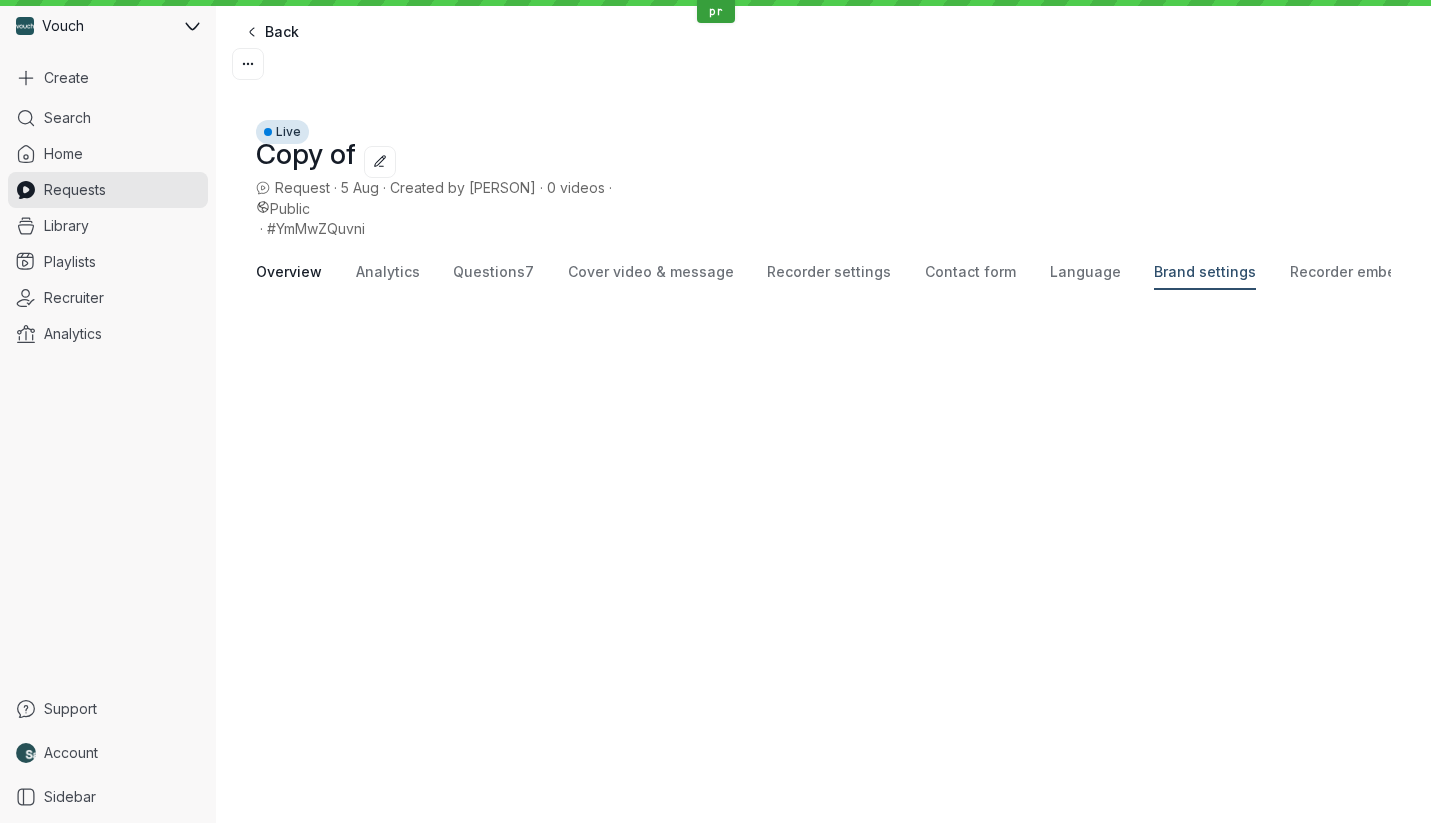 click on "Overview" at bounding box center [289, 272] 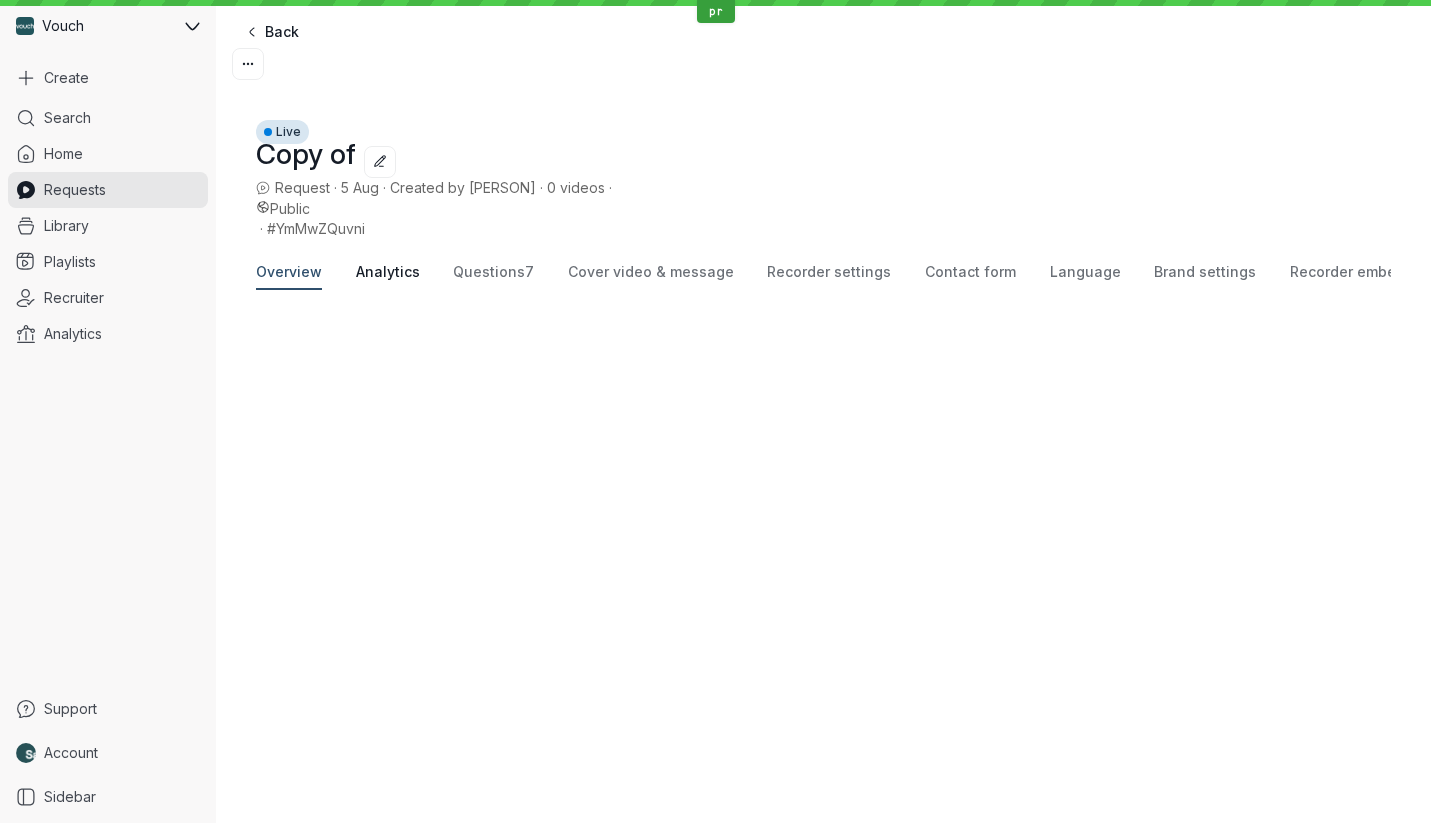 scroll, scrollTop: 328, scrollLeft: 0, axis: vertical 